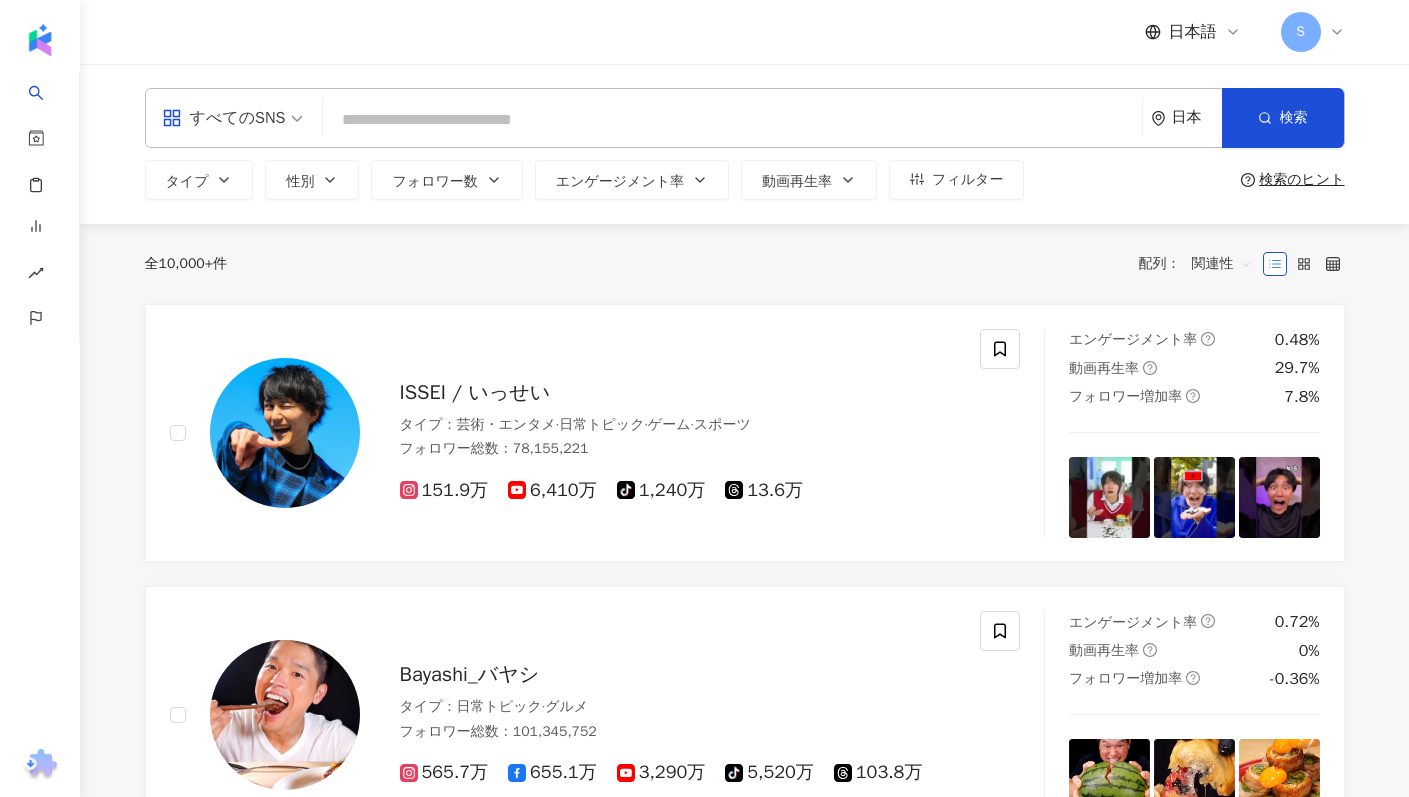 scroll, scrollTop: 0, scrollLeft: 0, axis: both 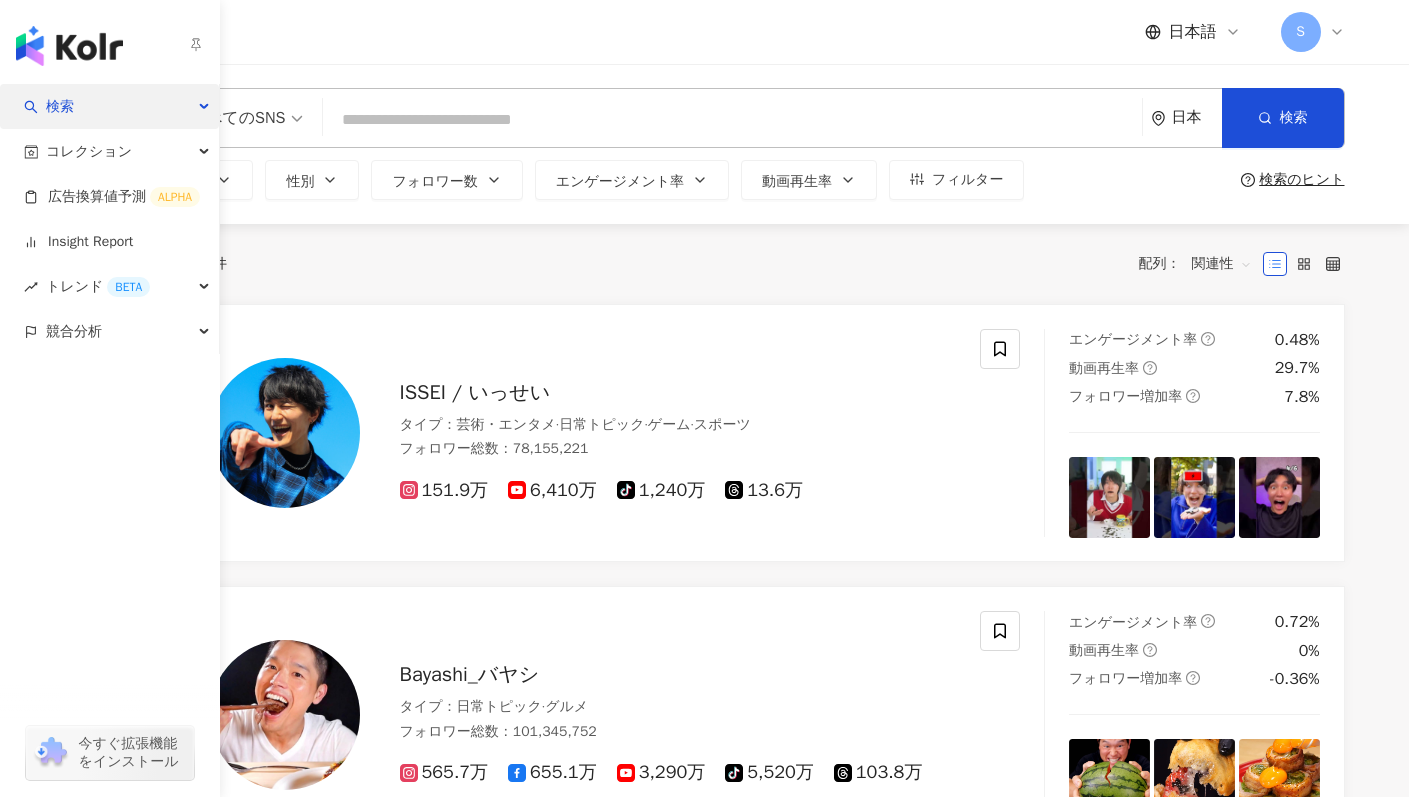 click on "検索" at bounding box center [60, 106] 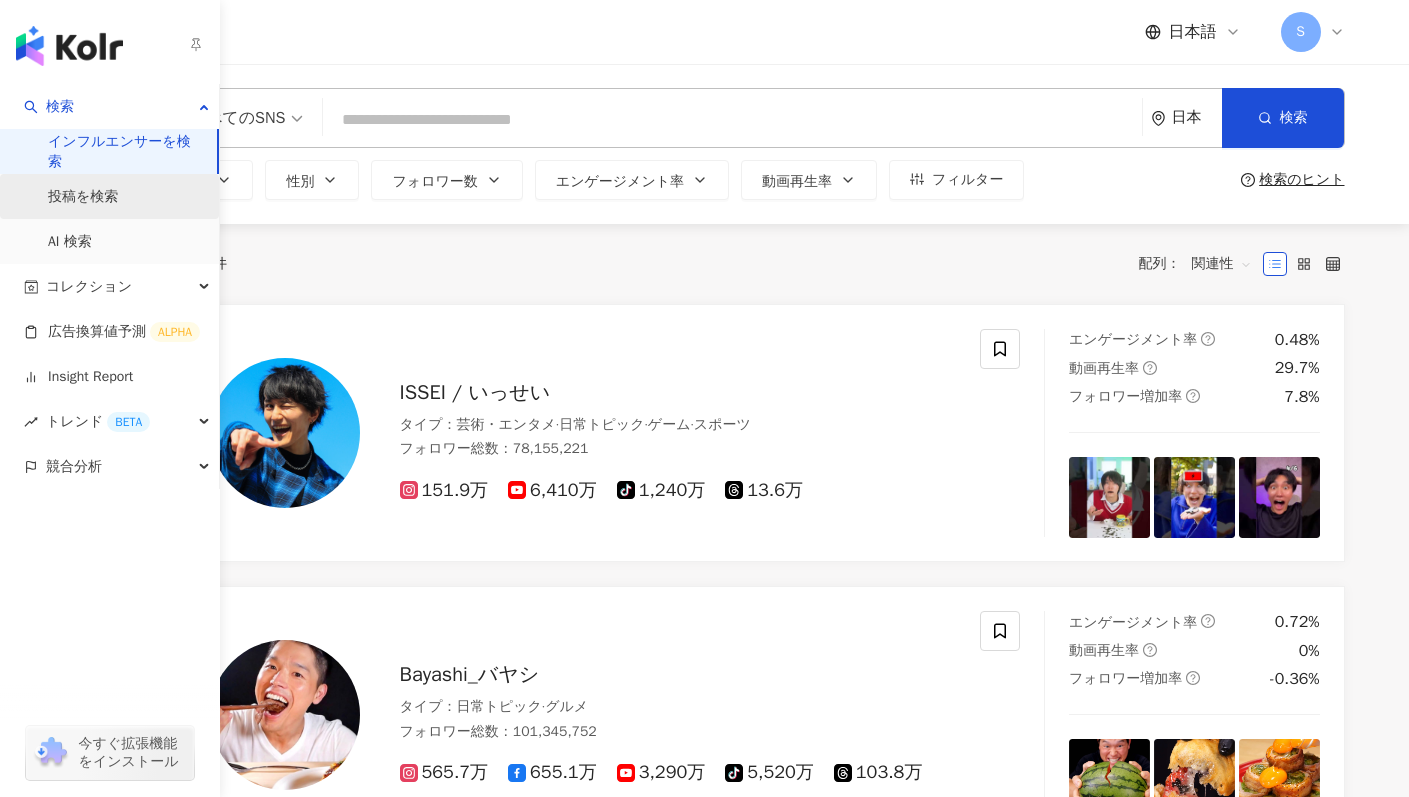 click on "投稿を検索" at bounding box center (83, 197) 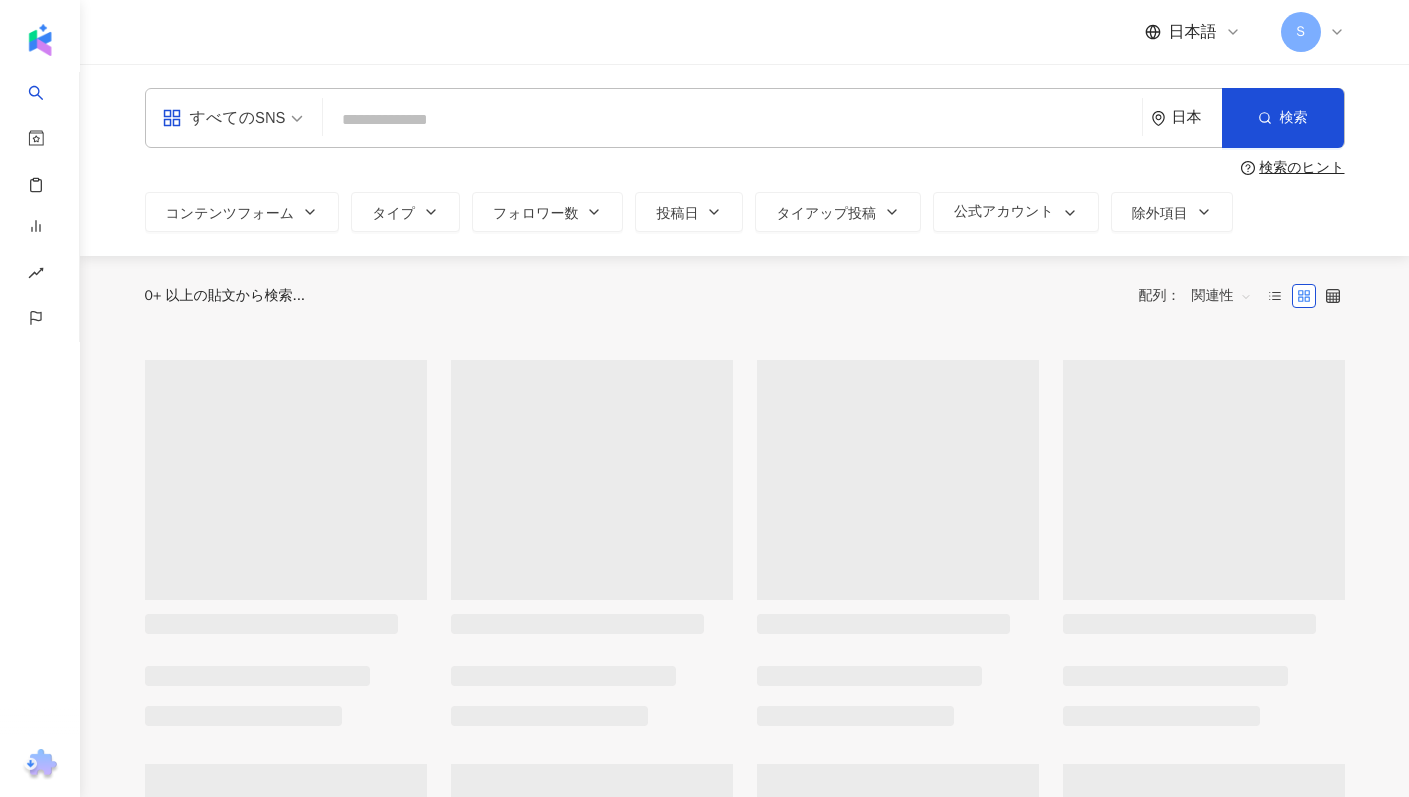 click at bounding box center [732, 119] 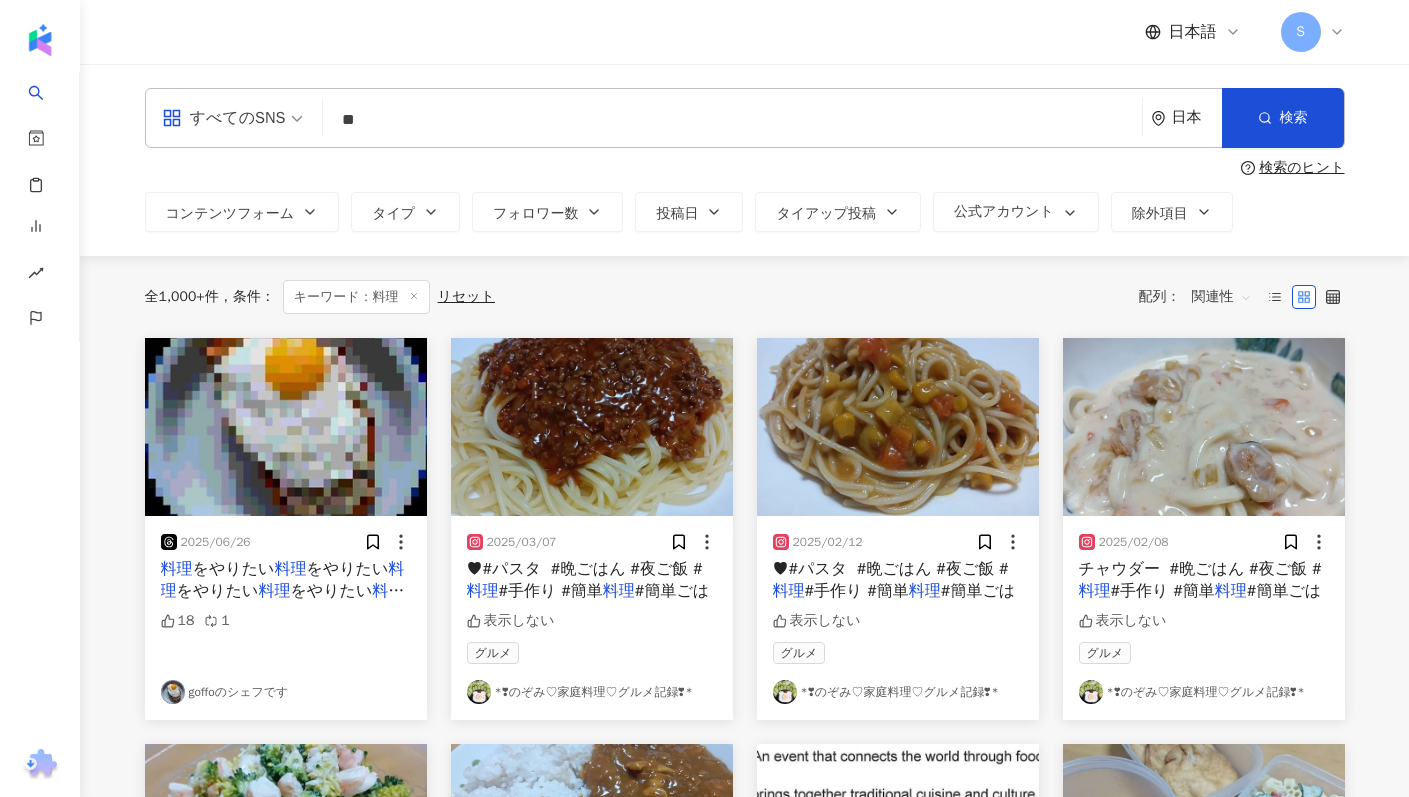 click on "すべてのSNS 料理 ** 日本 検索 検索のヒント コンテンツフォーム タイプ フォロワー数 投稿日 タイアップ投稿 公式アカウント  除外項目" at bounding box center [744, 160] 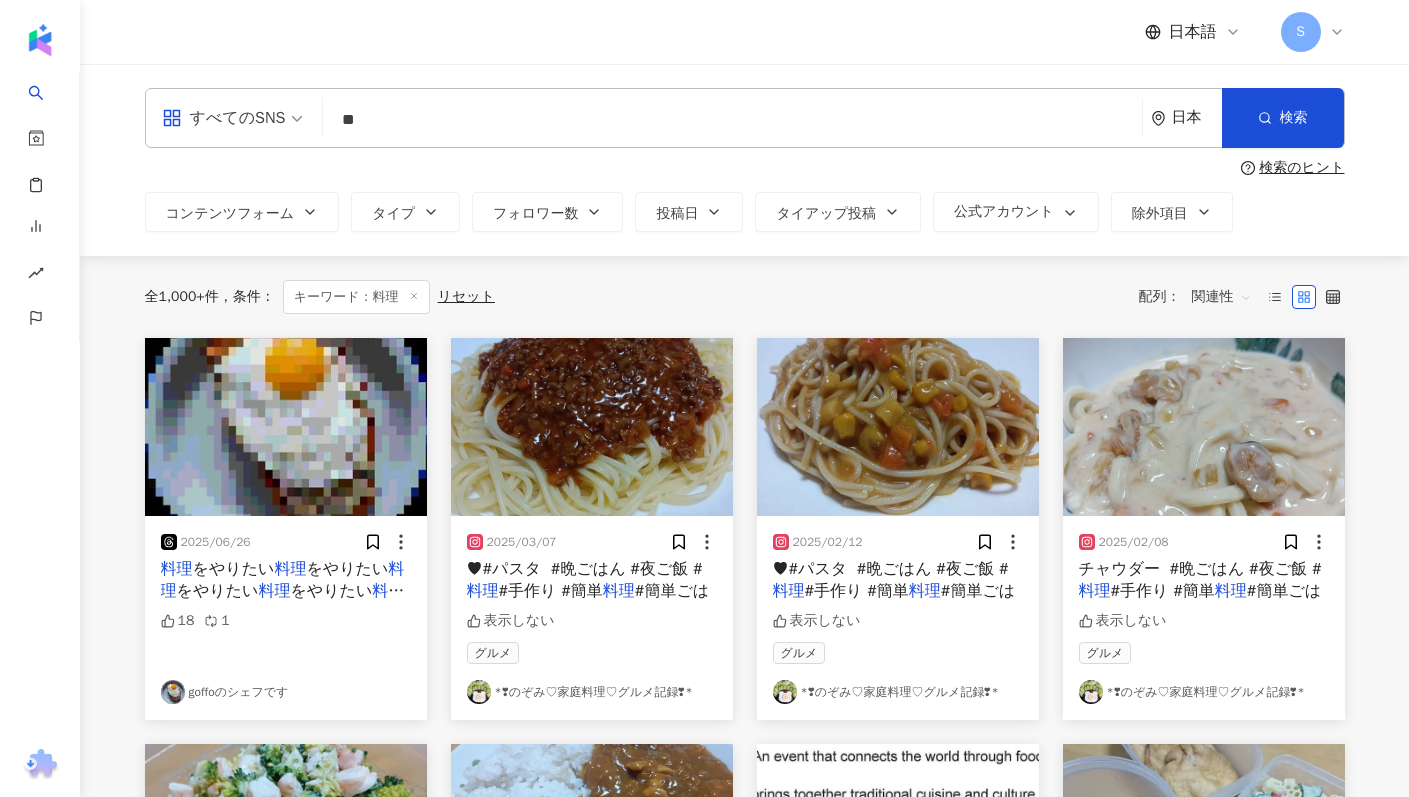 type on "*" 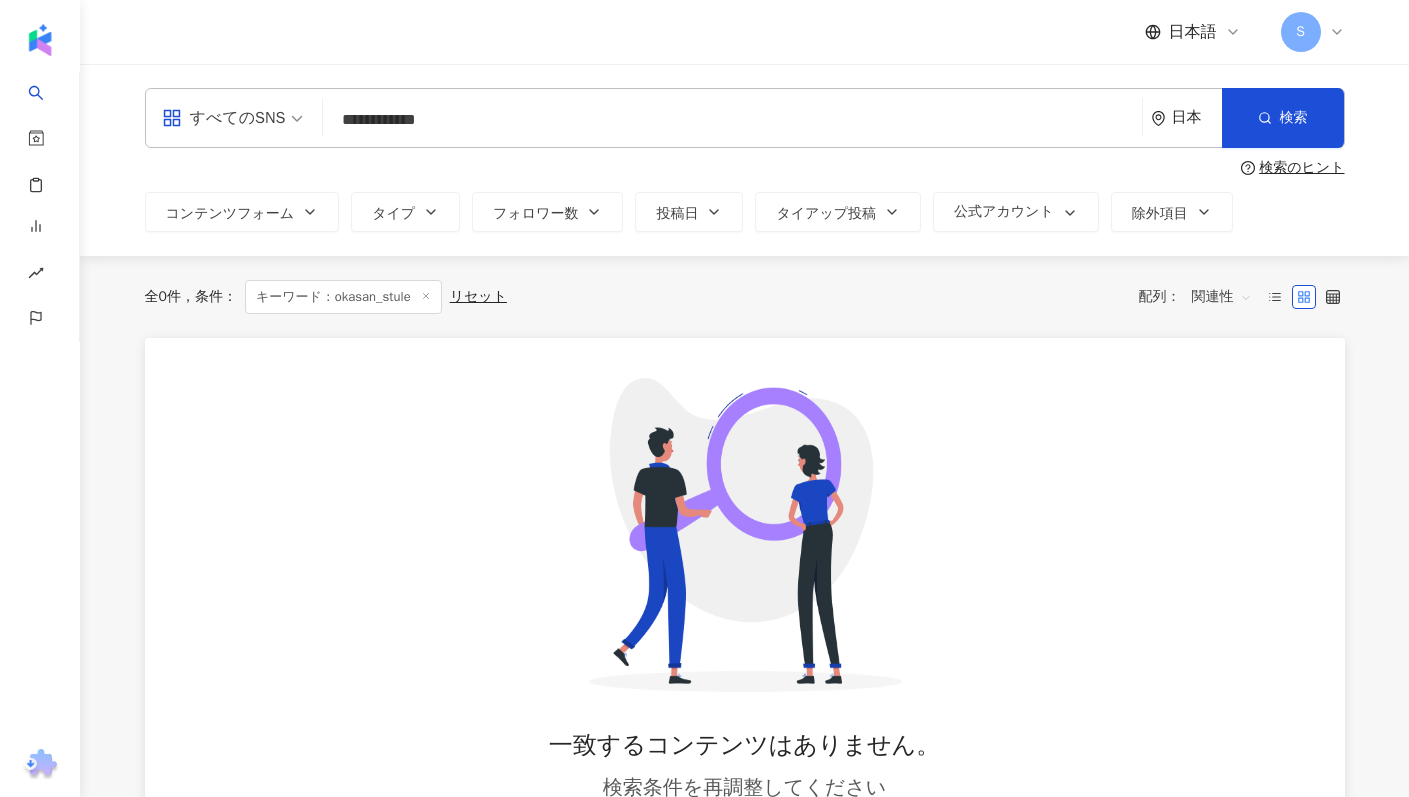 click on "**********" at bounding box center (732, 119) 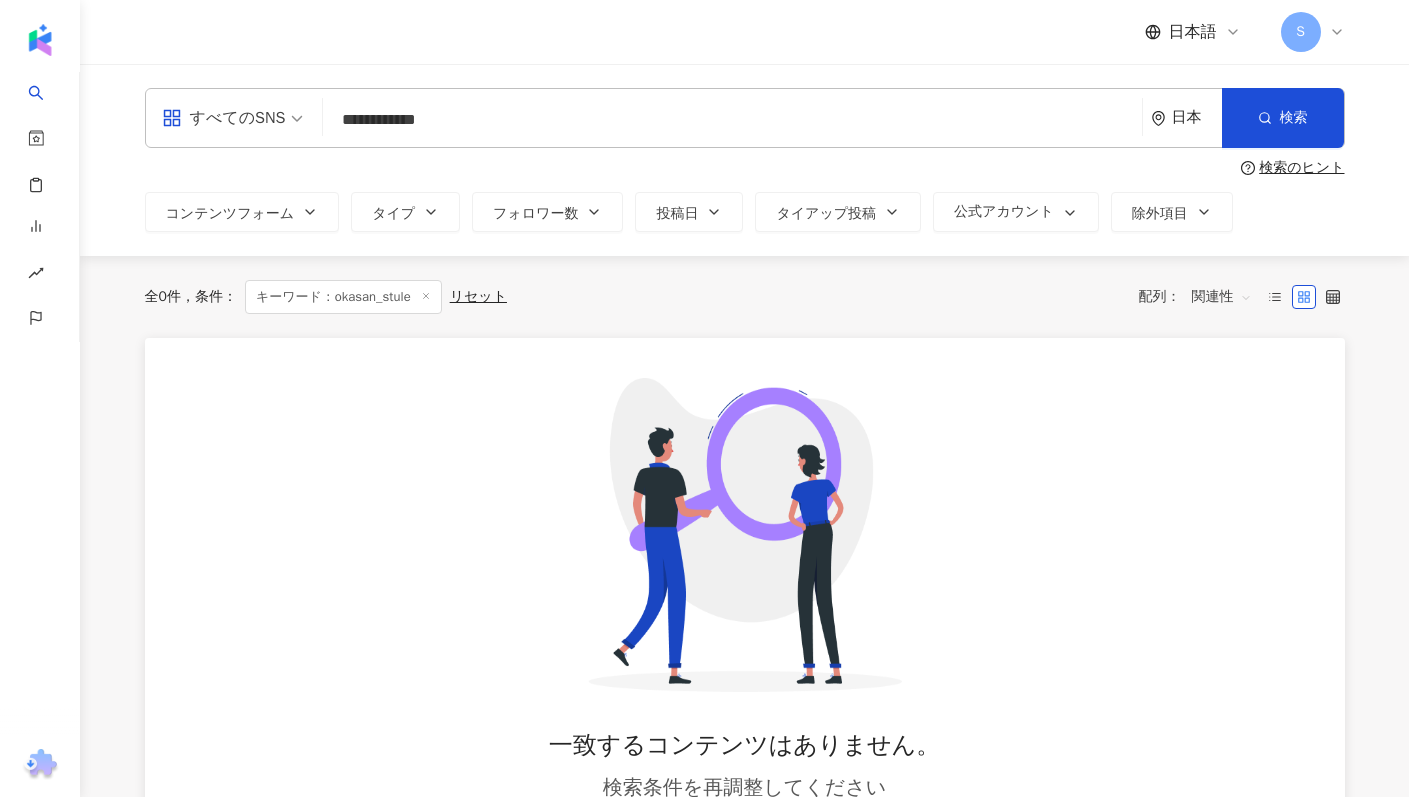 type on "**********" 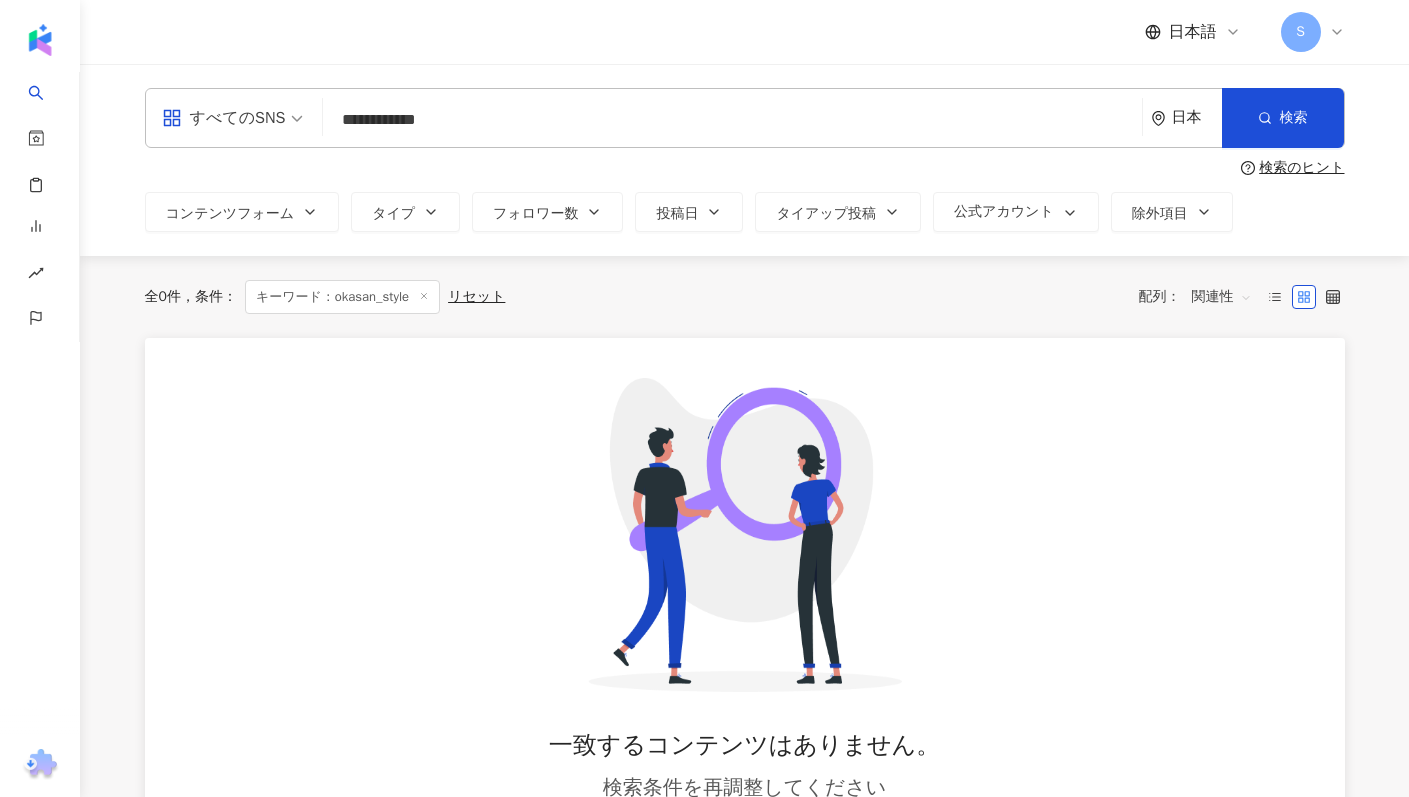 click on "**********" at bounding box center [732, 119] 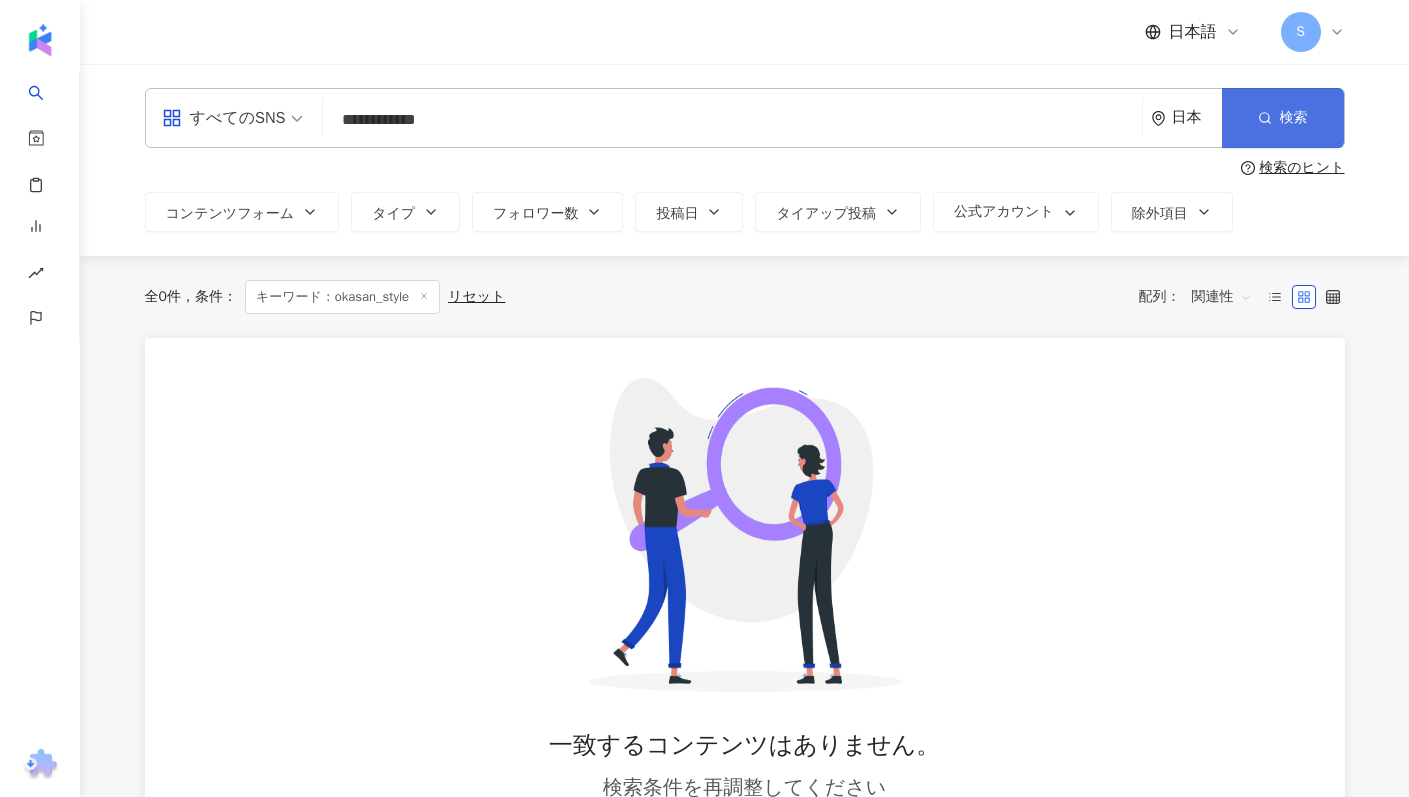 click on "検索" at bounding box center (1294, 118) 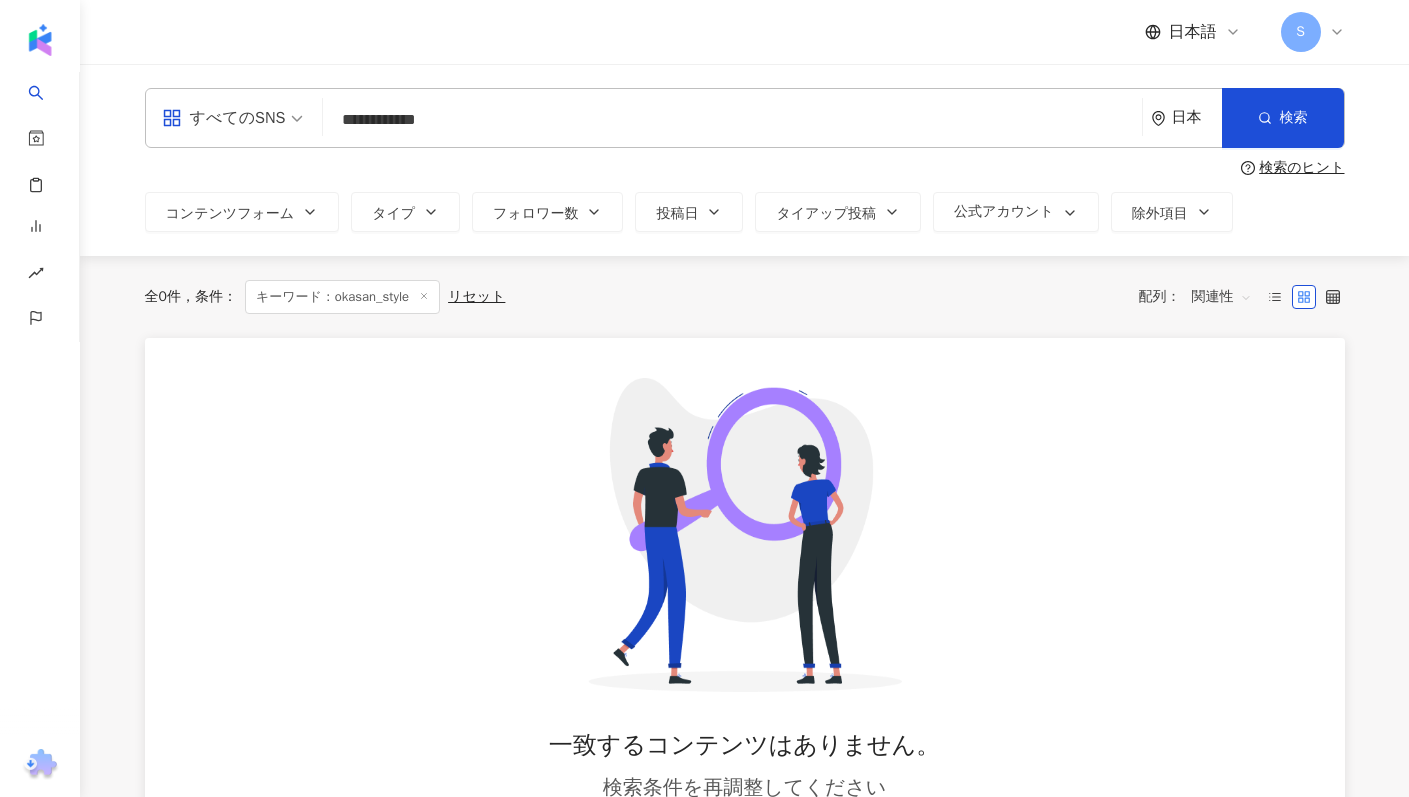 click on "**********" at bounding box center (732, 119) 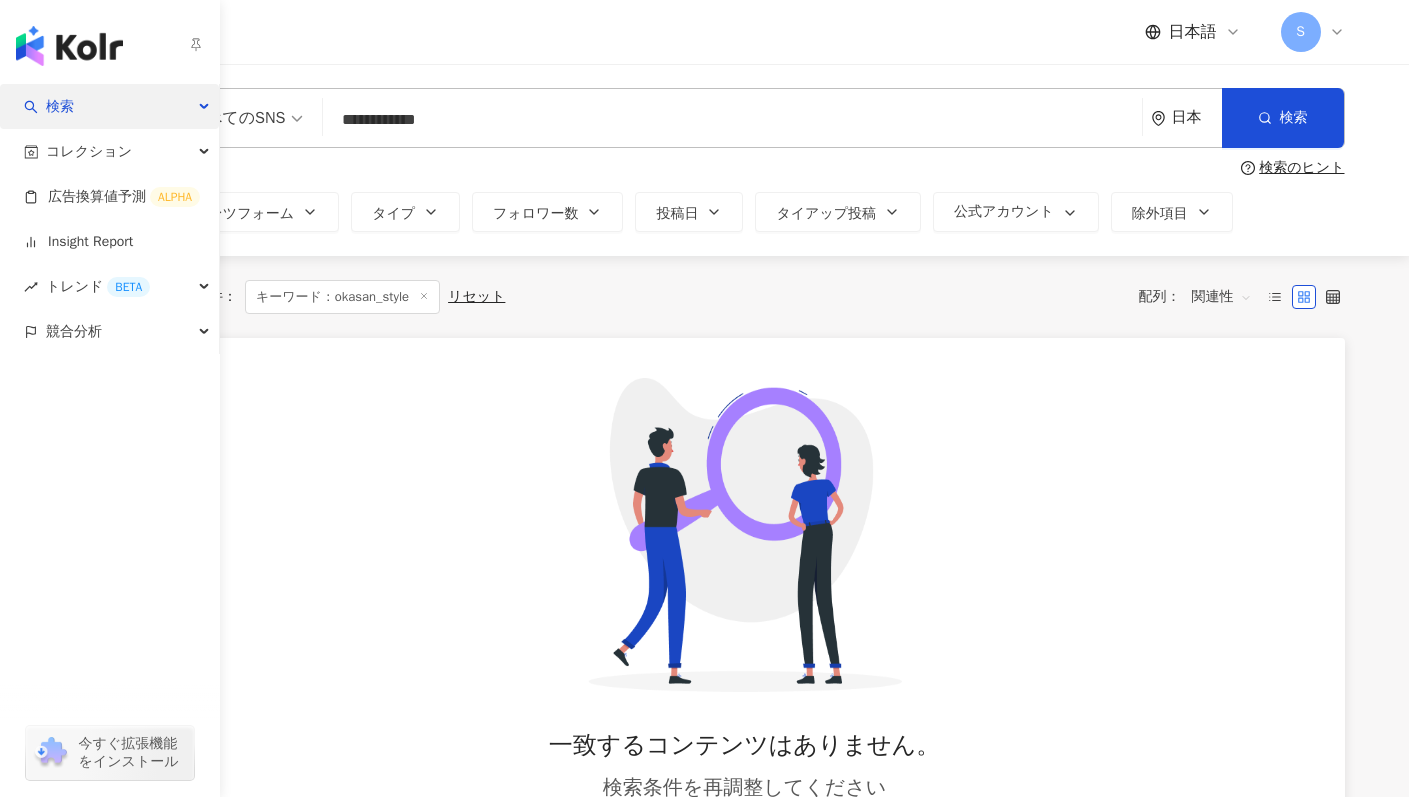 click on "検索" at bounding box center [109, 106] 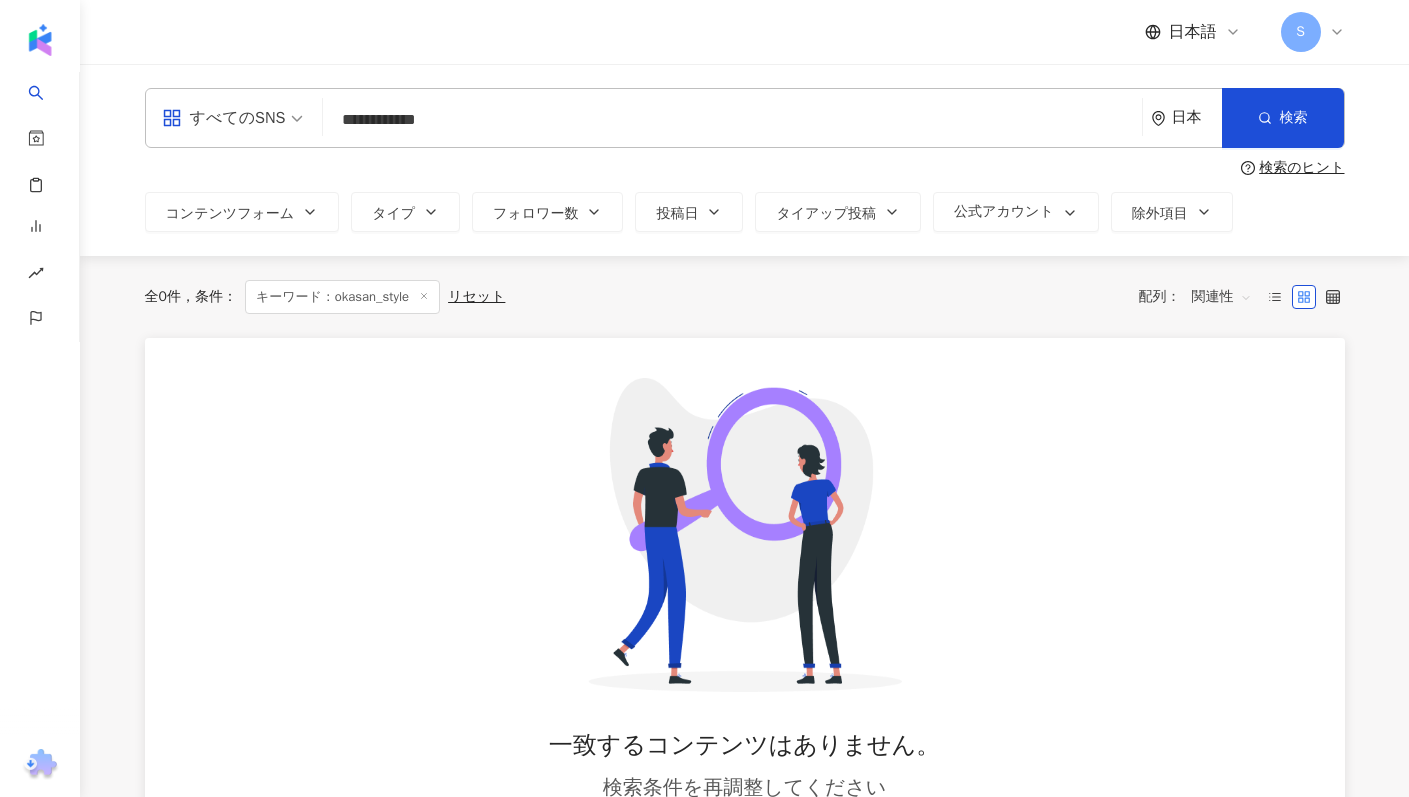 click on "**********" at bounding box center (732, 119) 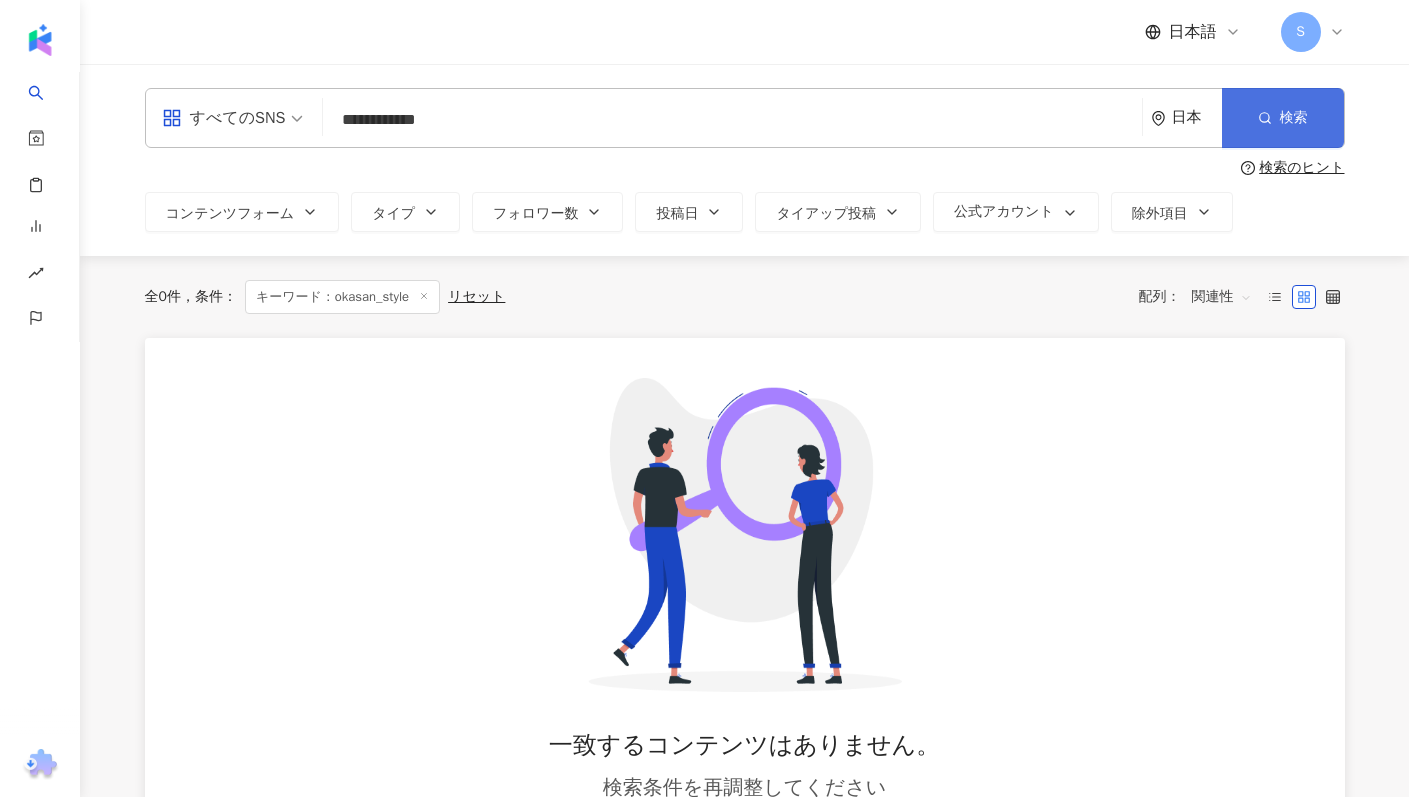click on "検索" at bounding box center (1283, 118) 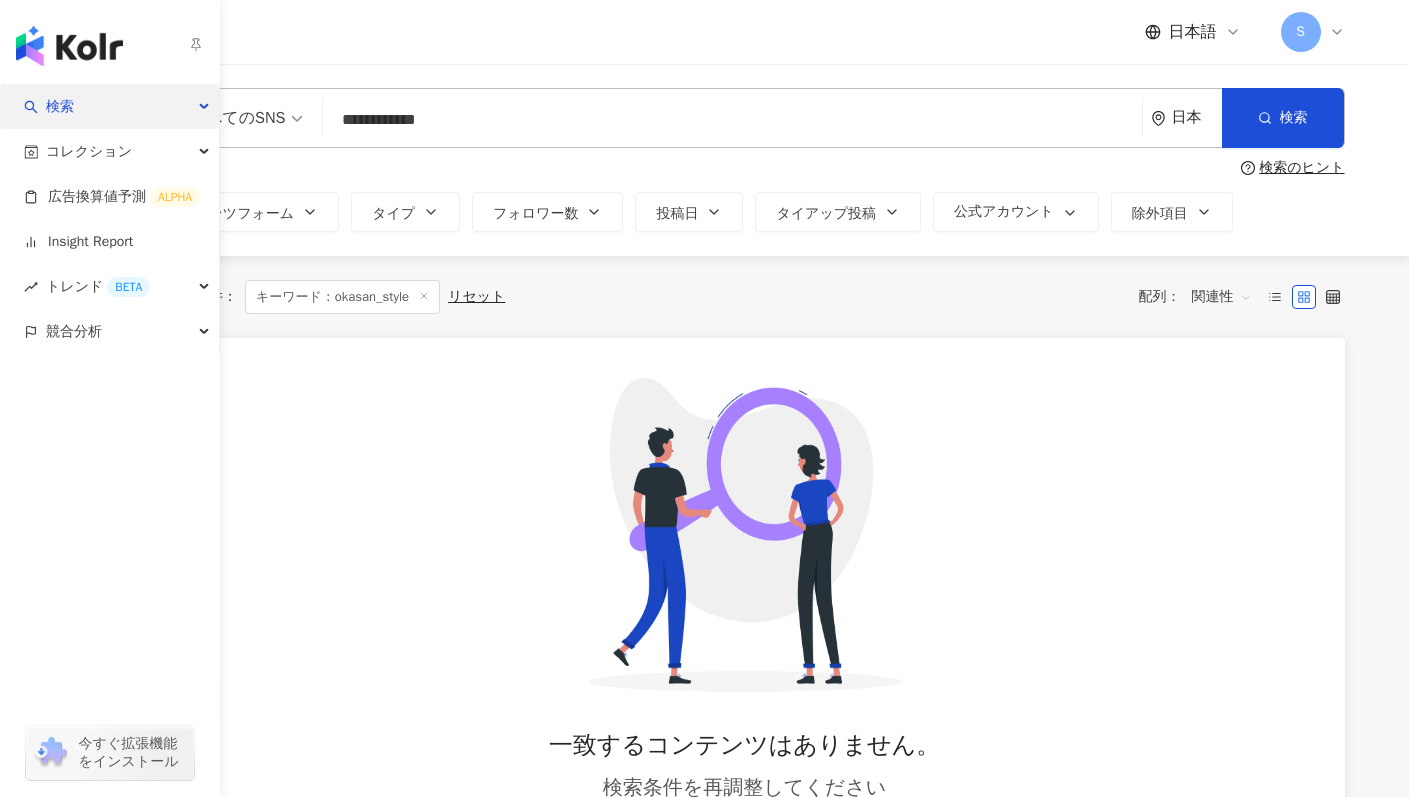 click on "検索" at bounding box center [109, 106] 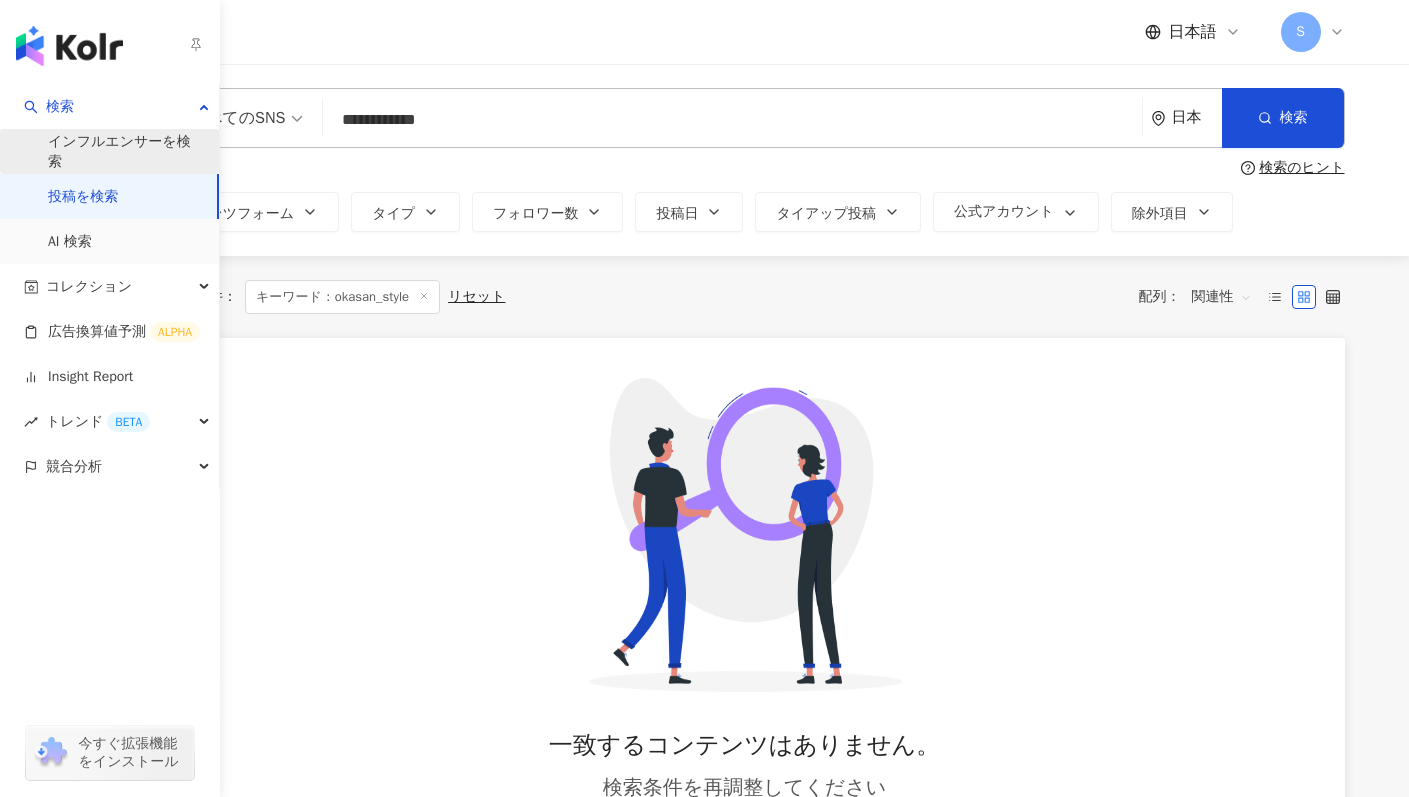 click on "インフルエンサーを検索" at bounding box center (125, 151) 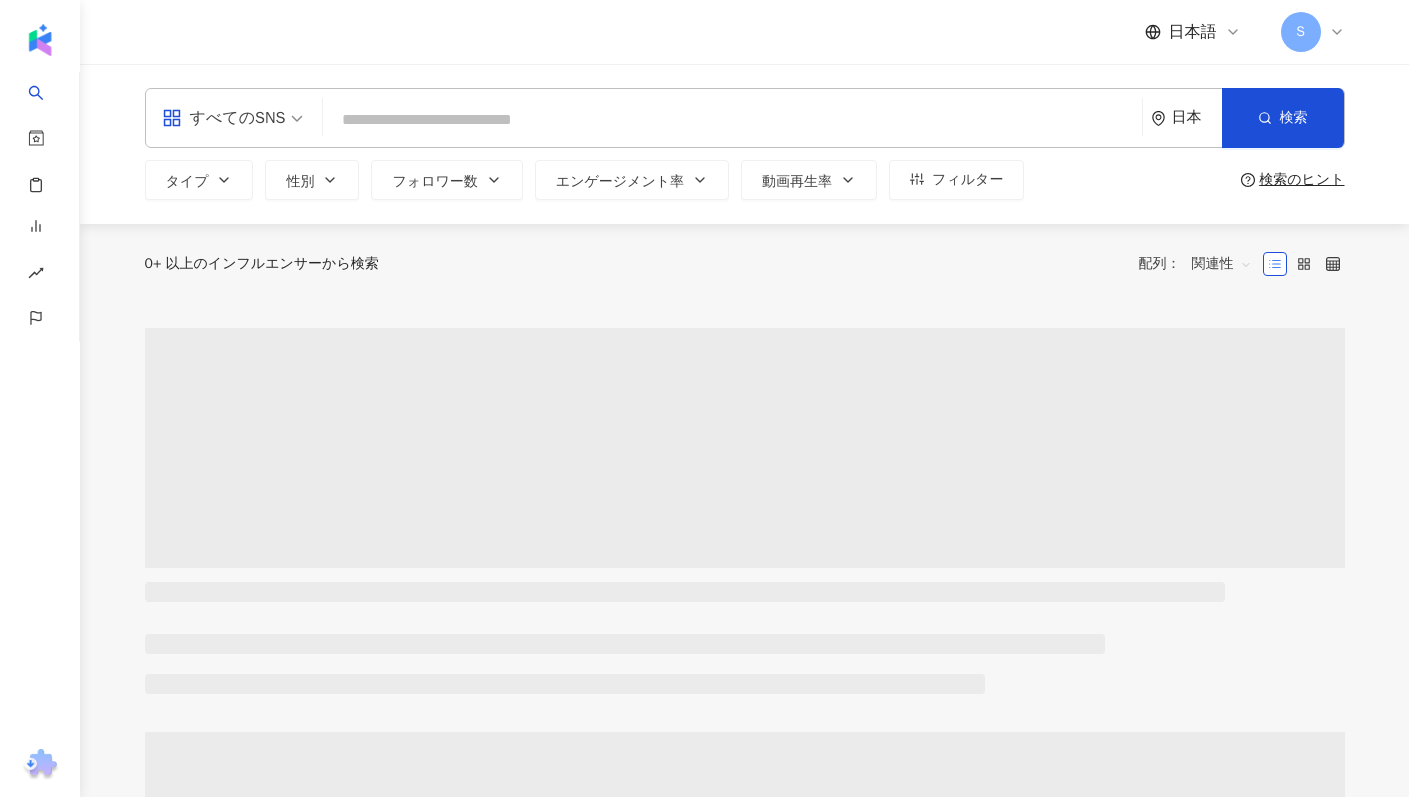 click on "すべてのSNS 日本 検索" at bounding box center [745, 118] 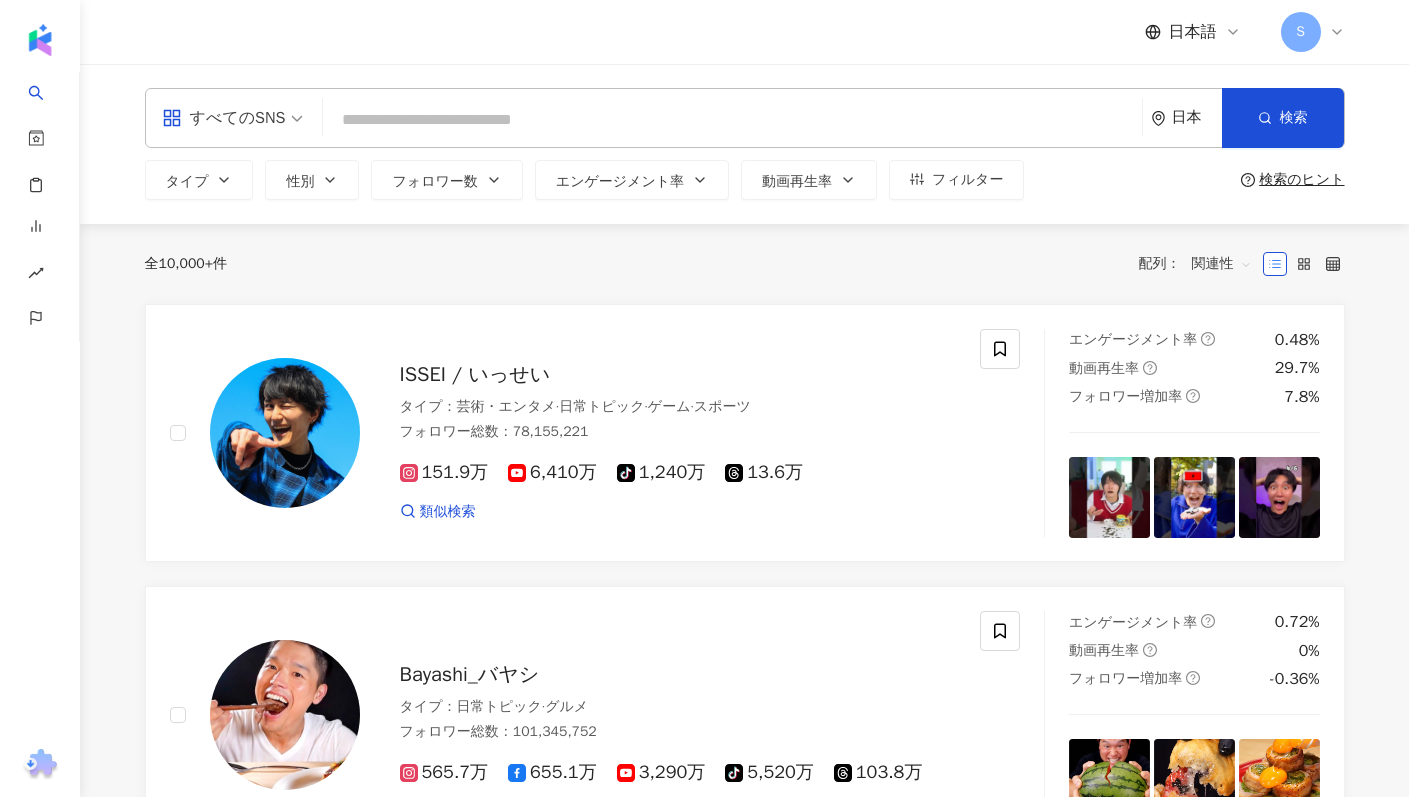 click at bounding box center (732, 120) 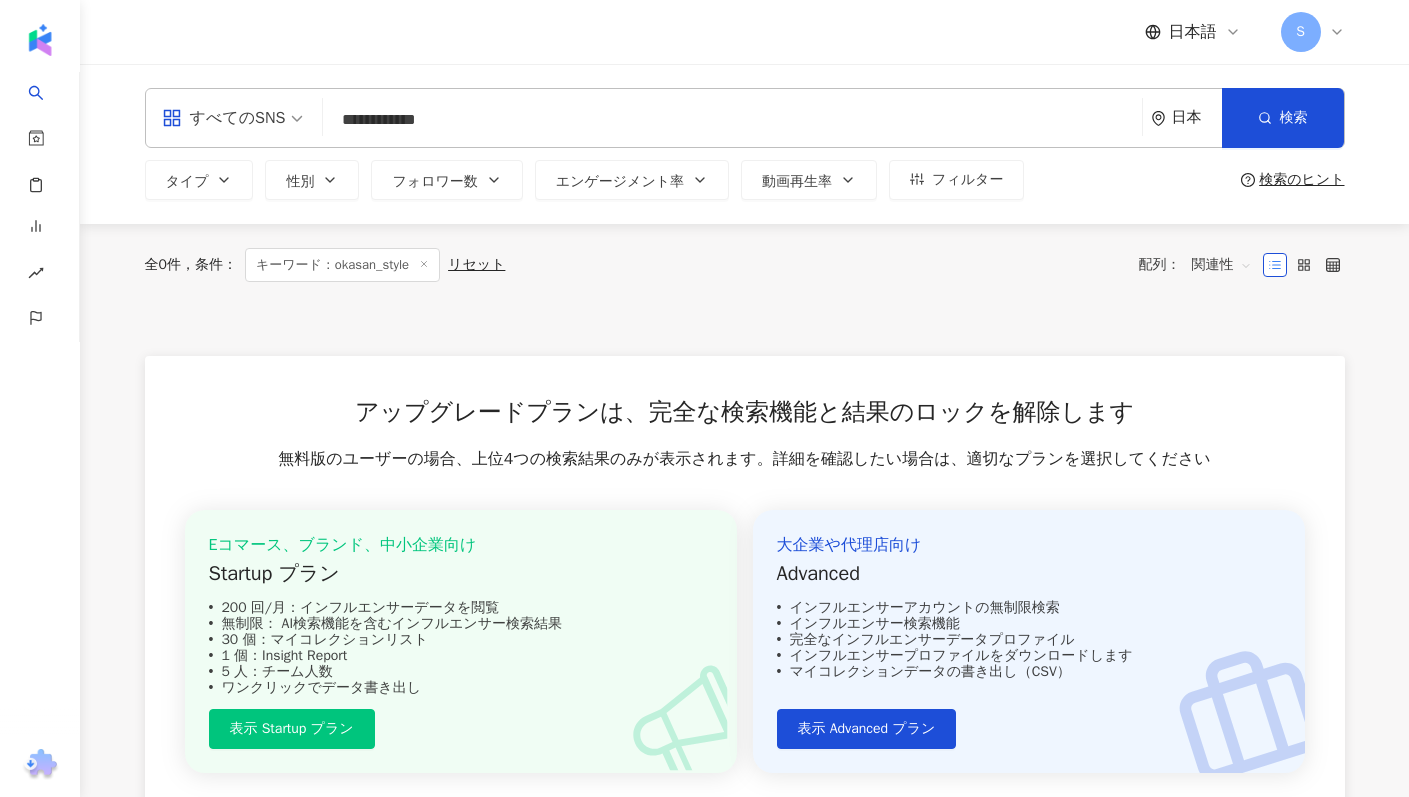 click on "**********" at bounding box center [732, 120] 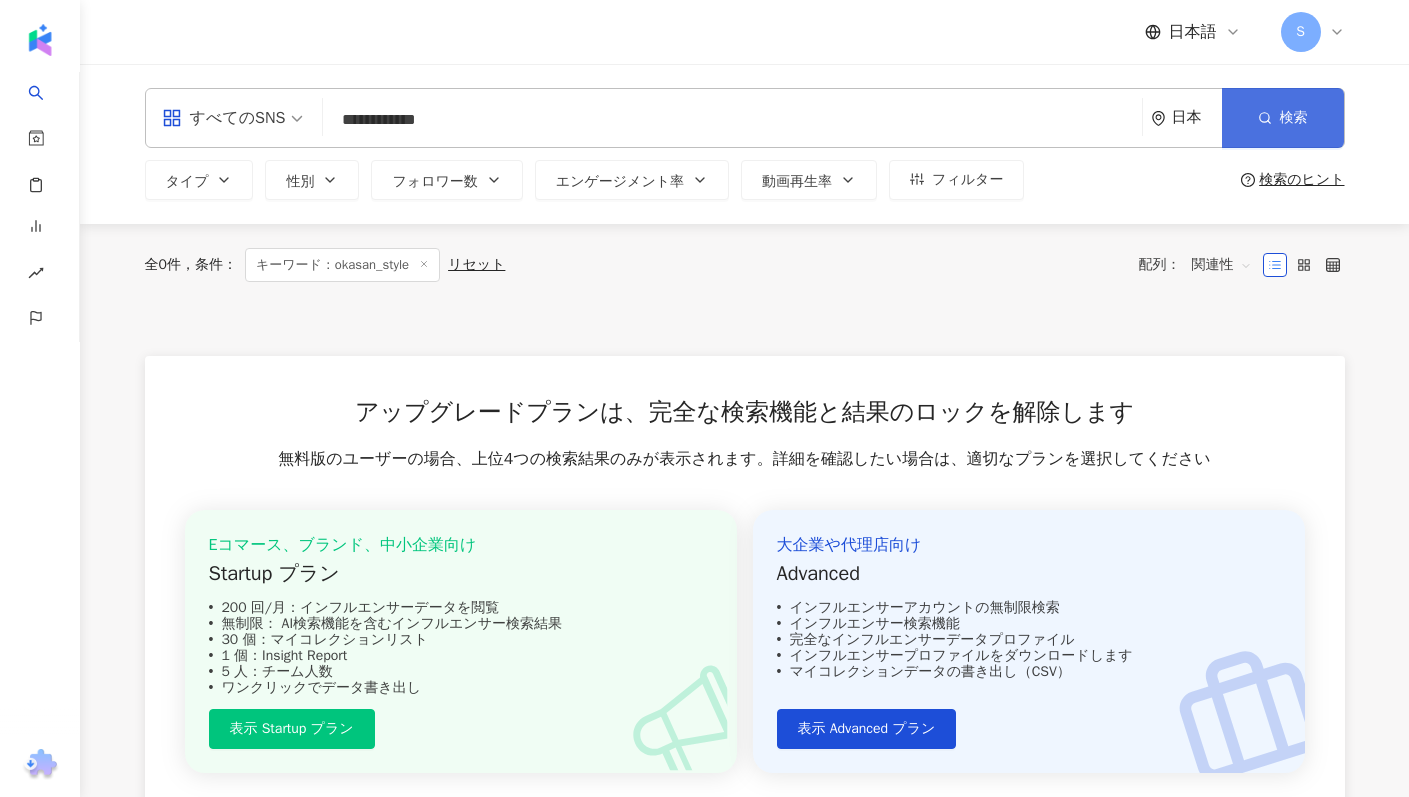 type on "**********" 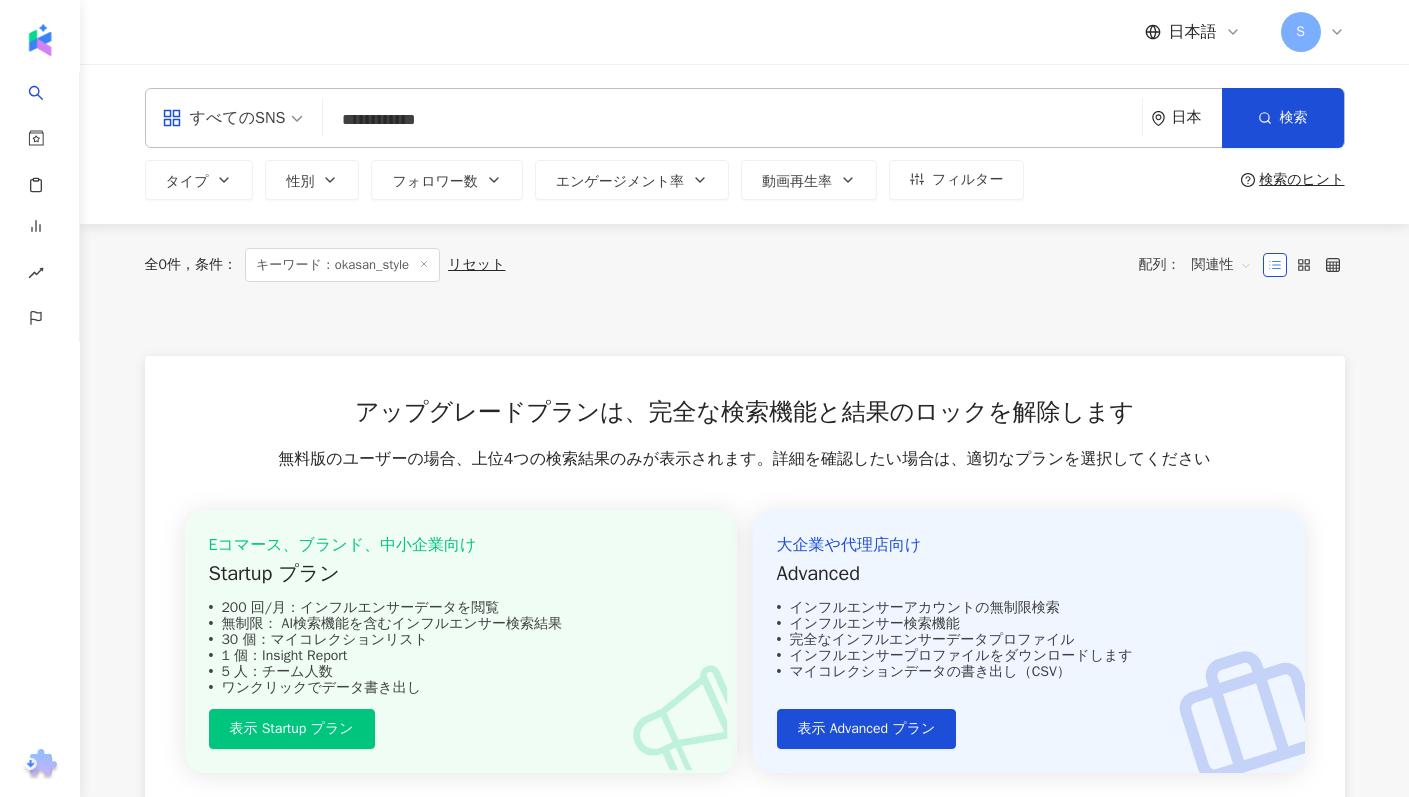 click on "キーワード：okasan_style" at bounding box center (342, 265) 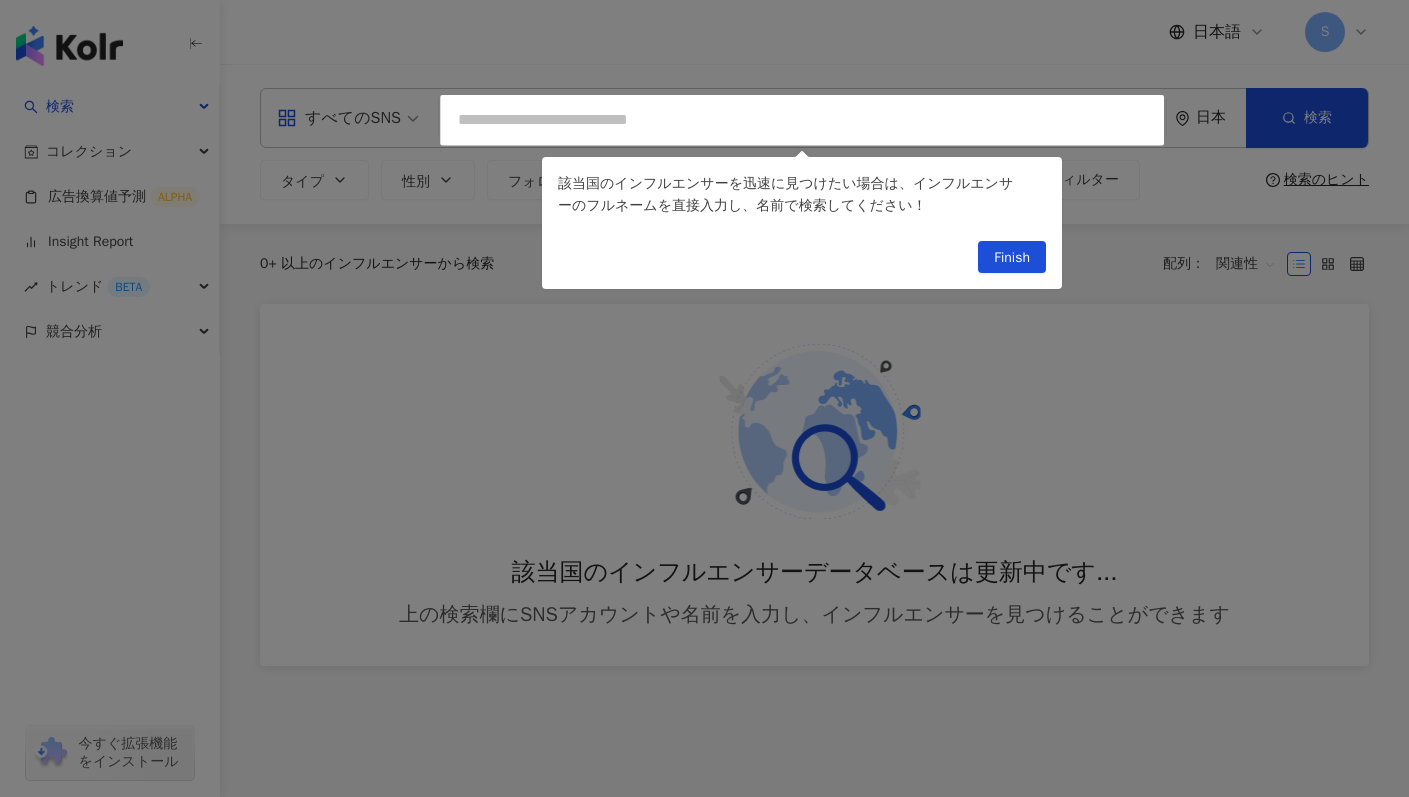 click at bounding box center [704, 398] 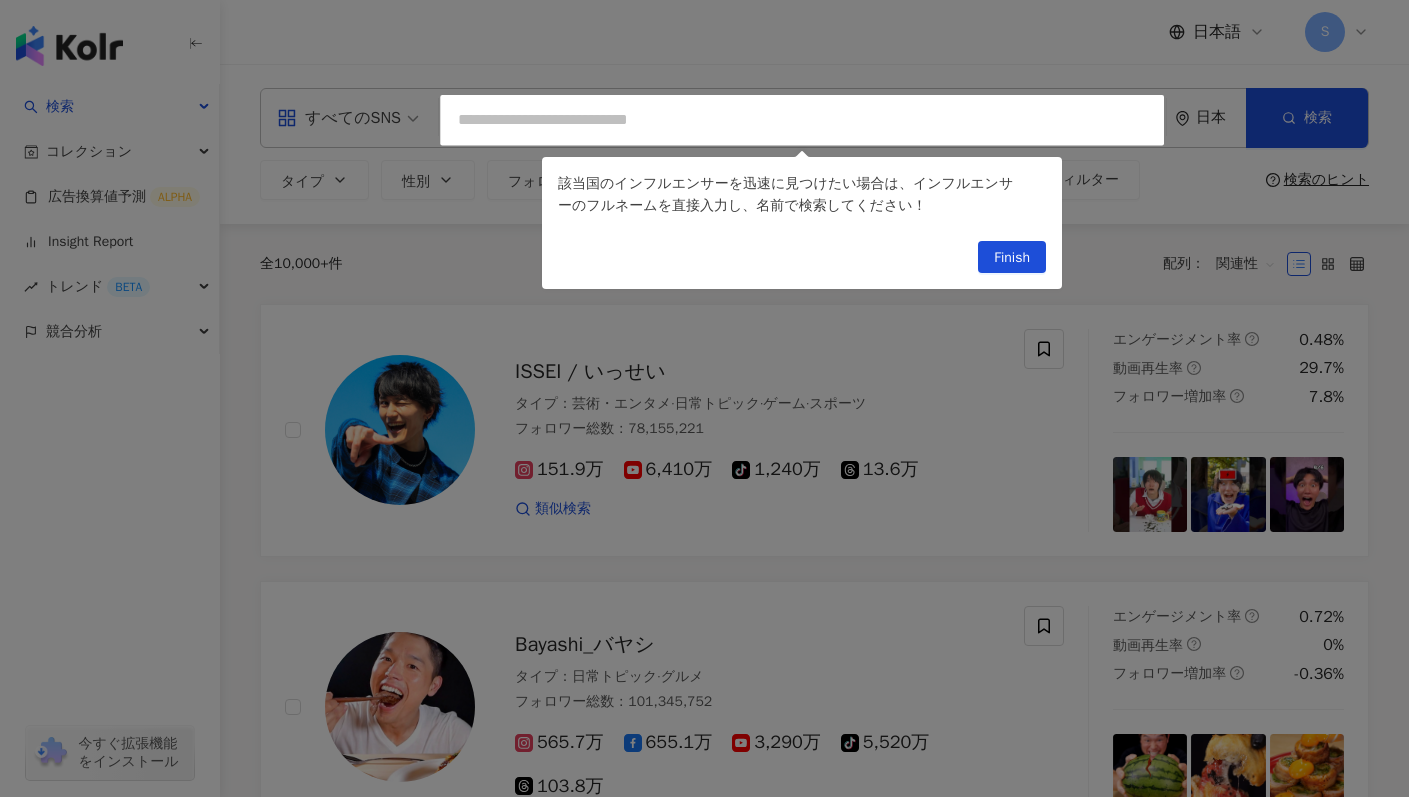 click at bounding box center [704, 398] 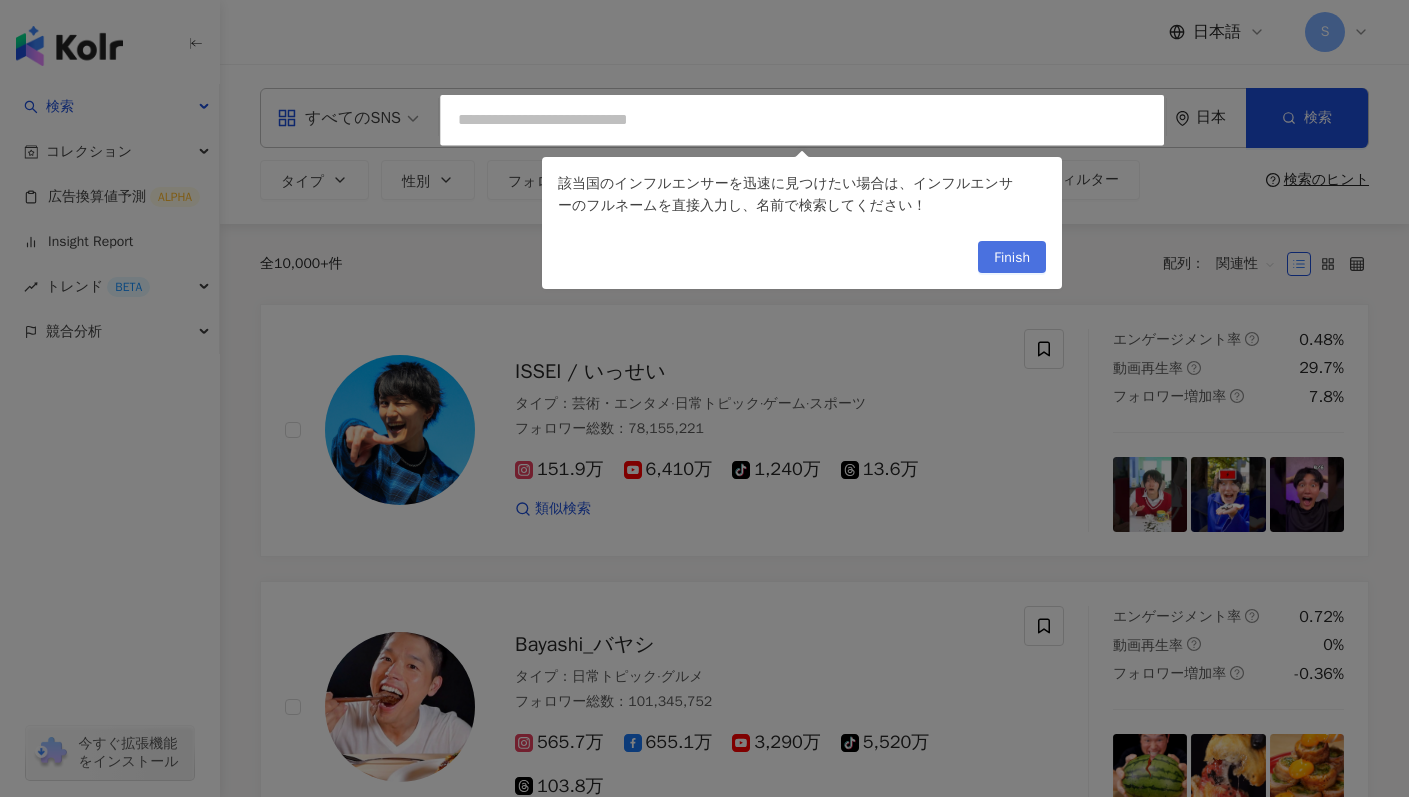 click on "Finish" at bounding box center [1012, 258] 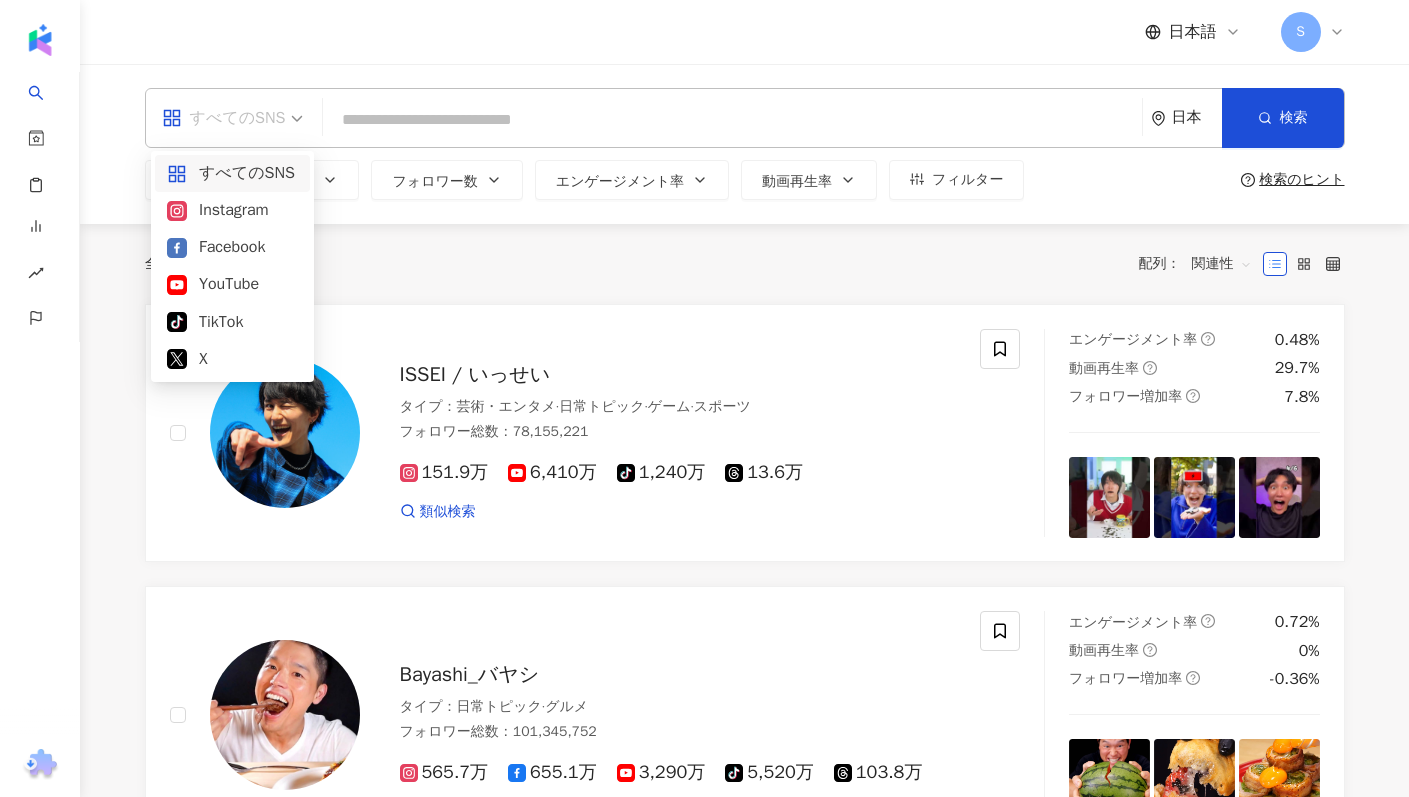 click on "すべてのSNS" at bounding box center (224, 118) 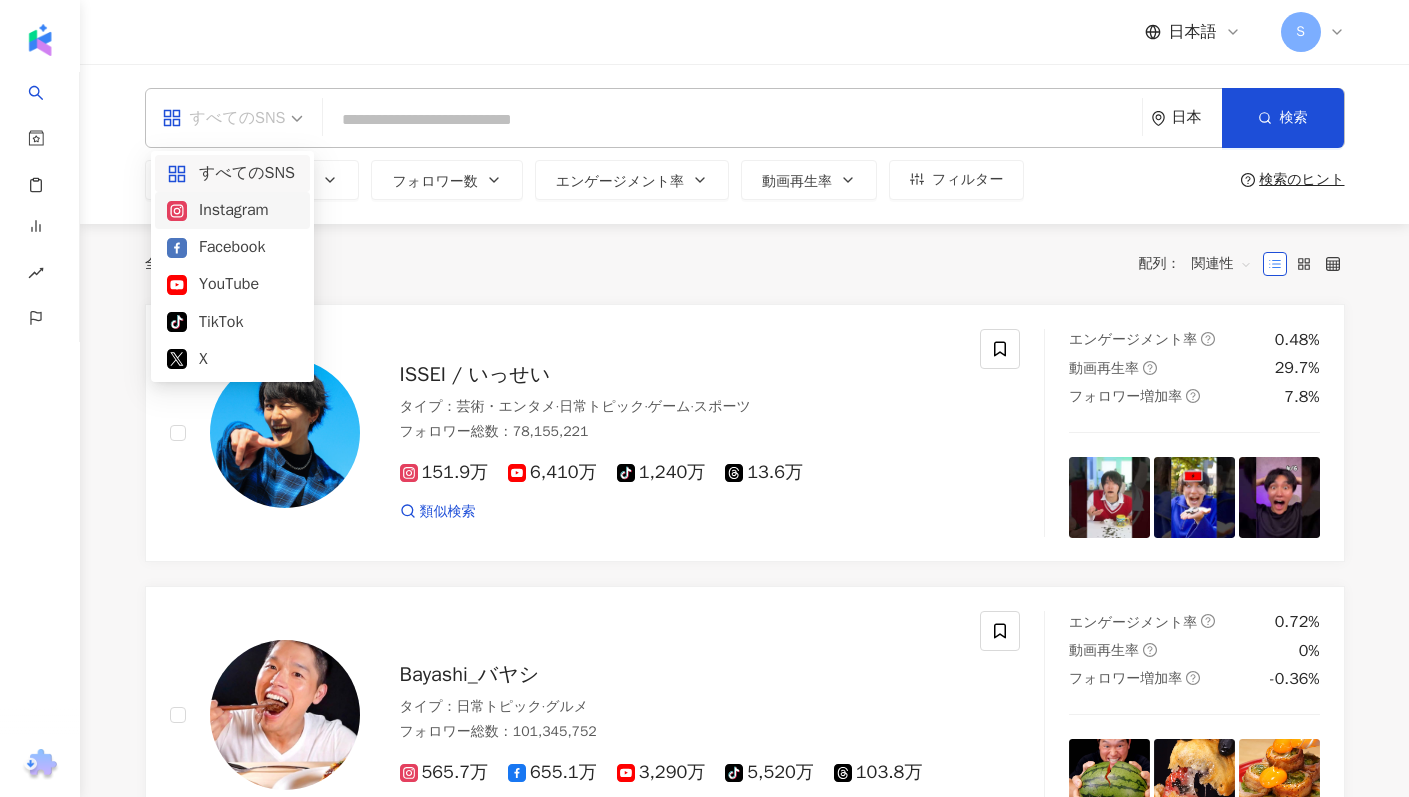 click on "Instagram" at bounding box center [232, 210] 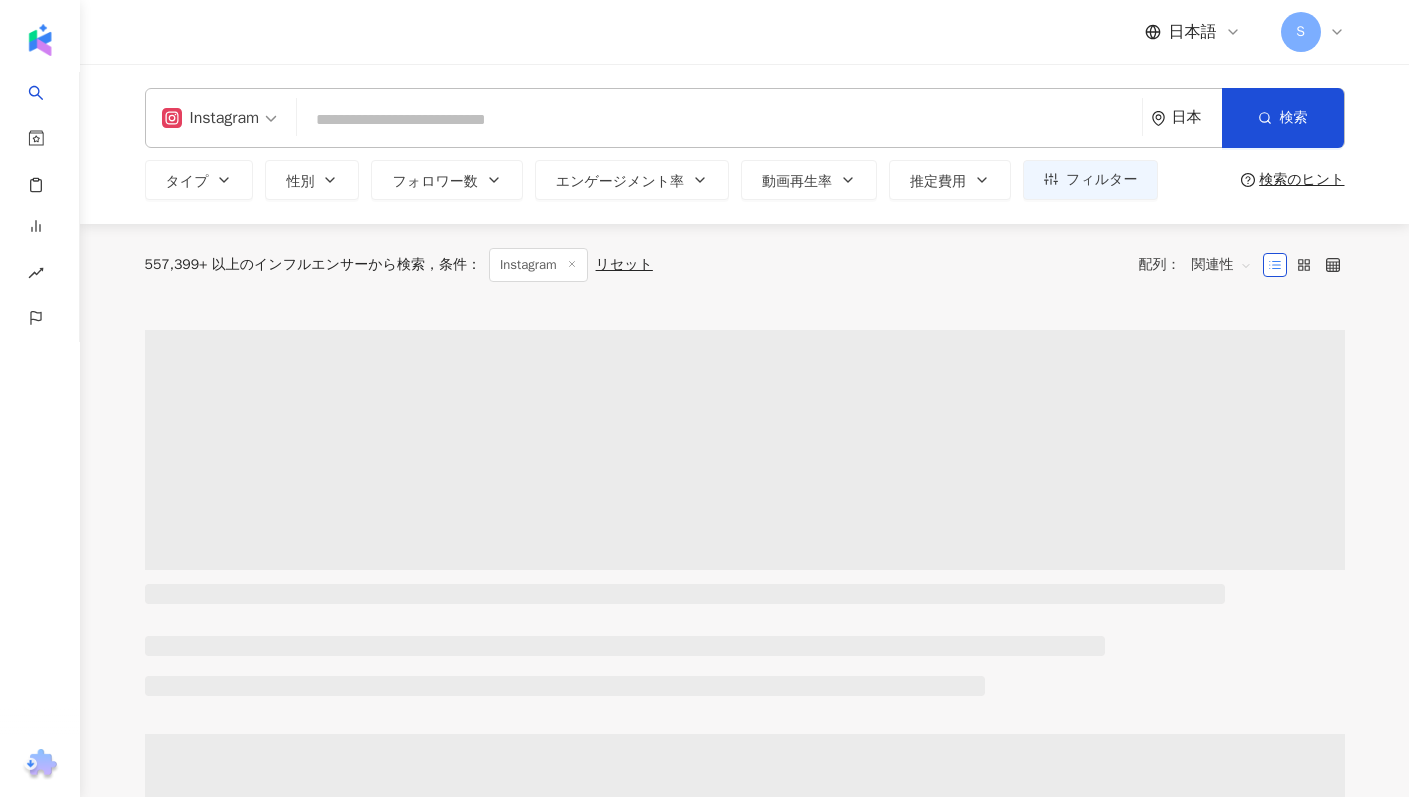 click at bounding box center [719, 120] 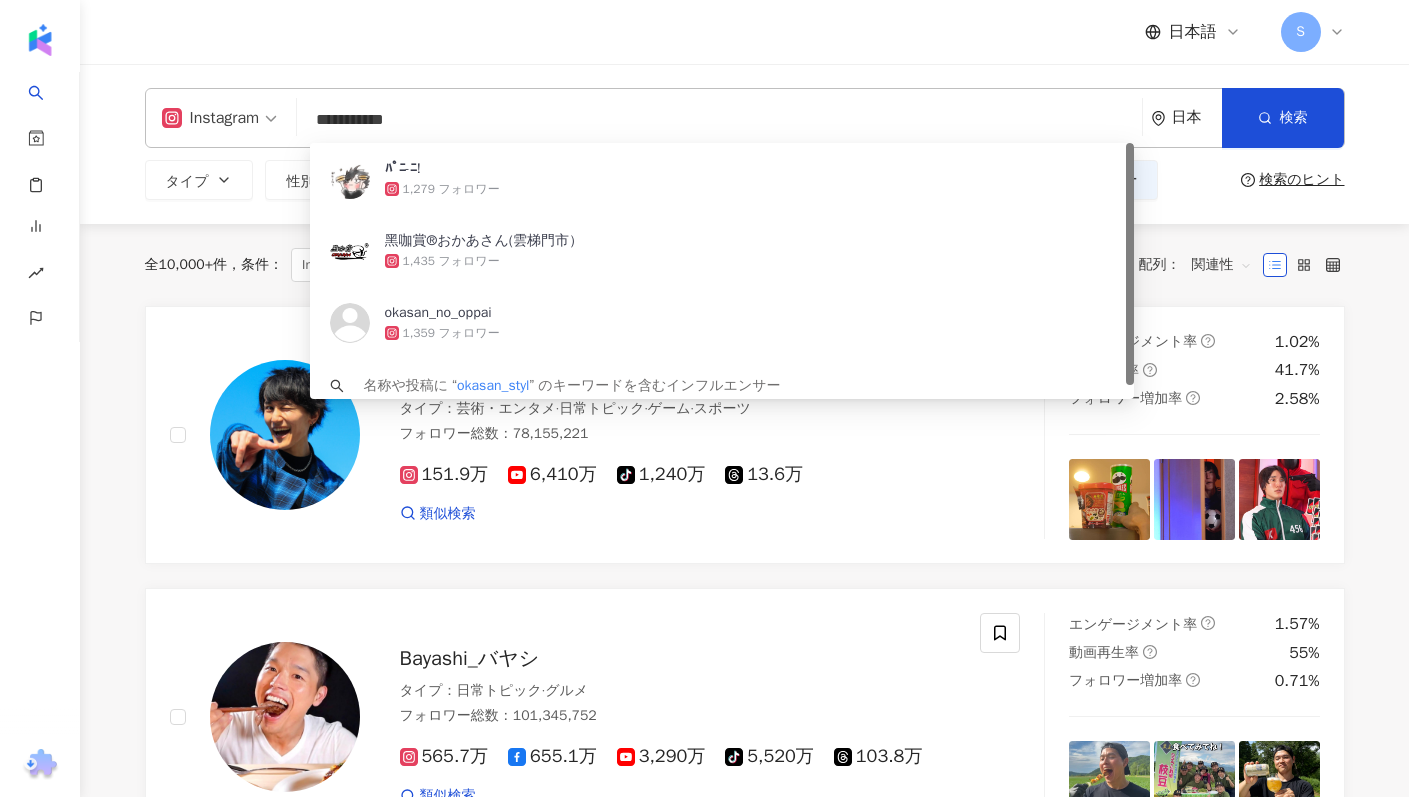 type on "**********" 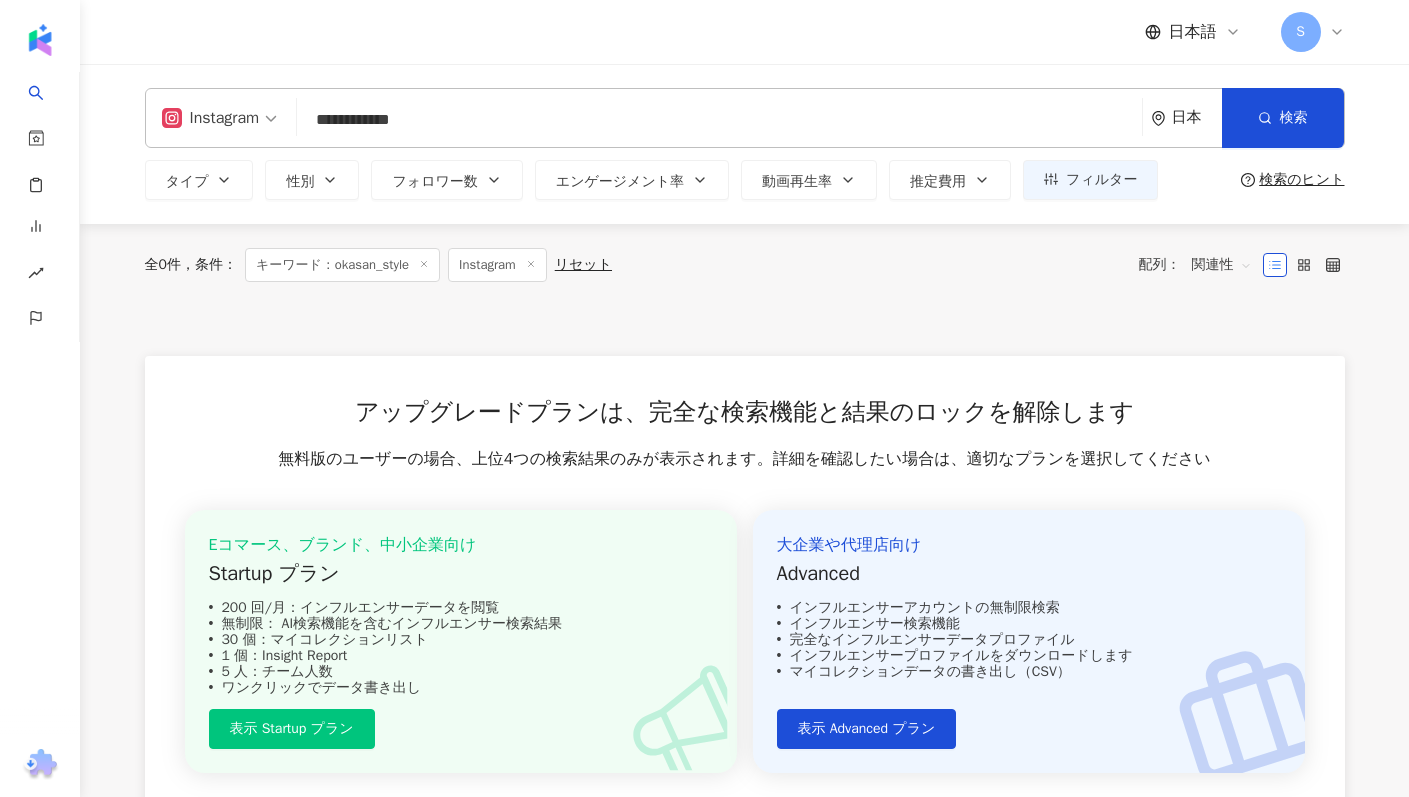 drag, startPoint x: 484, startPoint y: 125, endPoint x: -59, endPoint y: 113, distance: 543.13257 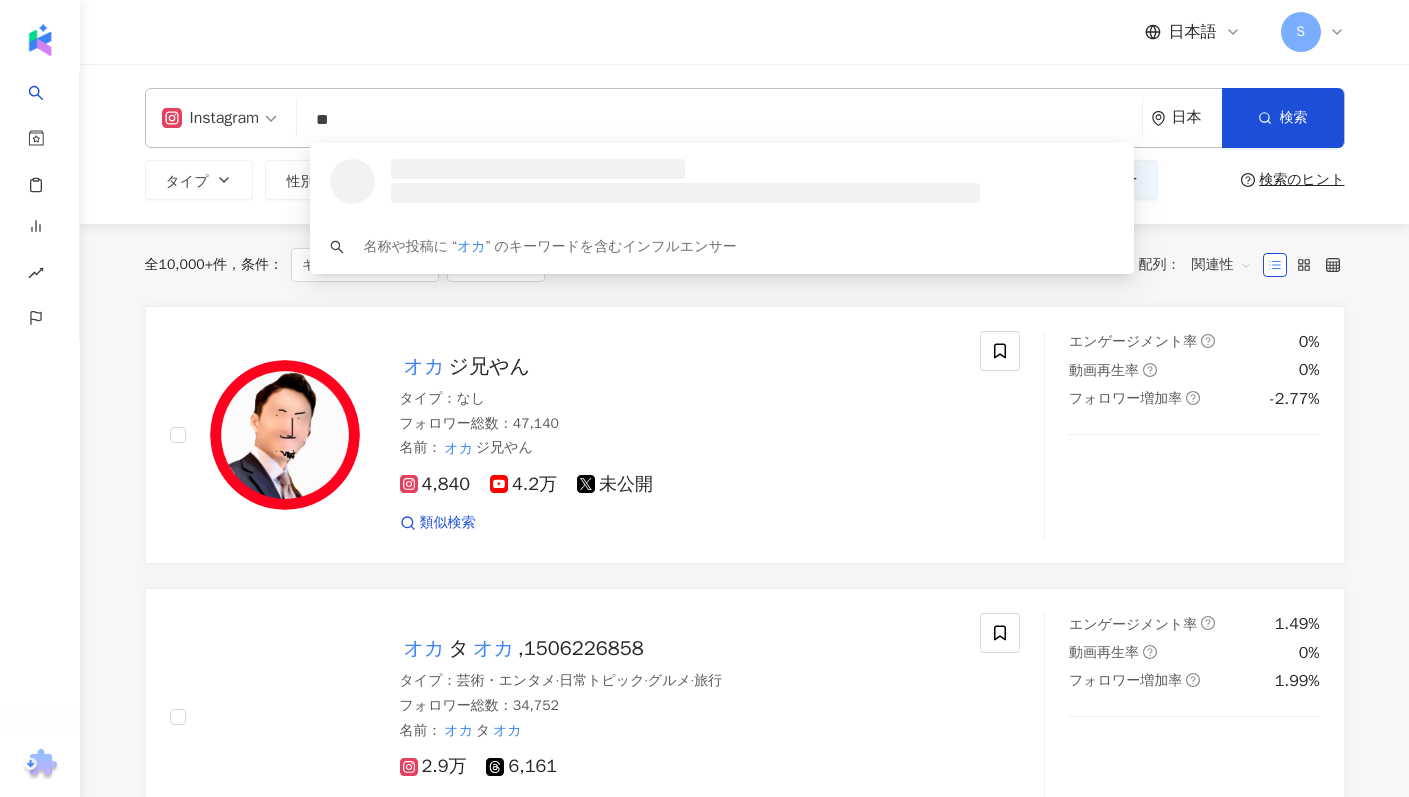 scroll, scrollTop: 0, scrollLeft: 0, axis: both 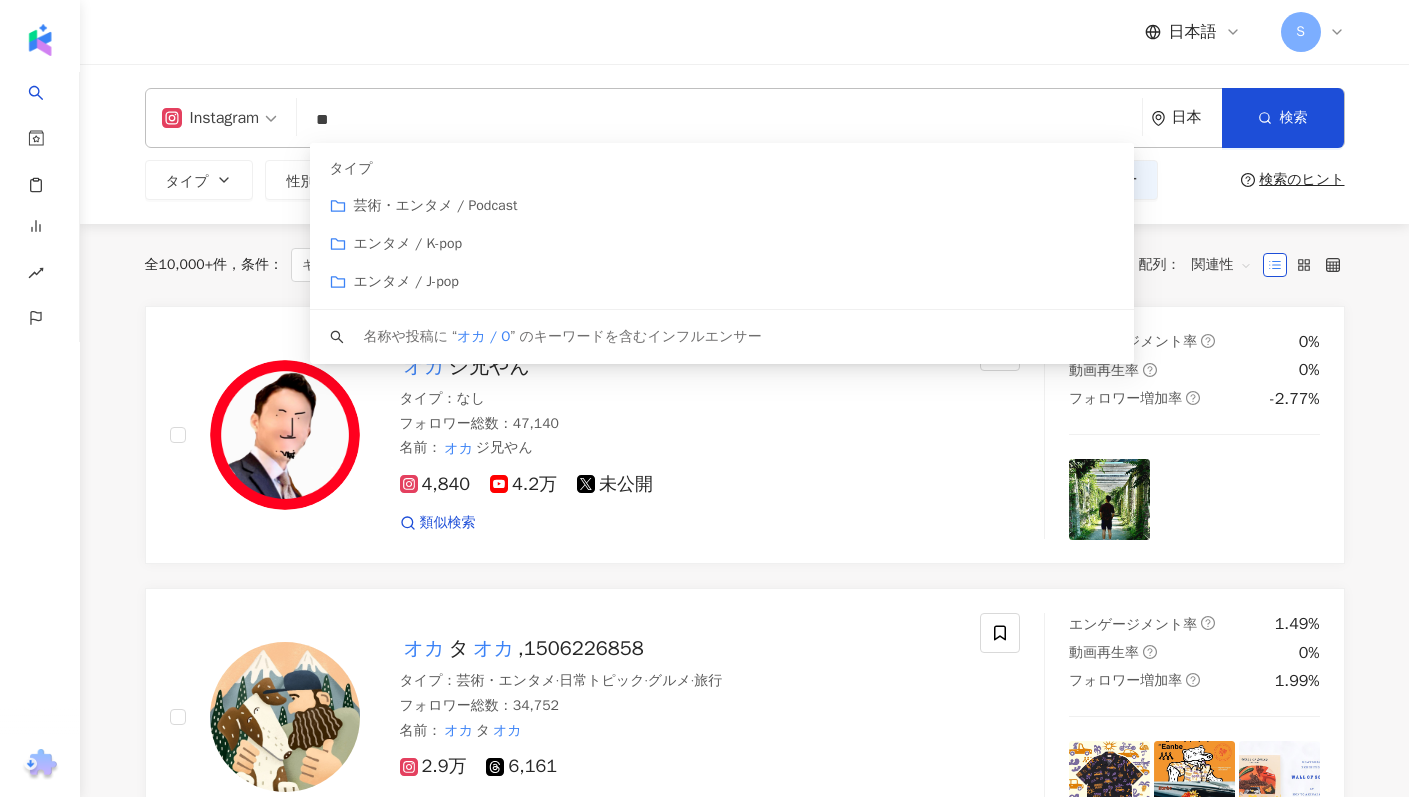 type on "*" 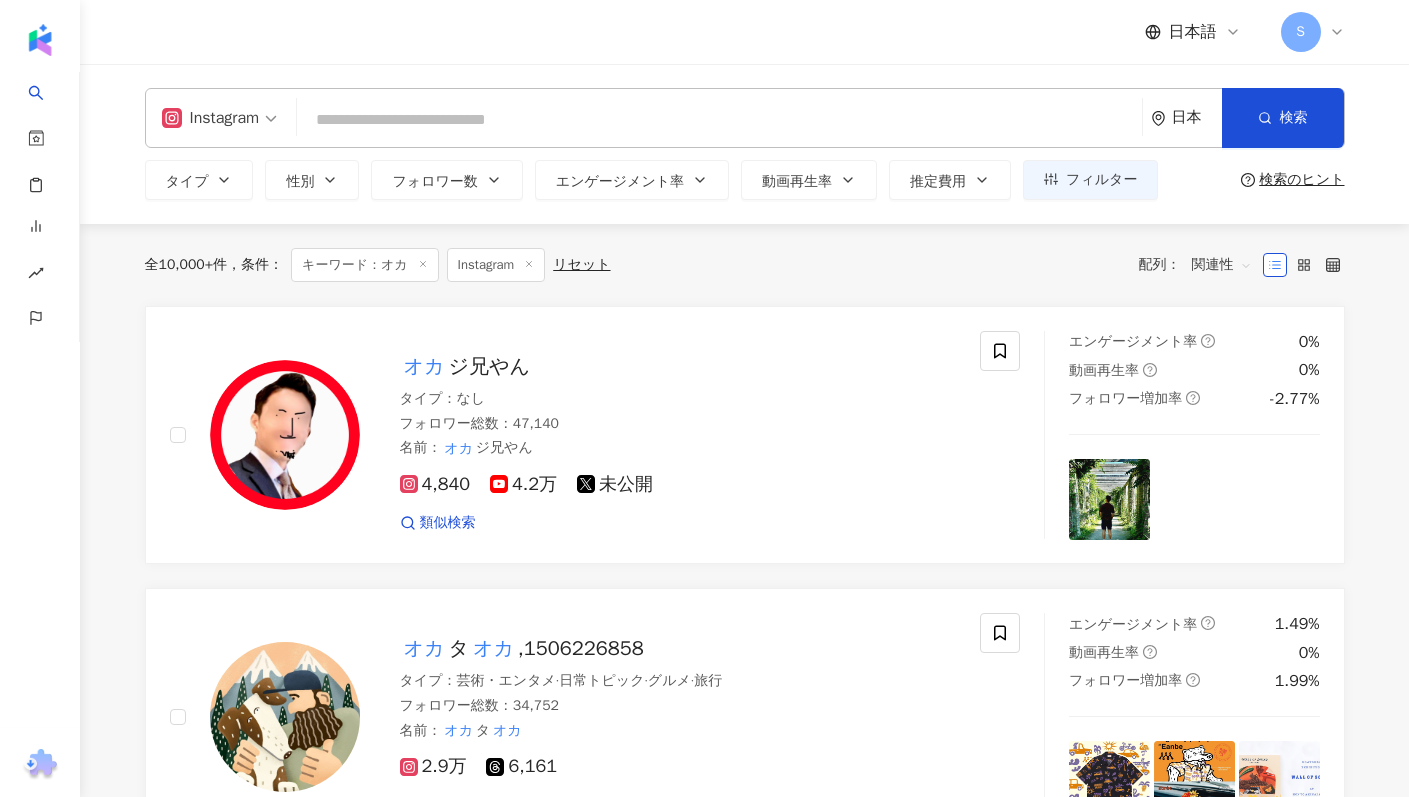 click at bounding box center [719, 120] 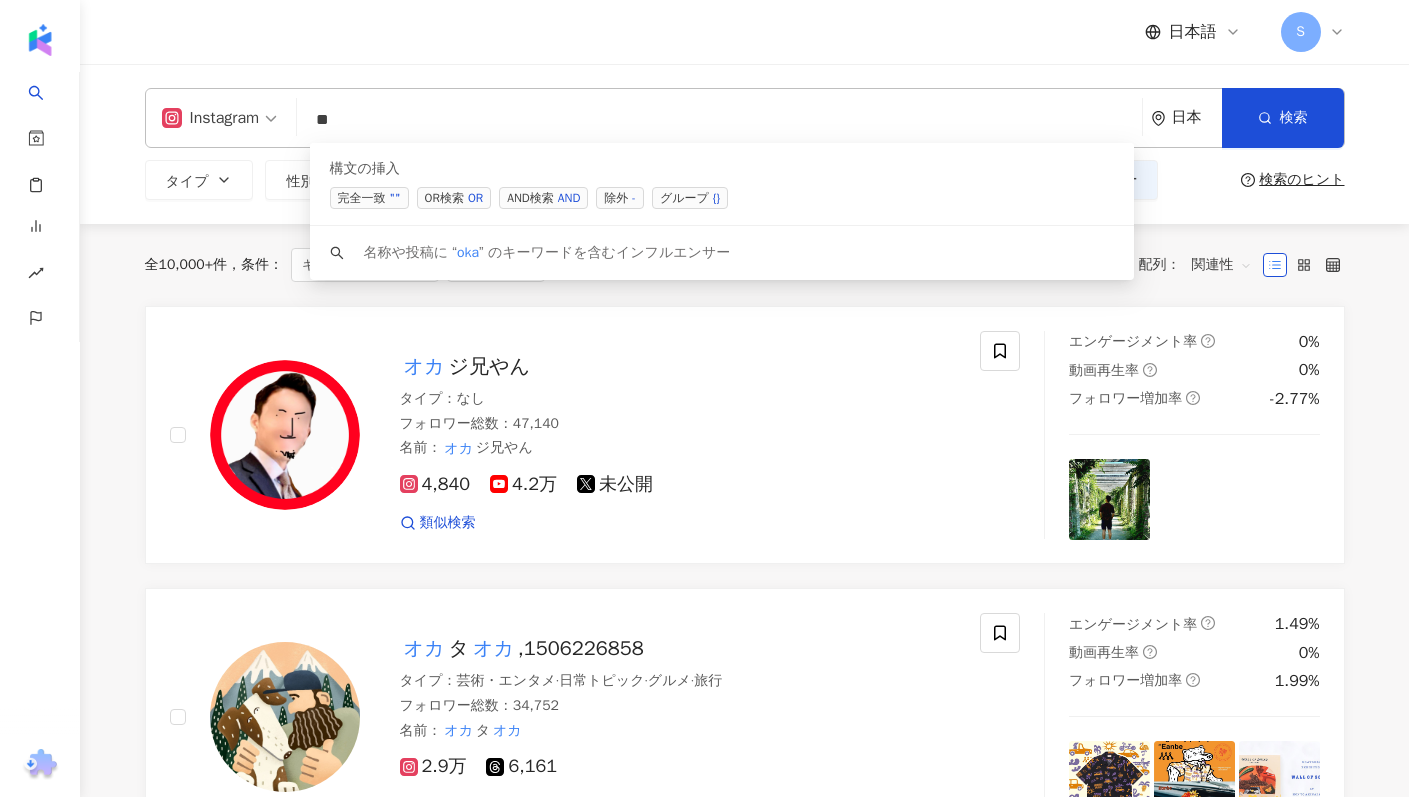 type on "*" 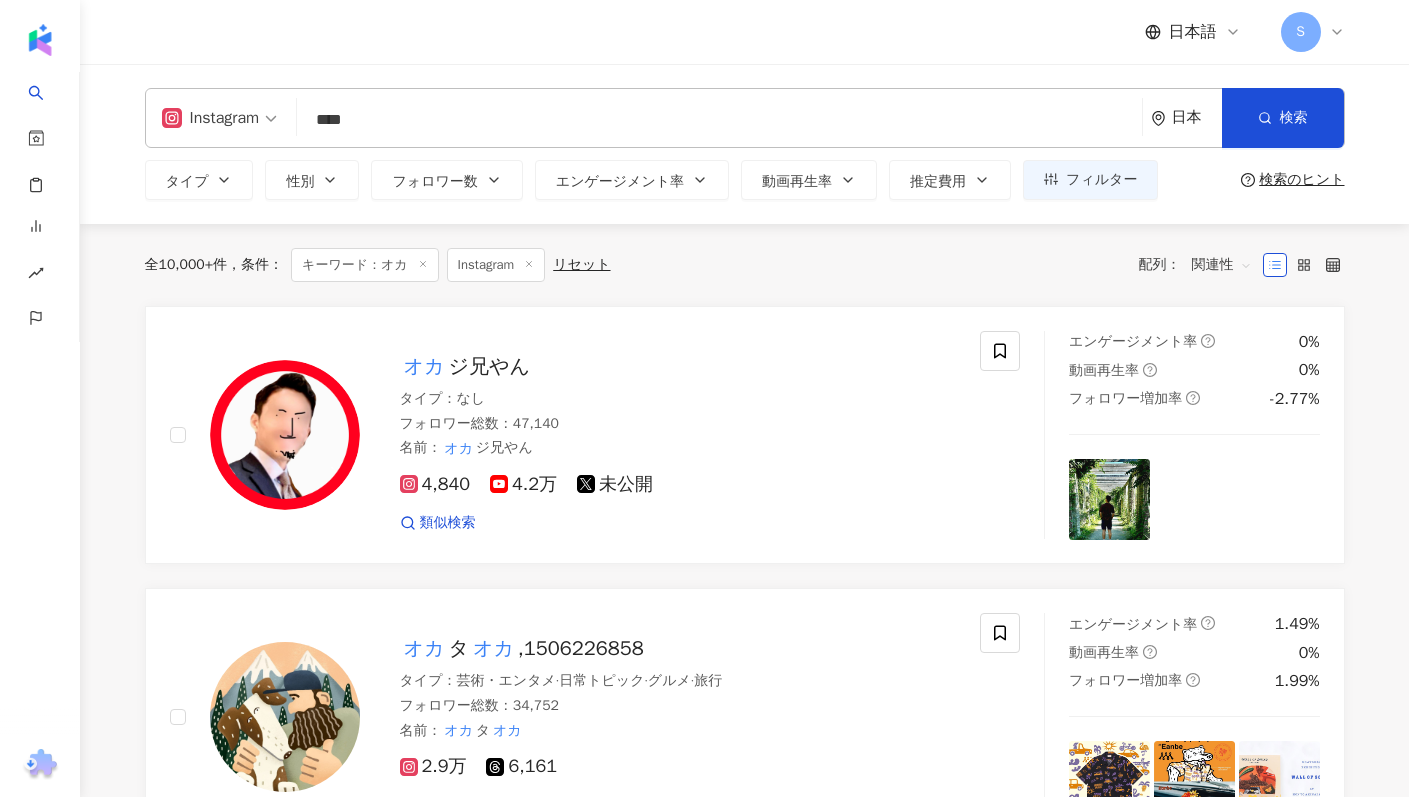type on "****" 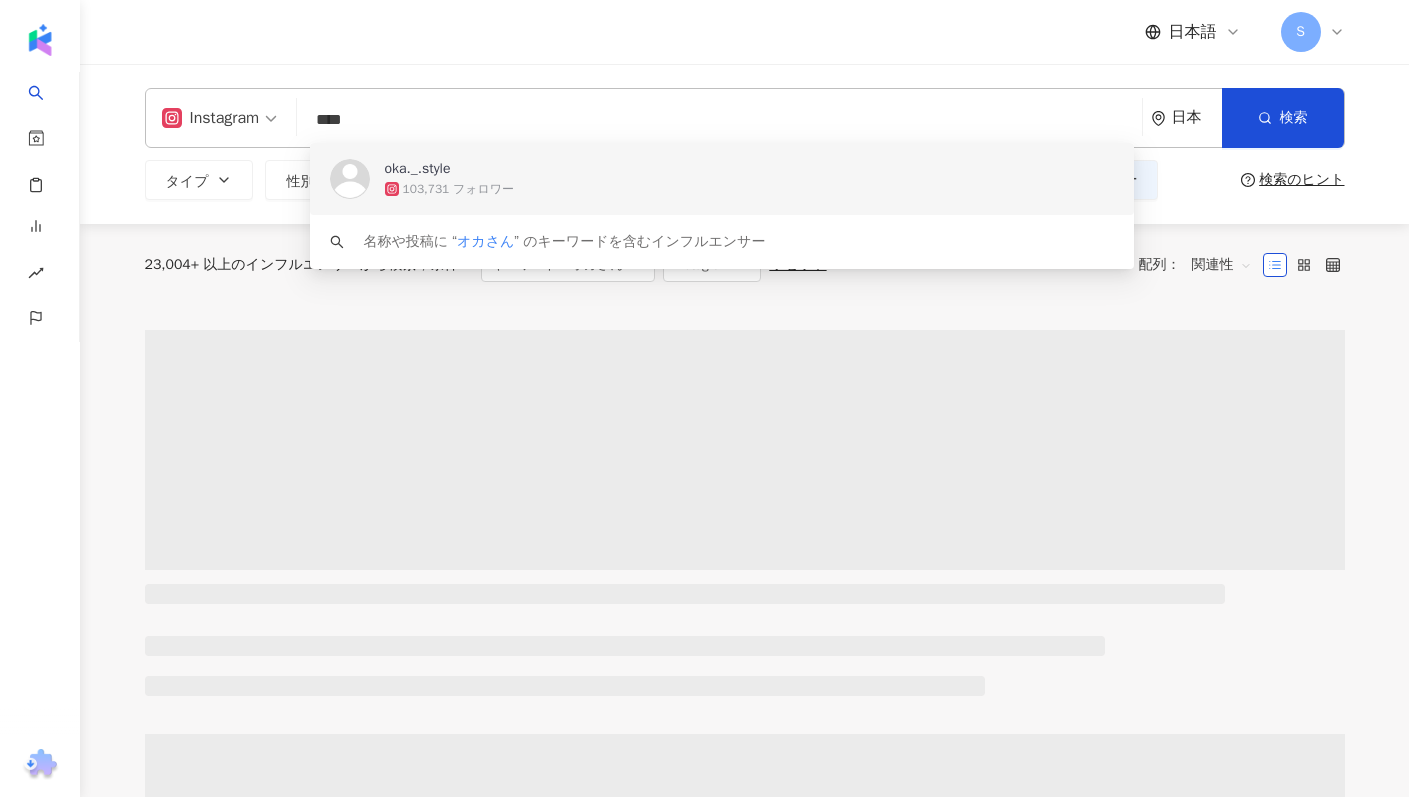 click on "oka._.style" at bounding box center [700, 169] 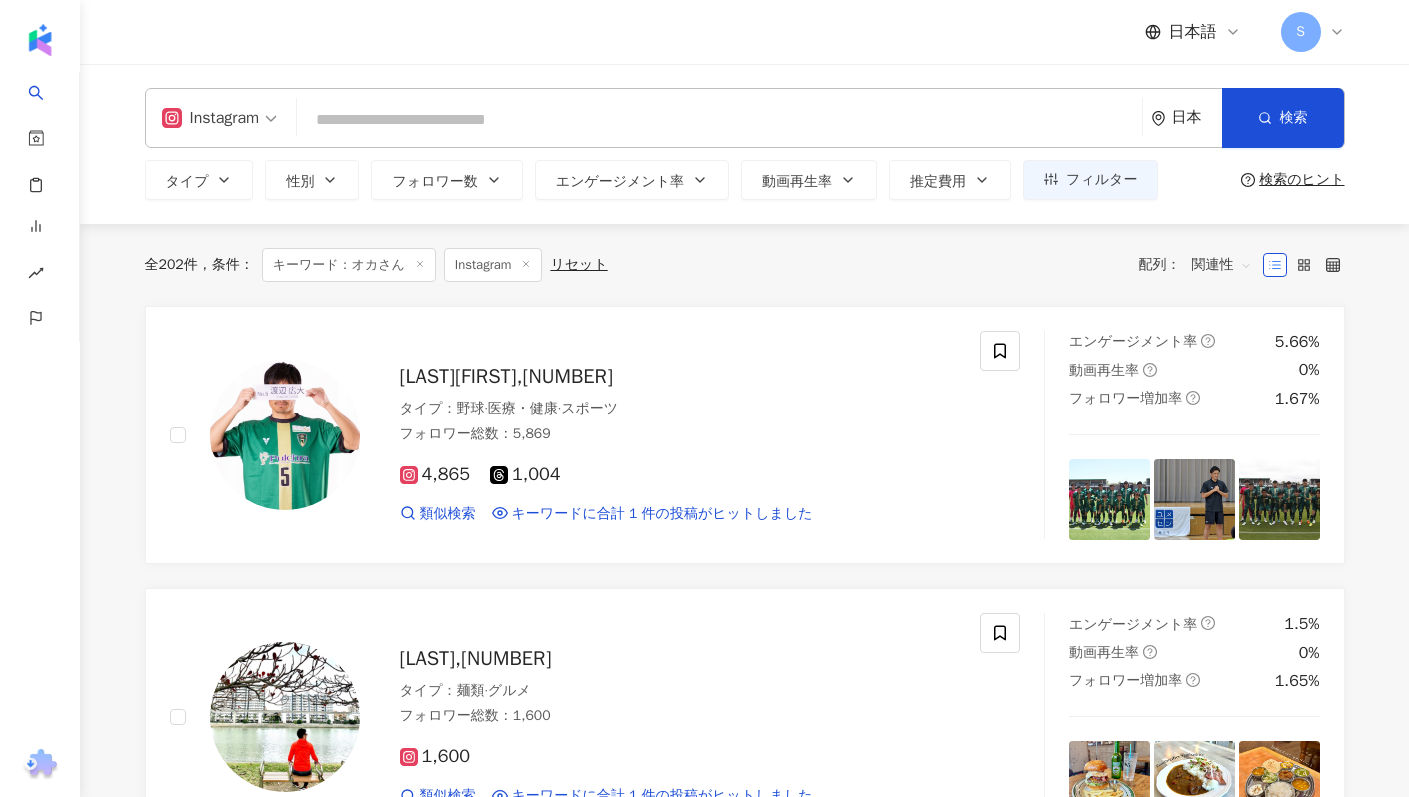 click at bounding box center (719, 120) 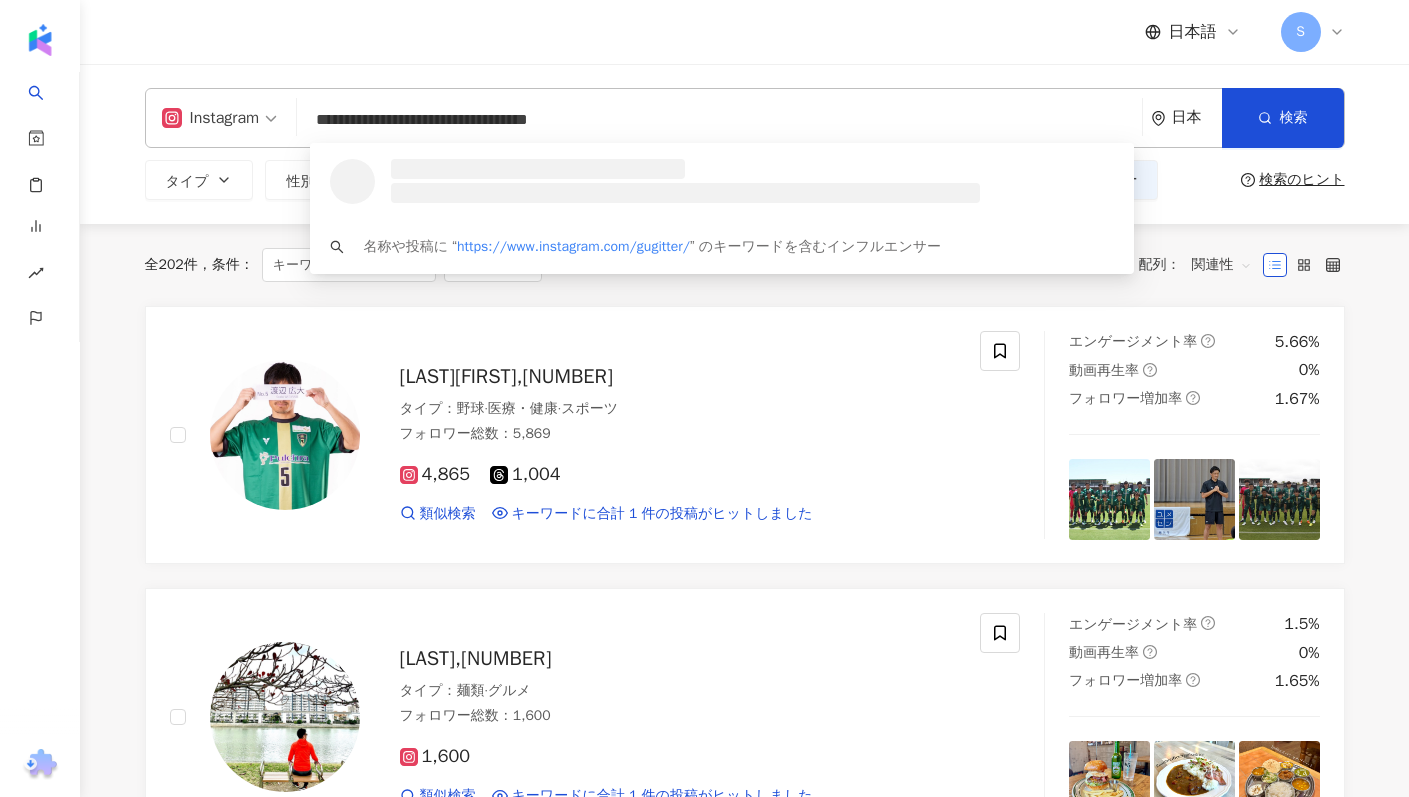type on "**********" 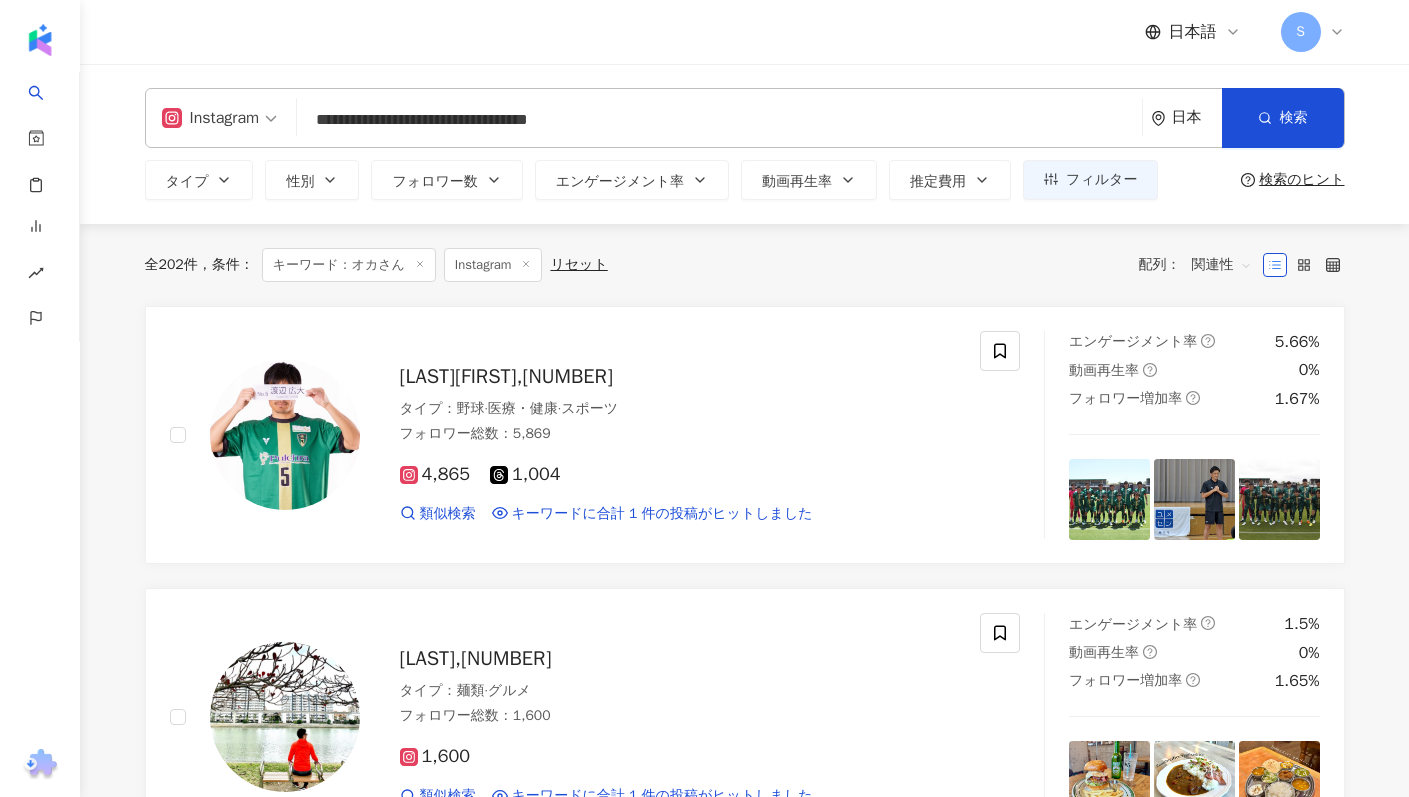 drag, startPoint x: 738, startPoint y: 97, endPoint x: 363, endPoint y: 99, distance: 375.00534 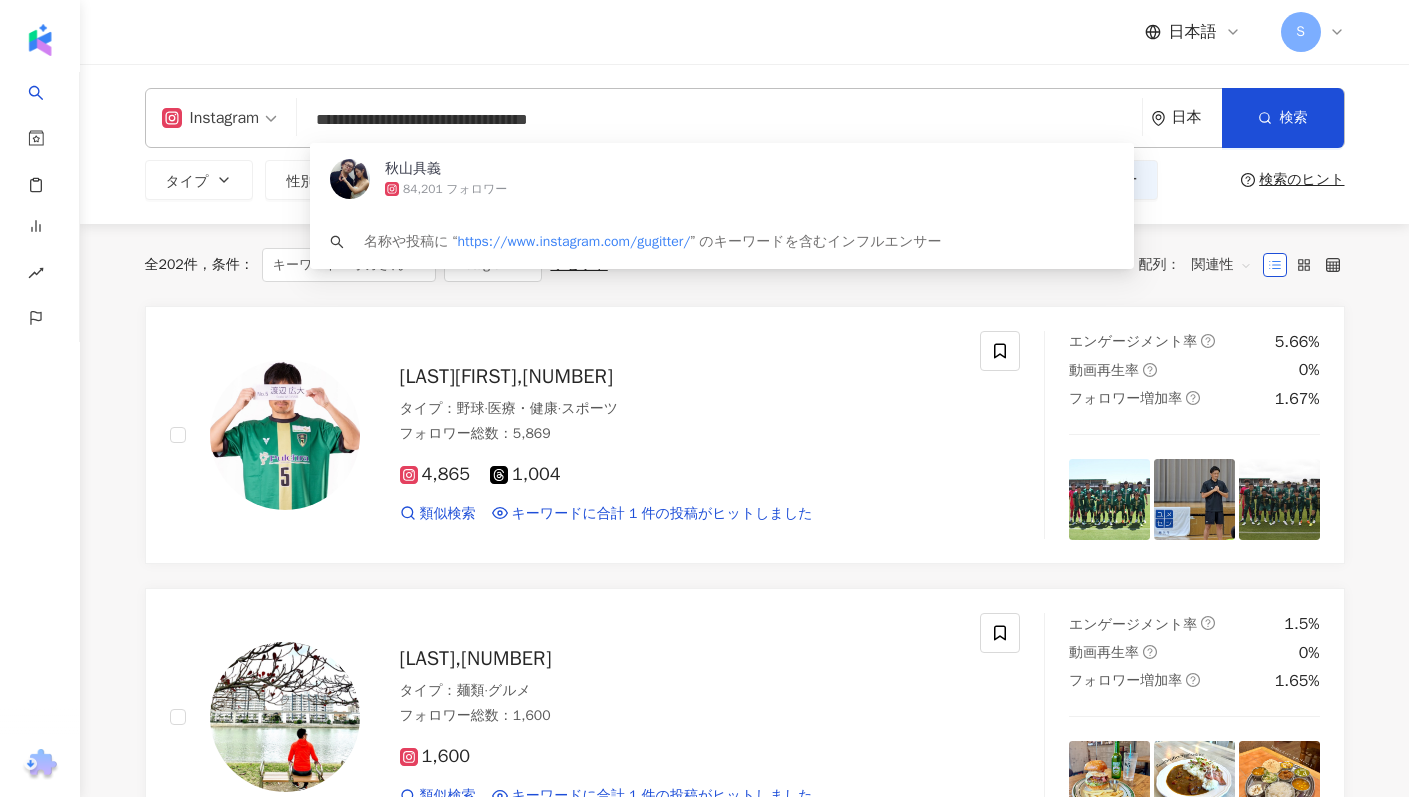 click on "**********" at bounding box center [719, 120] 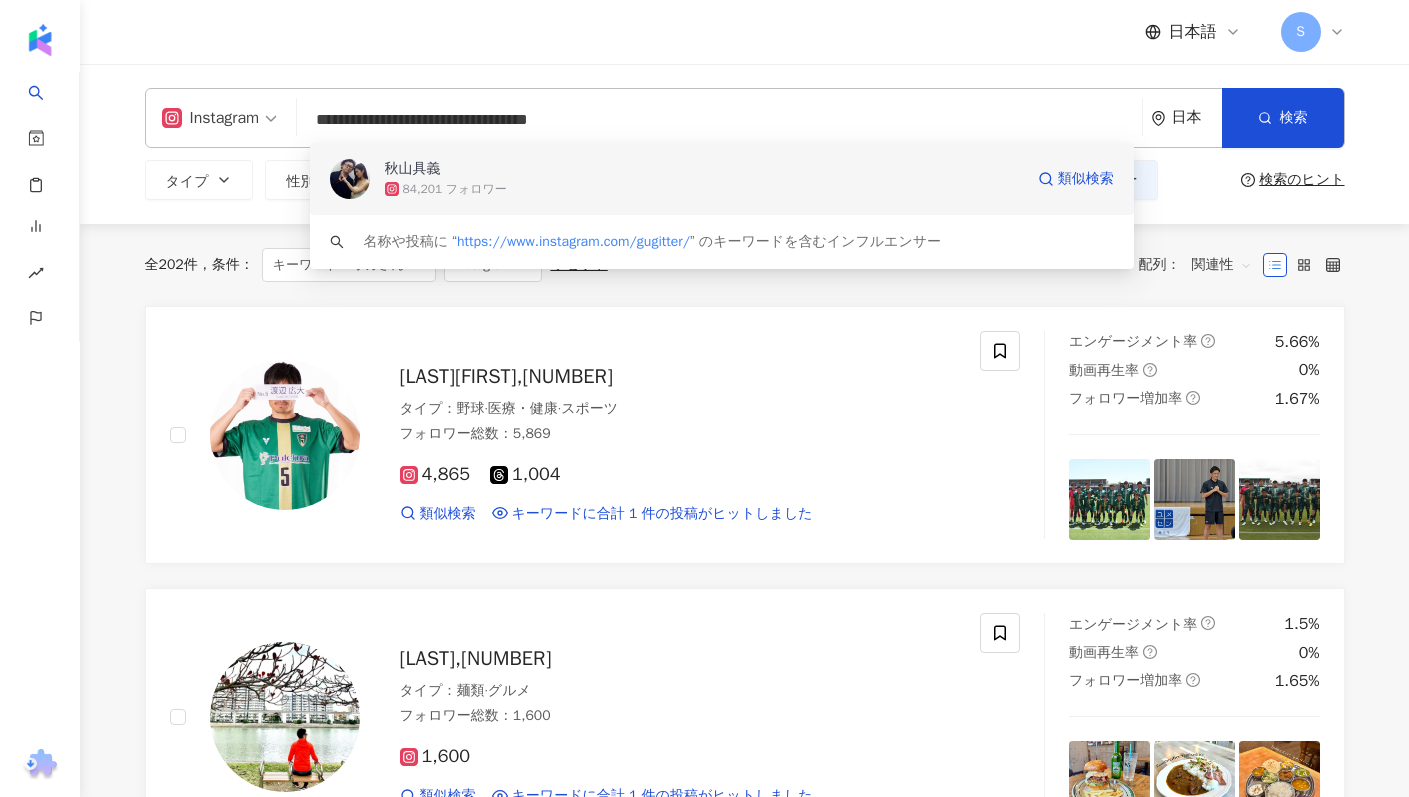 click on "84,201   フォロワー" at bounding box center [455, 189] 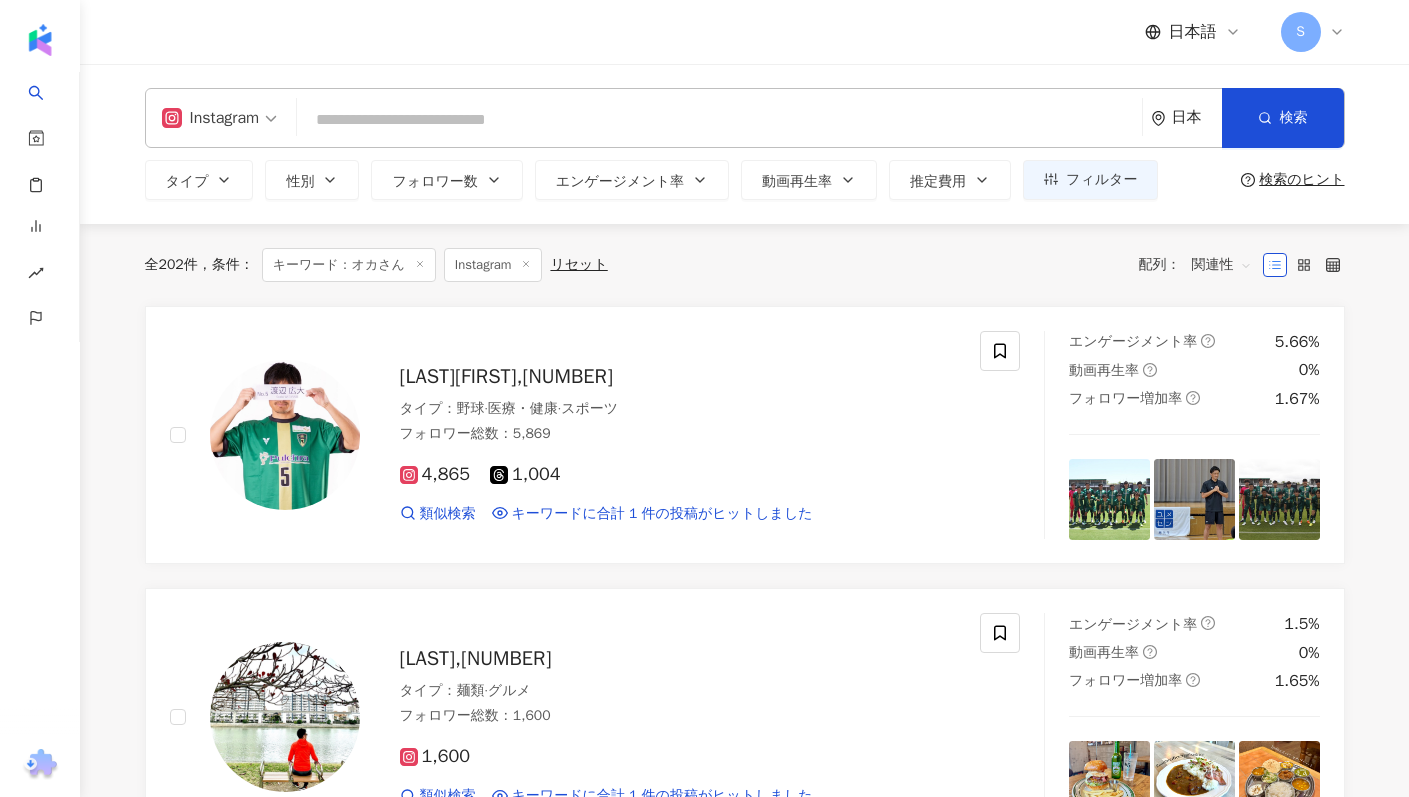 click at bounding box center [719, 120] 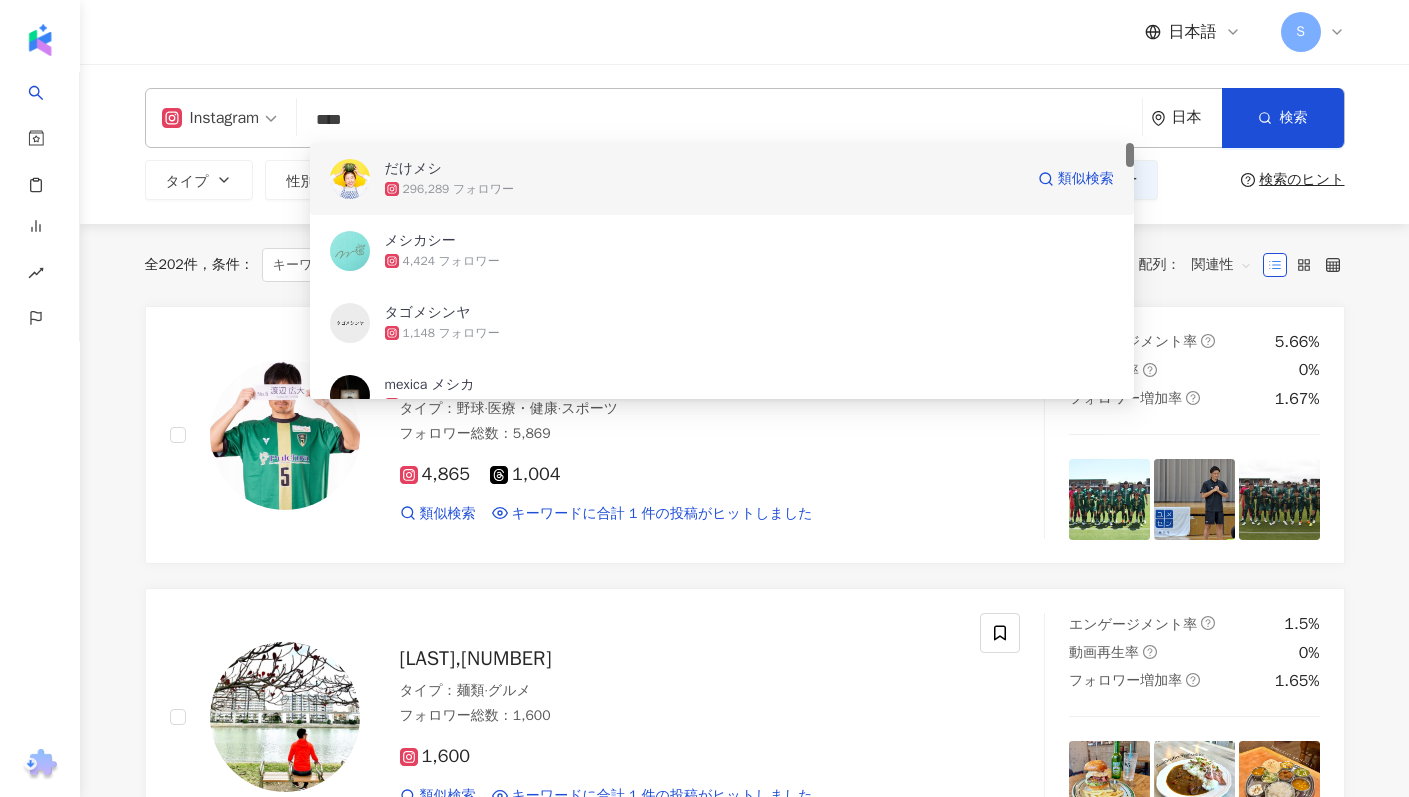 click on "296,289   フォロワー" at bounding box center (704, 189) 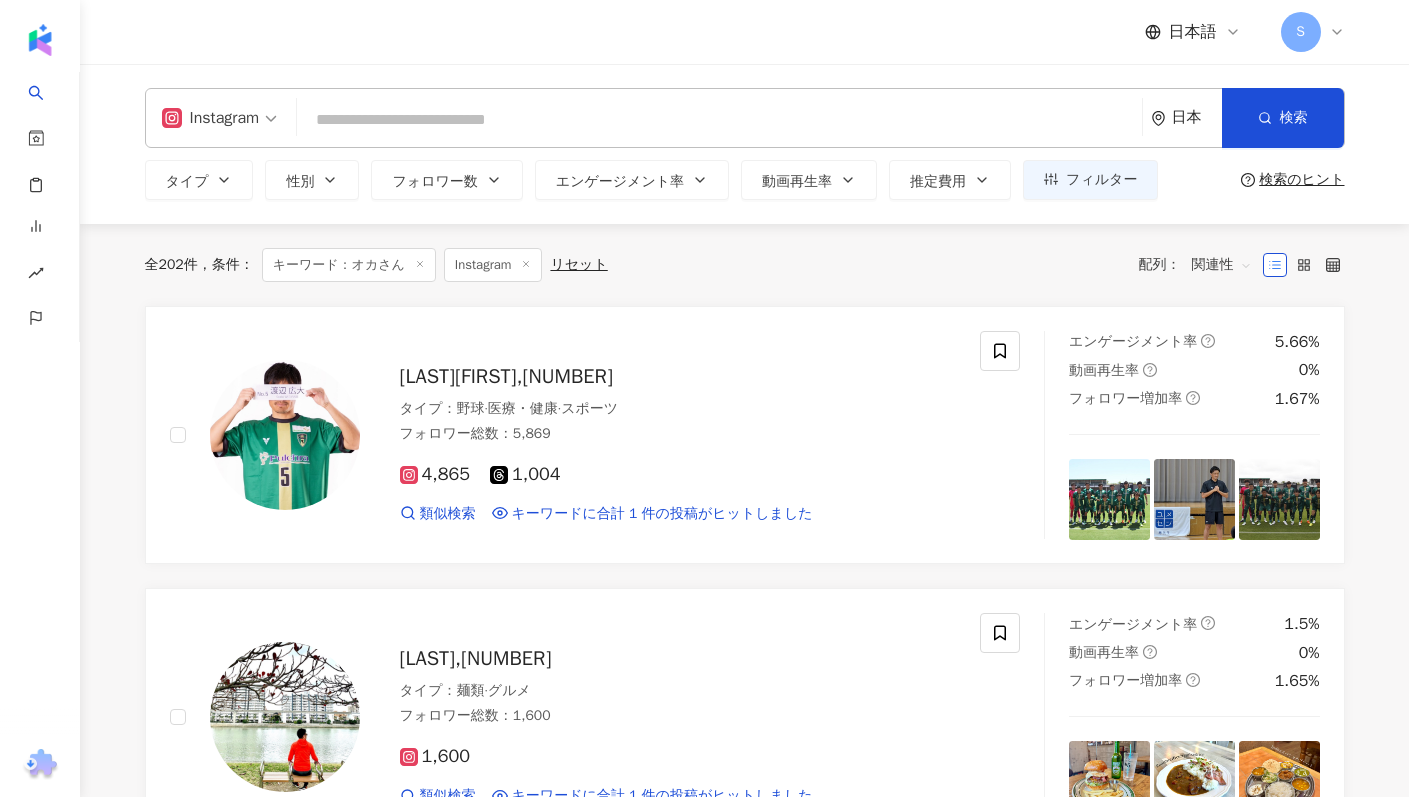 click at bounding box center [719, 120] 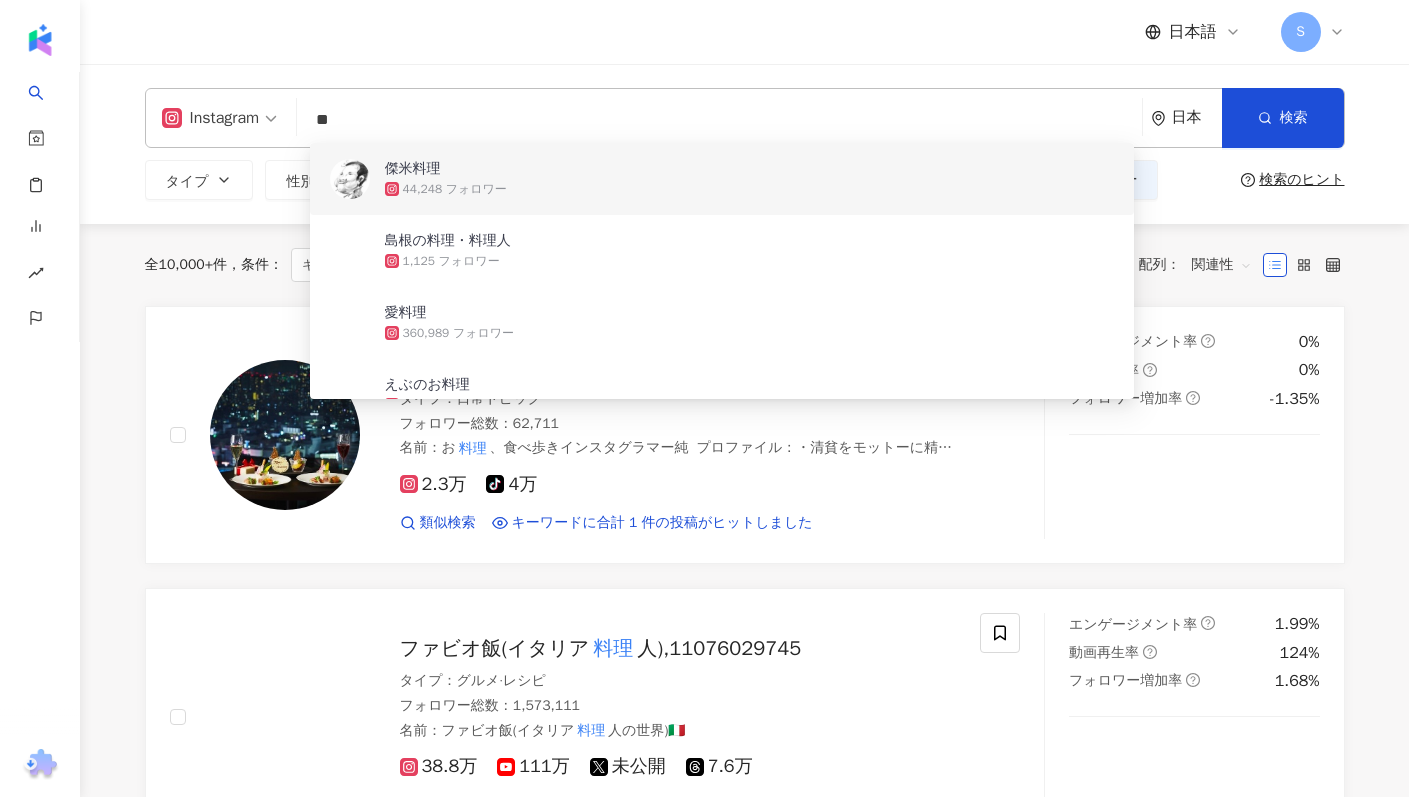 type on "**" 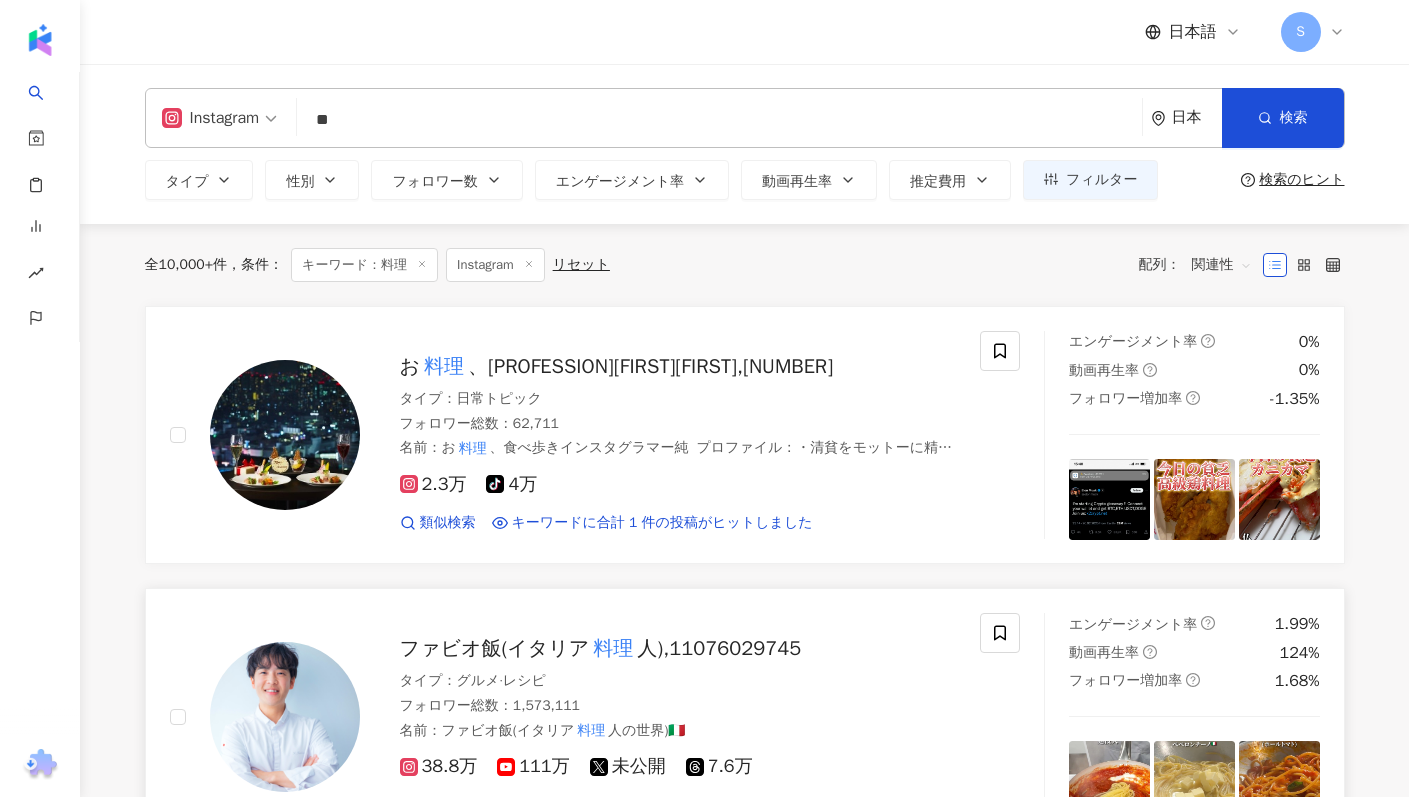 click on "ファビオ飯(イタリア 料理 人),11076029745 タイプ ： グルメ  ·  レシピ フォロワー総数 ： 1,573,111 名前 ： ファビオ飯(イタリア 料理 人の世界)🇮🇹 38.8万 111万 未公開 7.6万 類似検索 キーワードに合計 32 件の投稿がヒットしました" at bounding box center [575, 717] 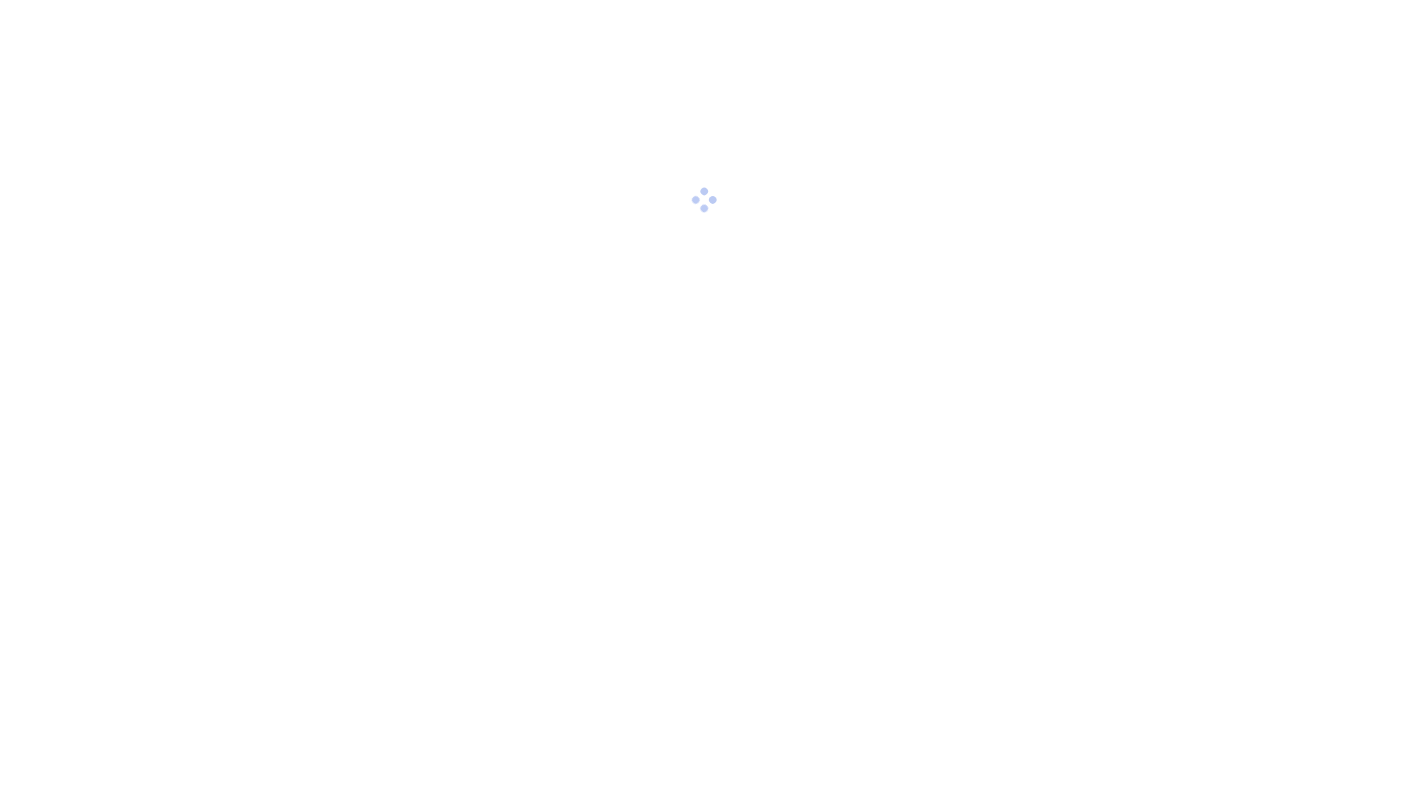 scroll, scrollTop: 0, scrollLeft: 0, axis: both 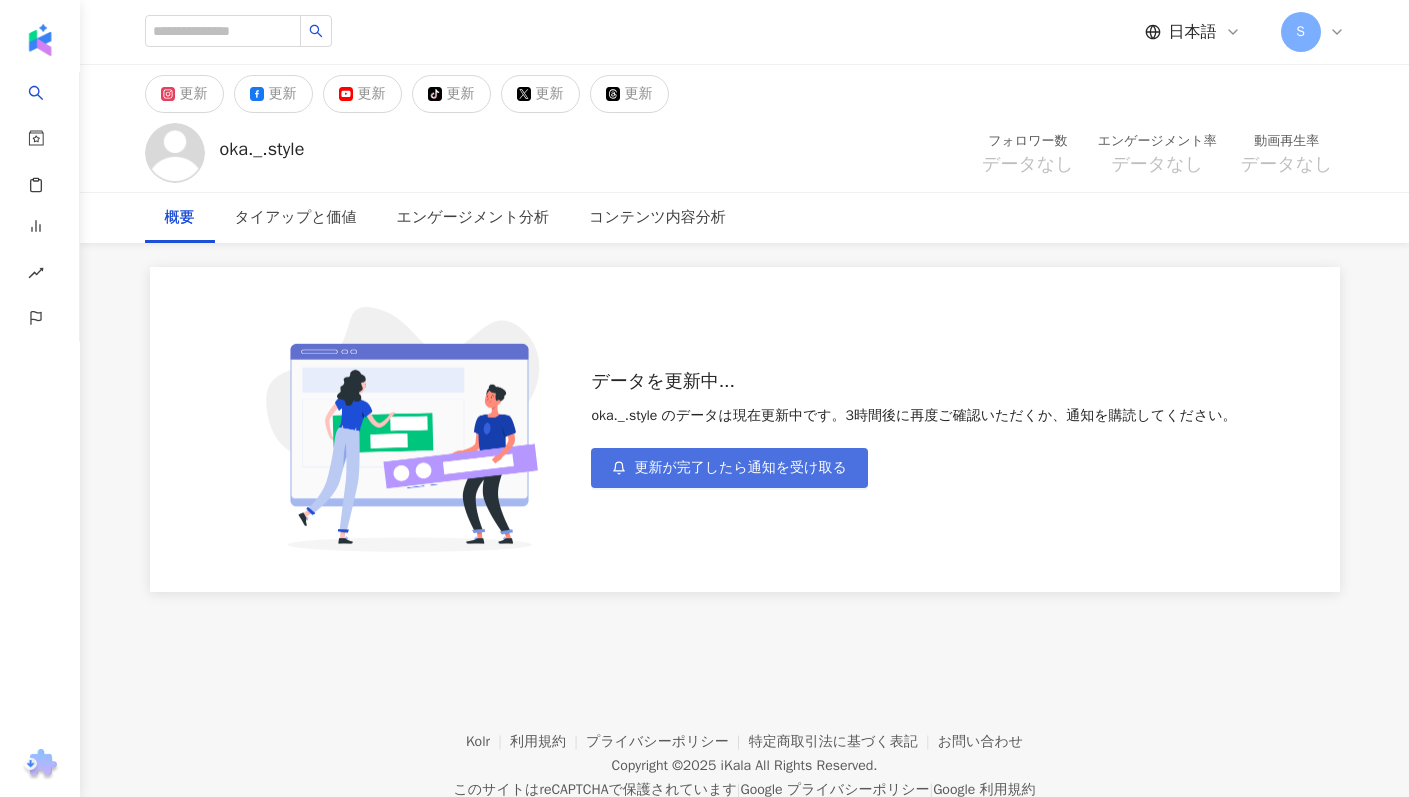 click on "更新が完了したら通知を受け取る" at bounding box center (740, 468) 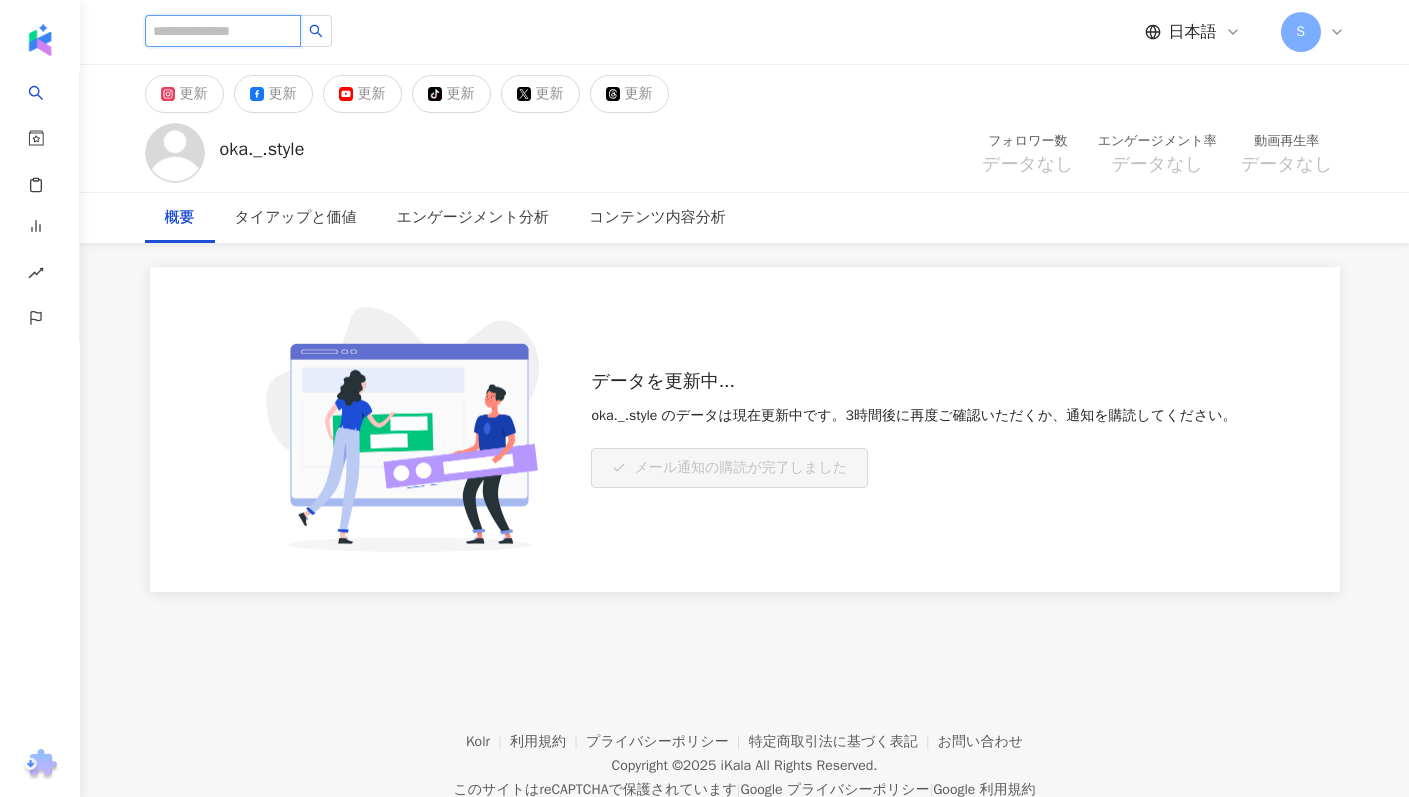 click at bounding box center (223, 31) 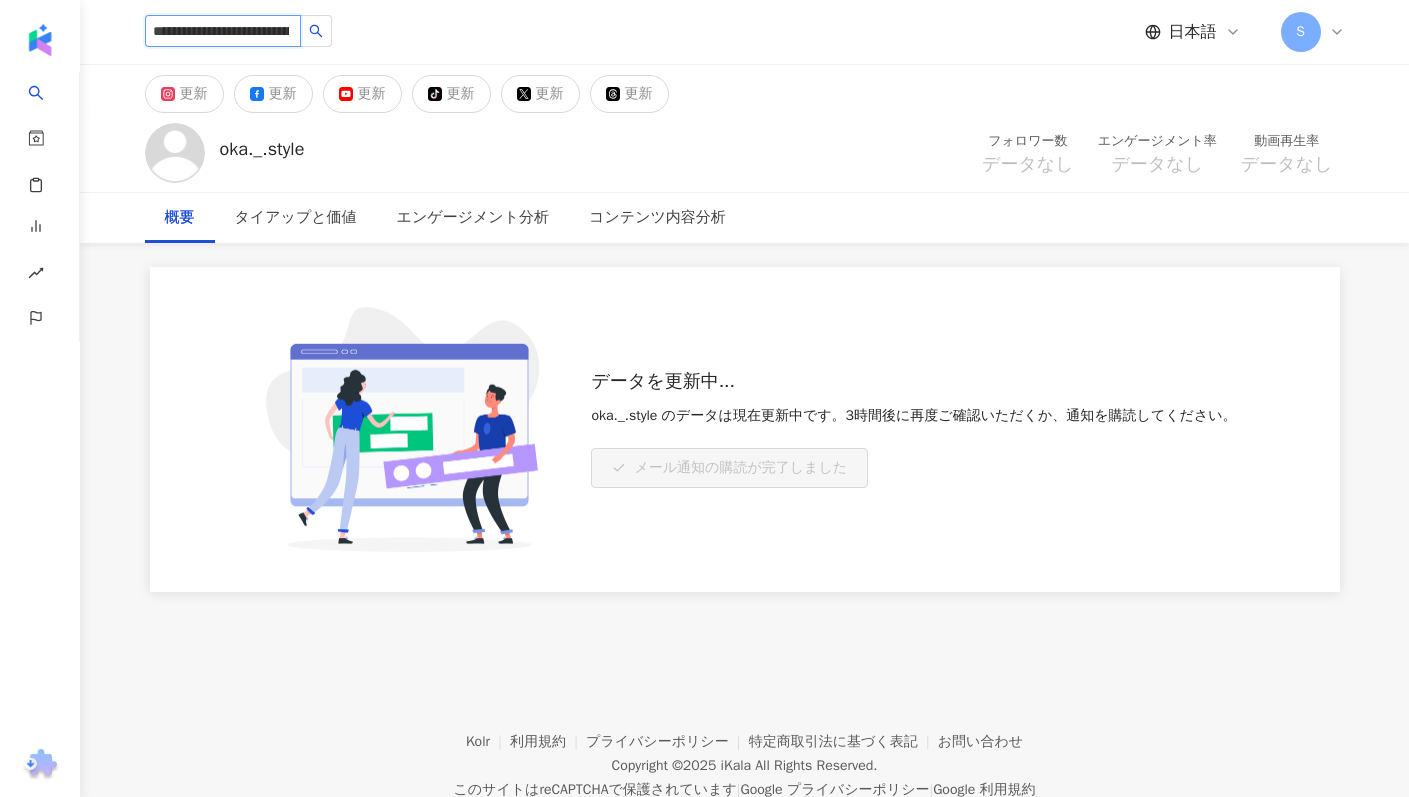 scroll, scrollTop: 0, scrollLeft: 111, axis: horizontal 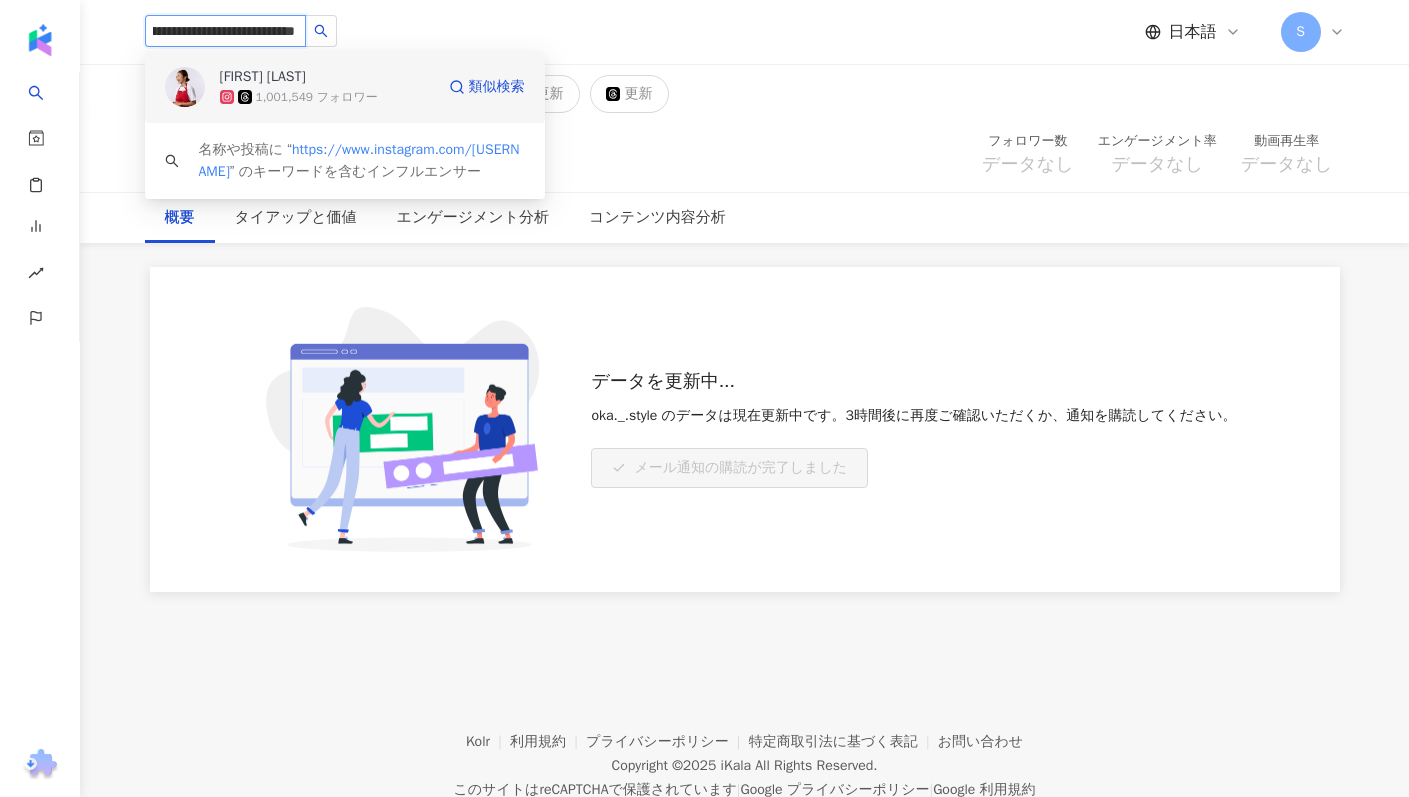 click on "1,001,549   フォロワー" at bounding box center [317, 97] 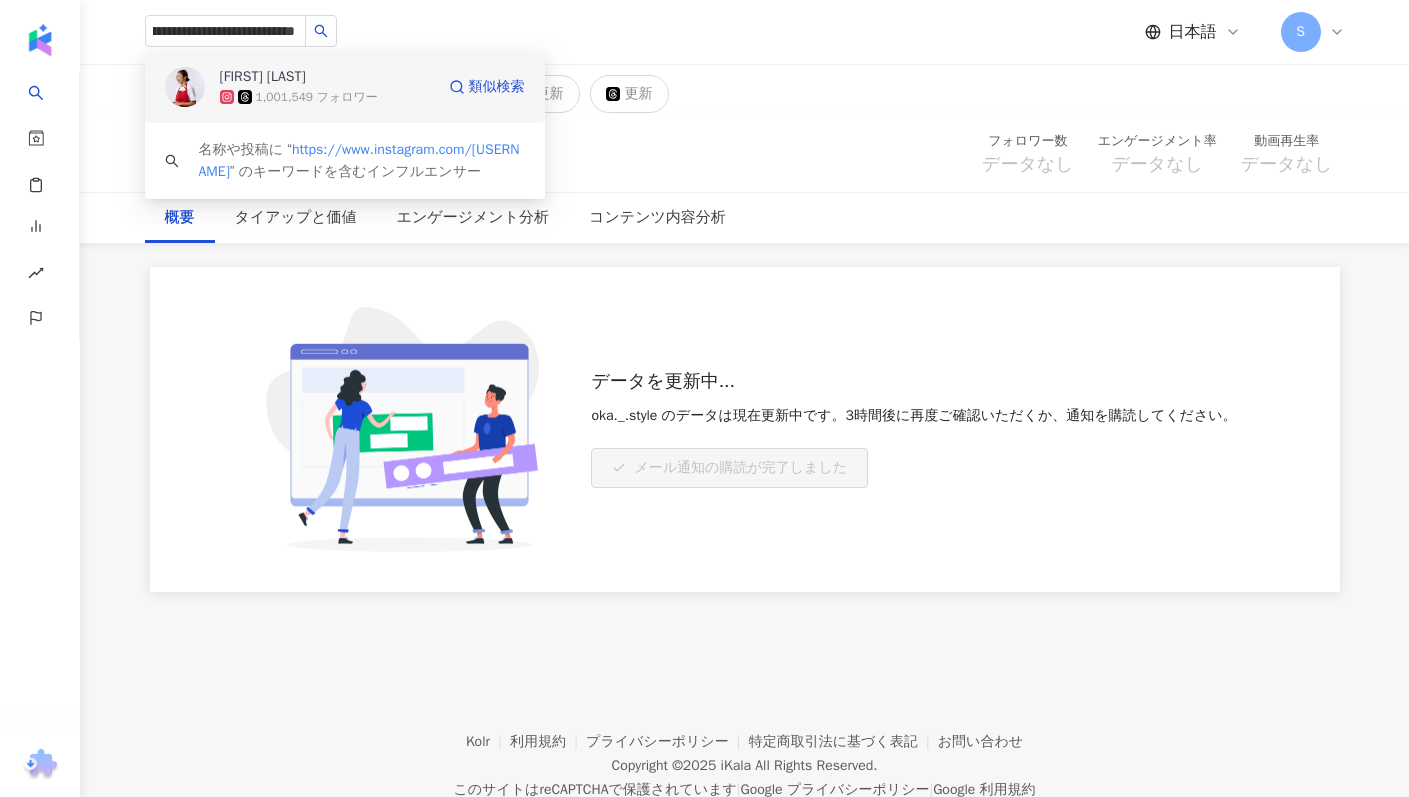 type 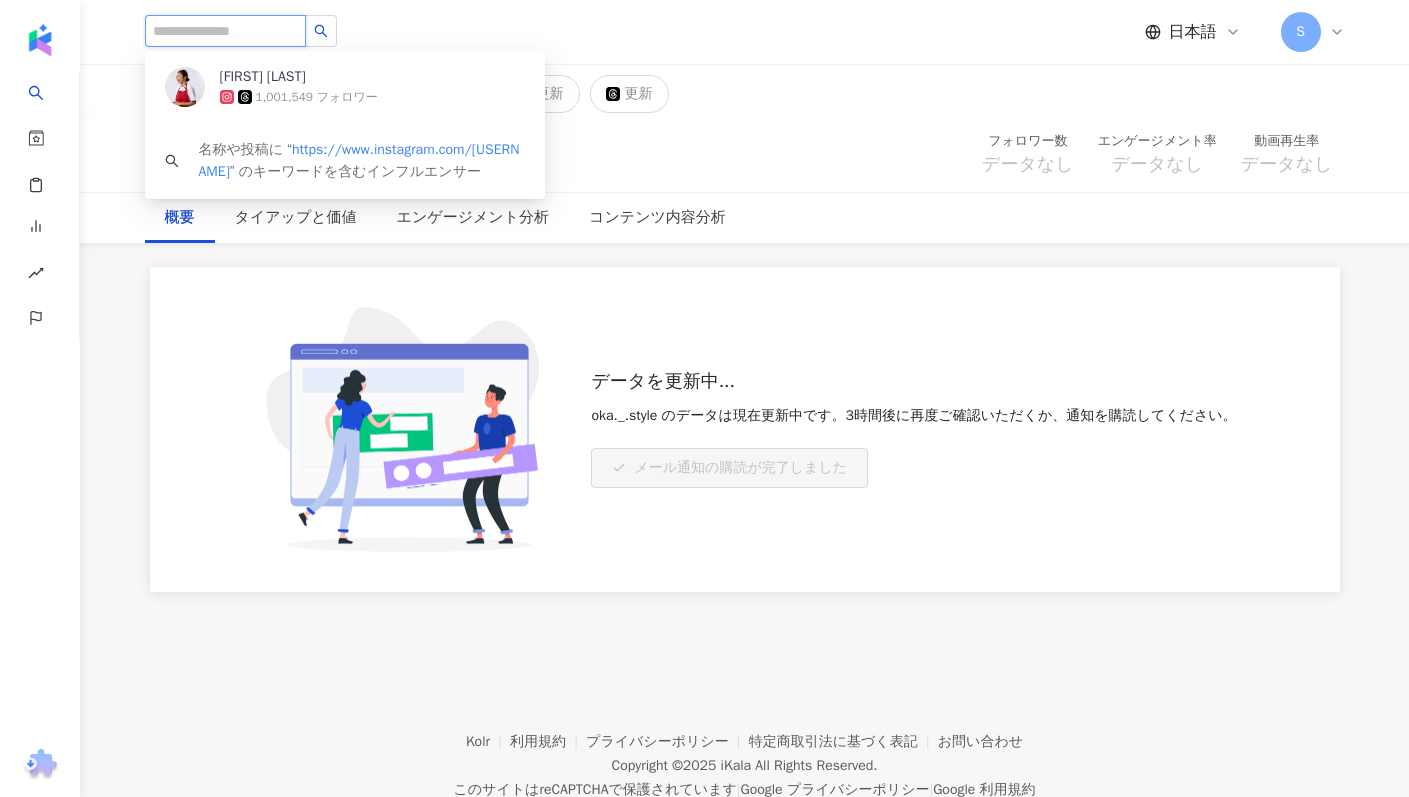 scroll, scrollTop: 0, scrollLeft: 0, axis: both 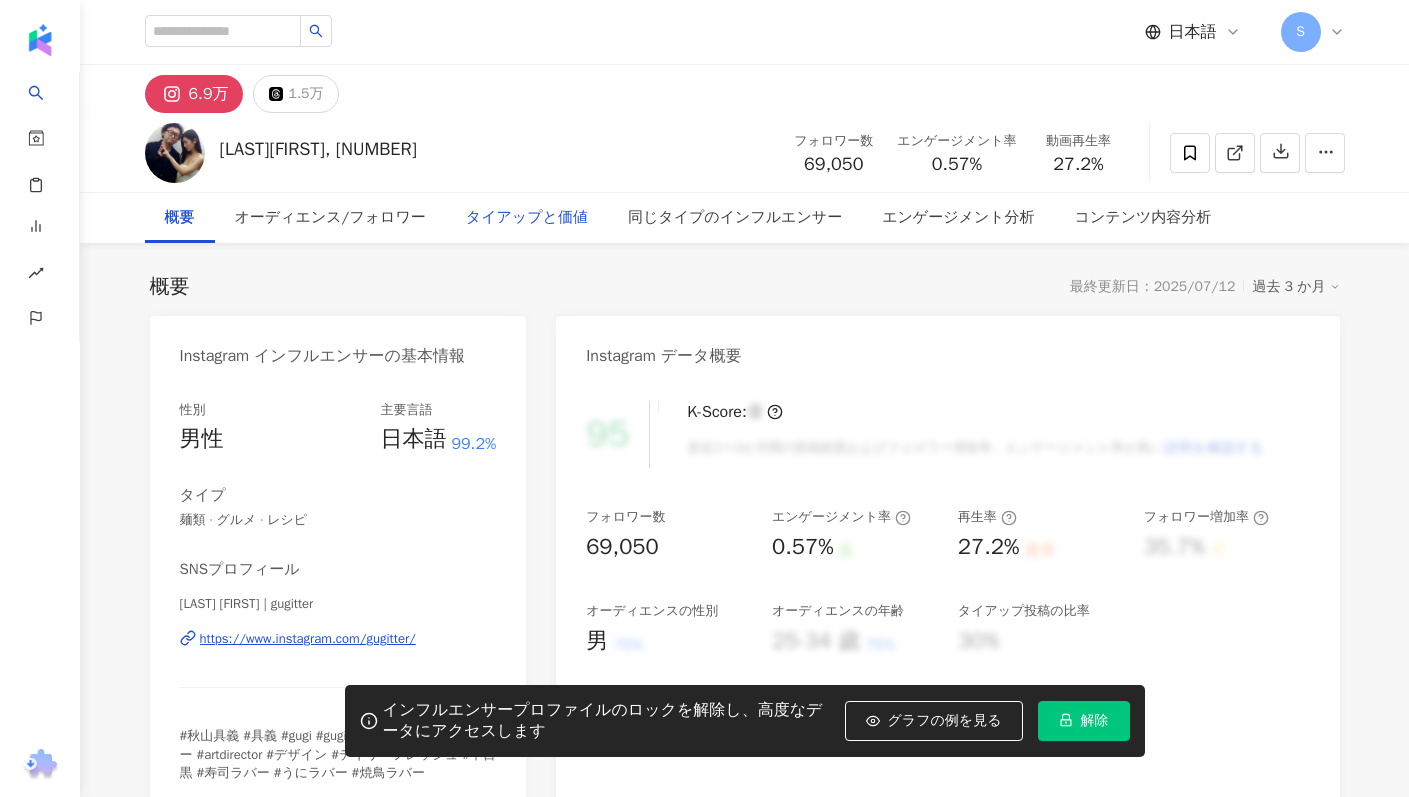 click on "タイアップと価値" at bounding box center (527, 218) 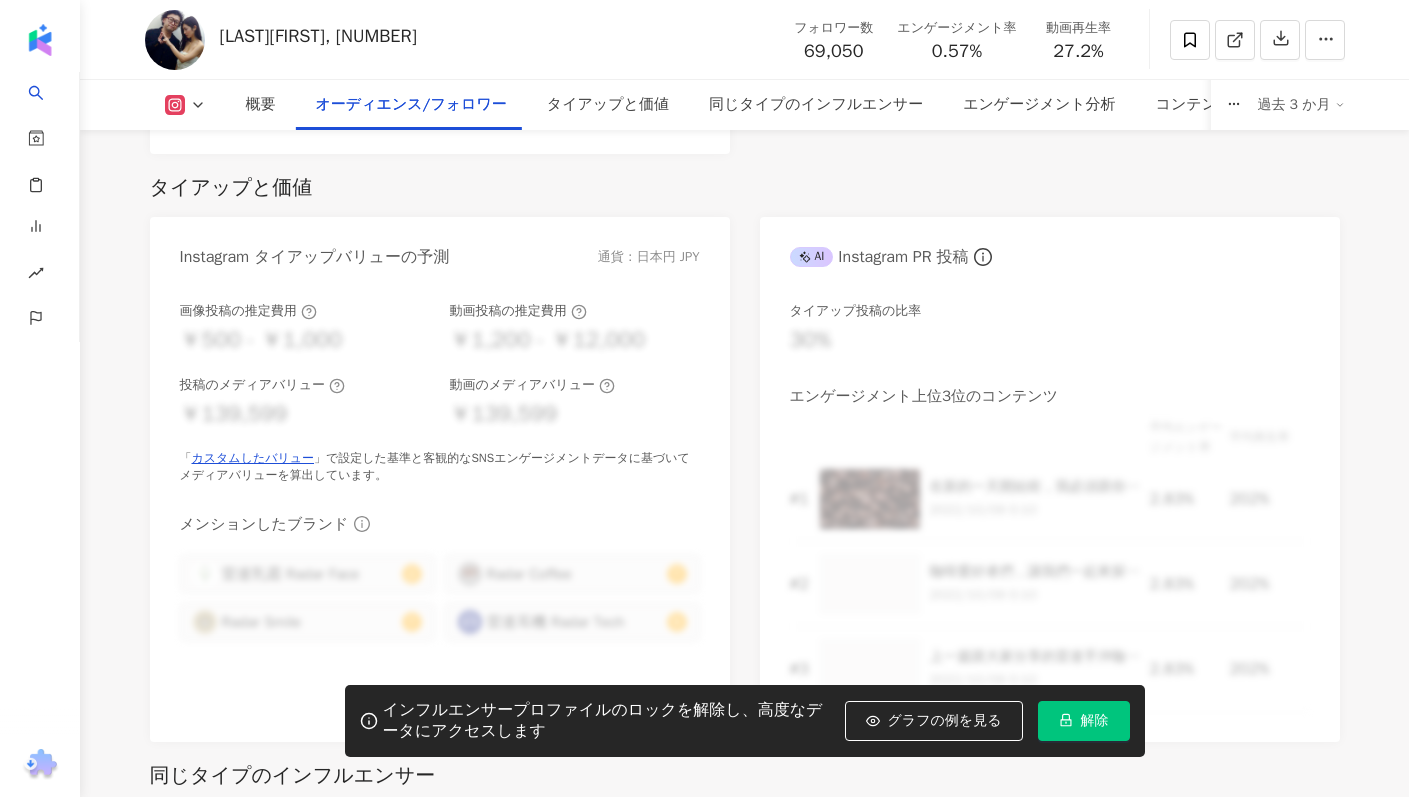 scroll, scrollTop: 1460, scrollLeft: 0, axis: vertical 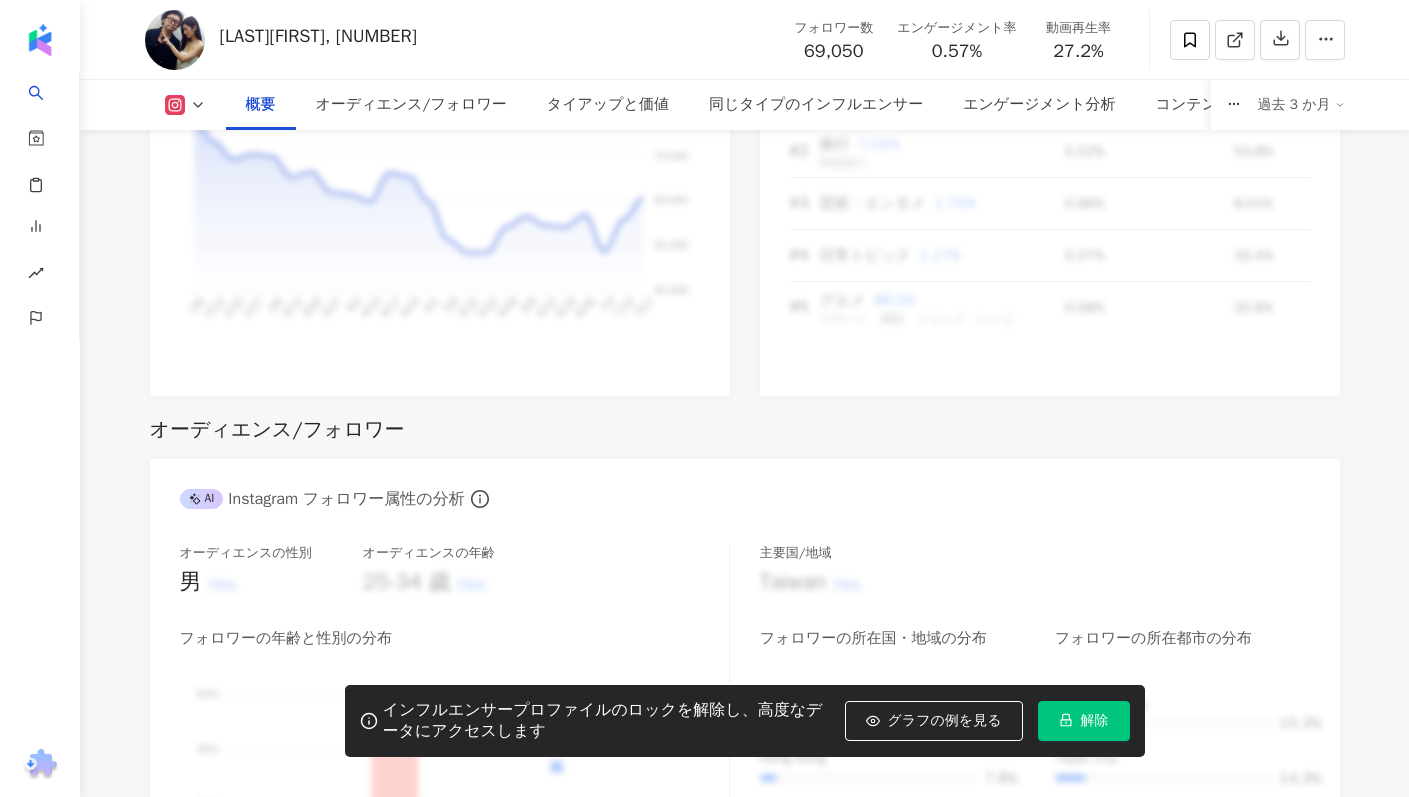 click on "解除" at bounding box center (1095, 721) 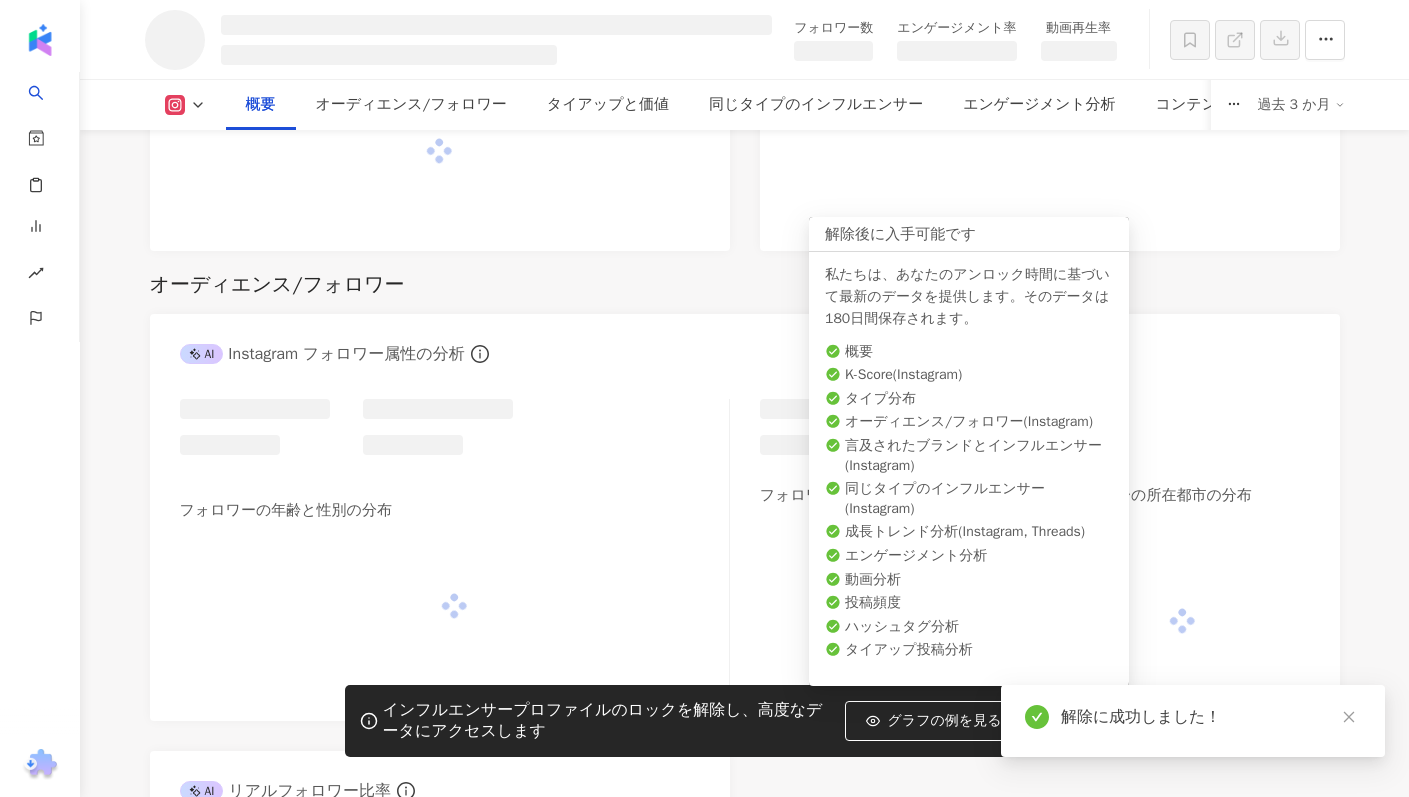scroll, scrollTop: 1382, scrollLeft: 0, axis: vertical 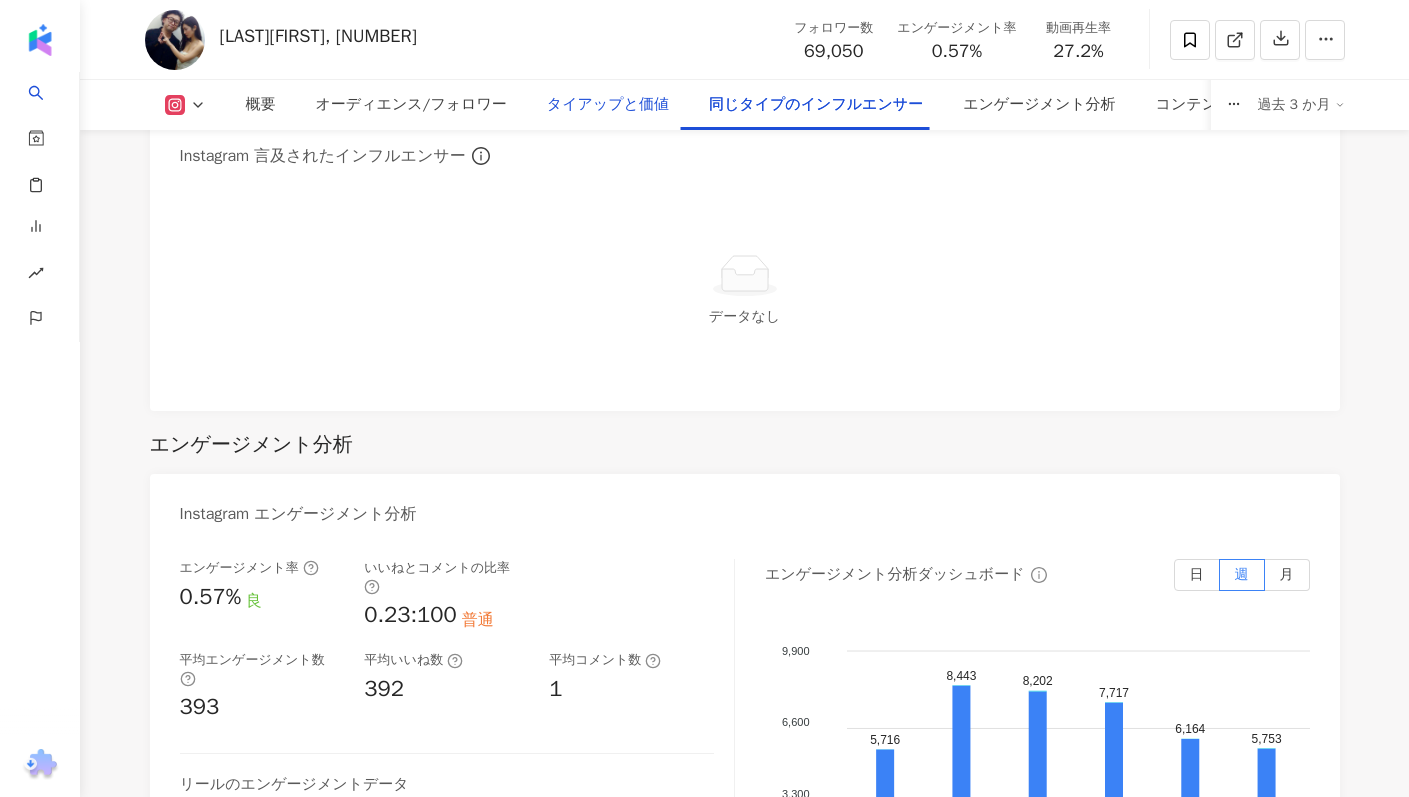 click on "タイアップと価値" at bounding box center [608, 105] 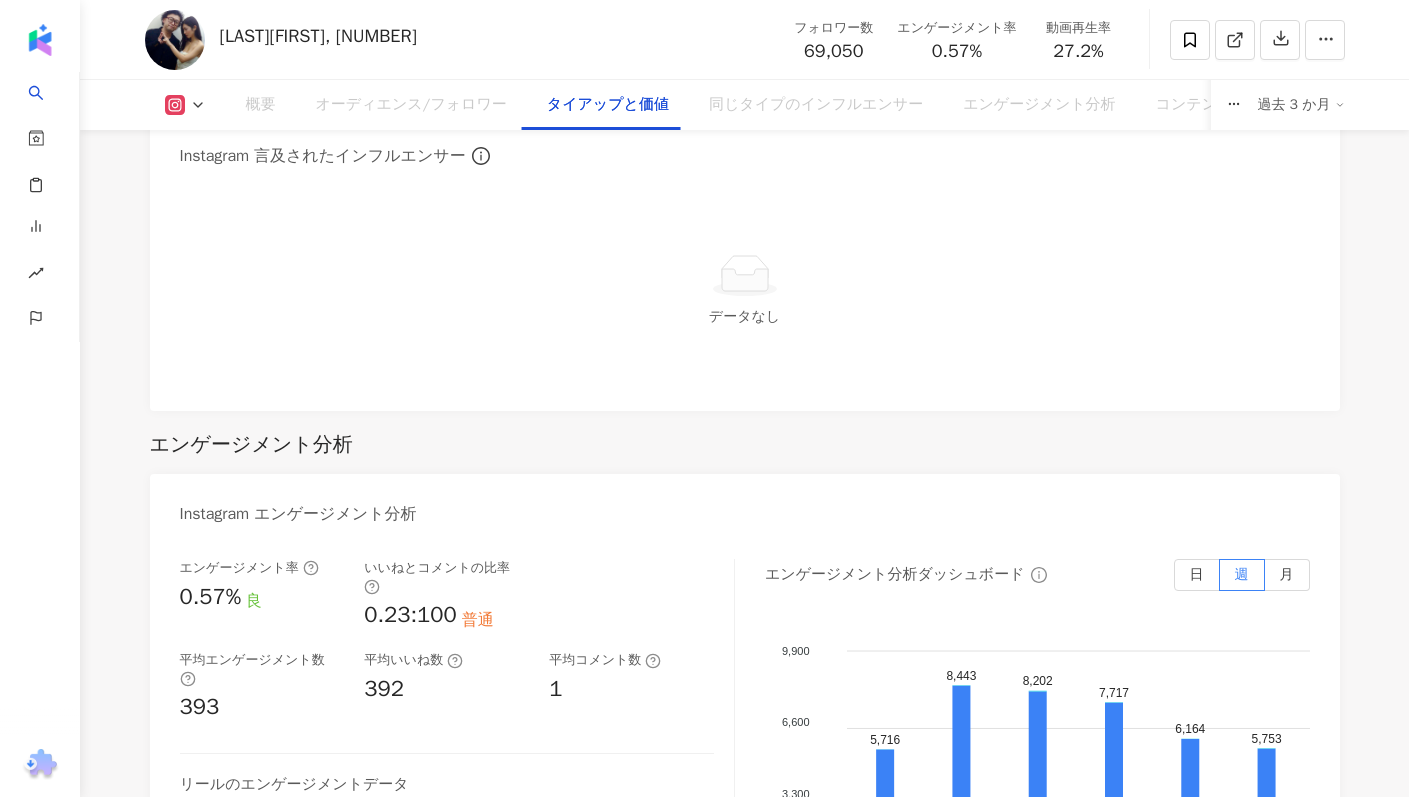 scroll, scrollTop: 2726, scrollLeft: 0, axis: vertical 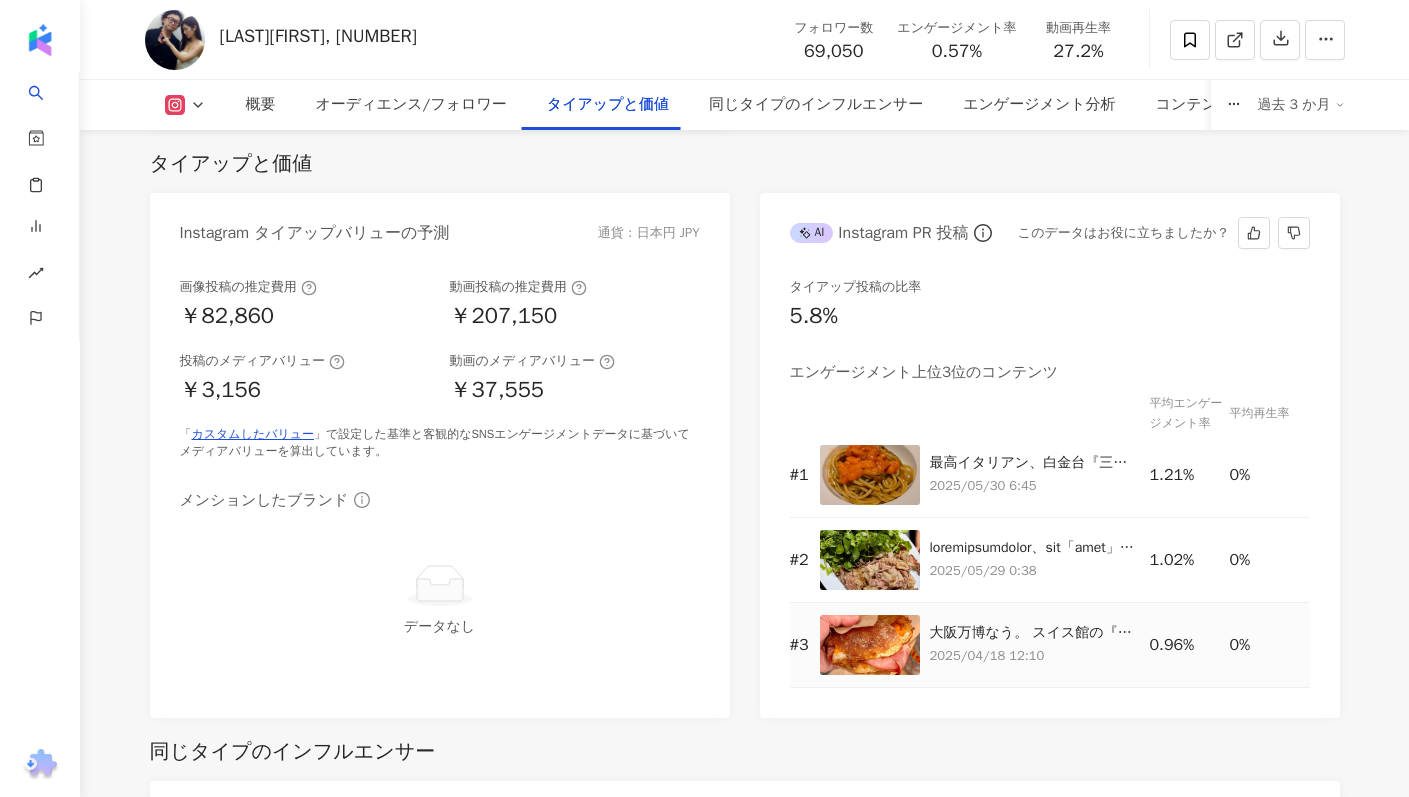 click on "大阪万博なう。
スイス館の『ハイジカフェ』に並ぼうとしたら、2時間半から4時間待ちと言われて、諦めて、マルタ館の「Ftira with Bacon and Egg(ベーコンと卵のフティーラ)」とマルタのビール『Cisk Excel』。
フティーラは、ユネスコ無形文化遺産に登録されたマルタの伝統的なパンとのことで、ハードパンで美味しかった！
#大阪関西万博 #マルタ #マルタ館 #具義サンドイッチ2025 #具義パン2025 2025/04/18 12:10" at bounding box center [1035, 645] 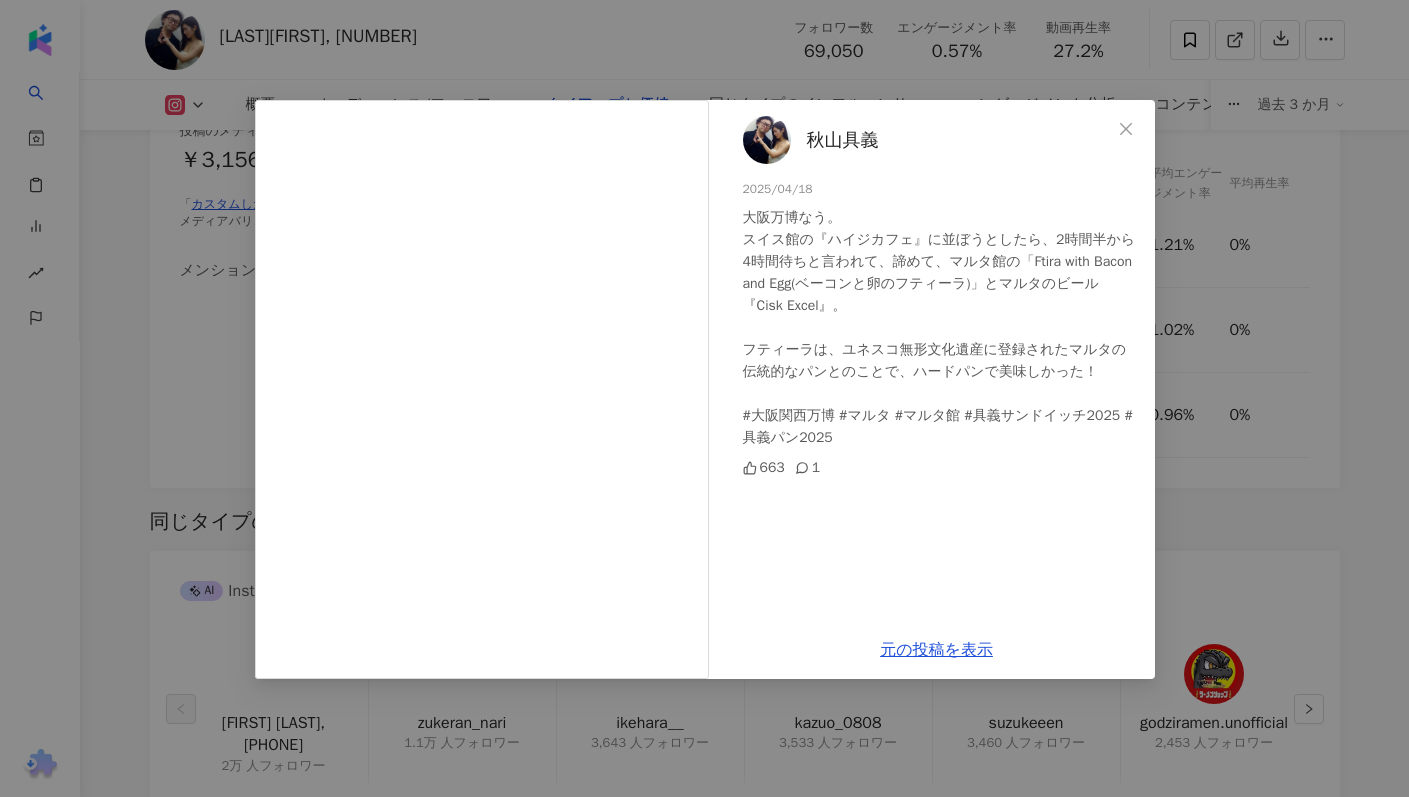 scroll, scrollTop: 3055, scrollLeft: 0, axis: vertical 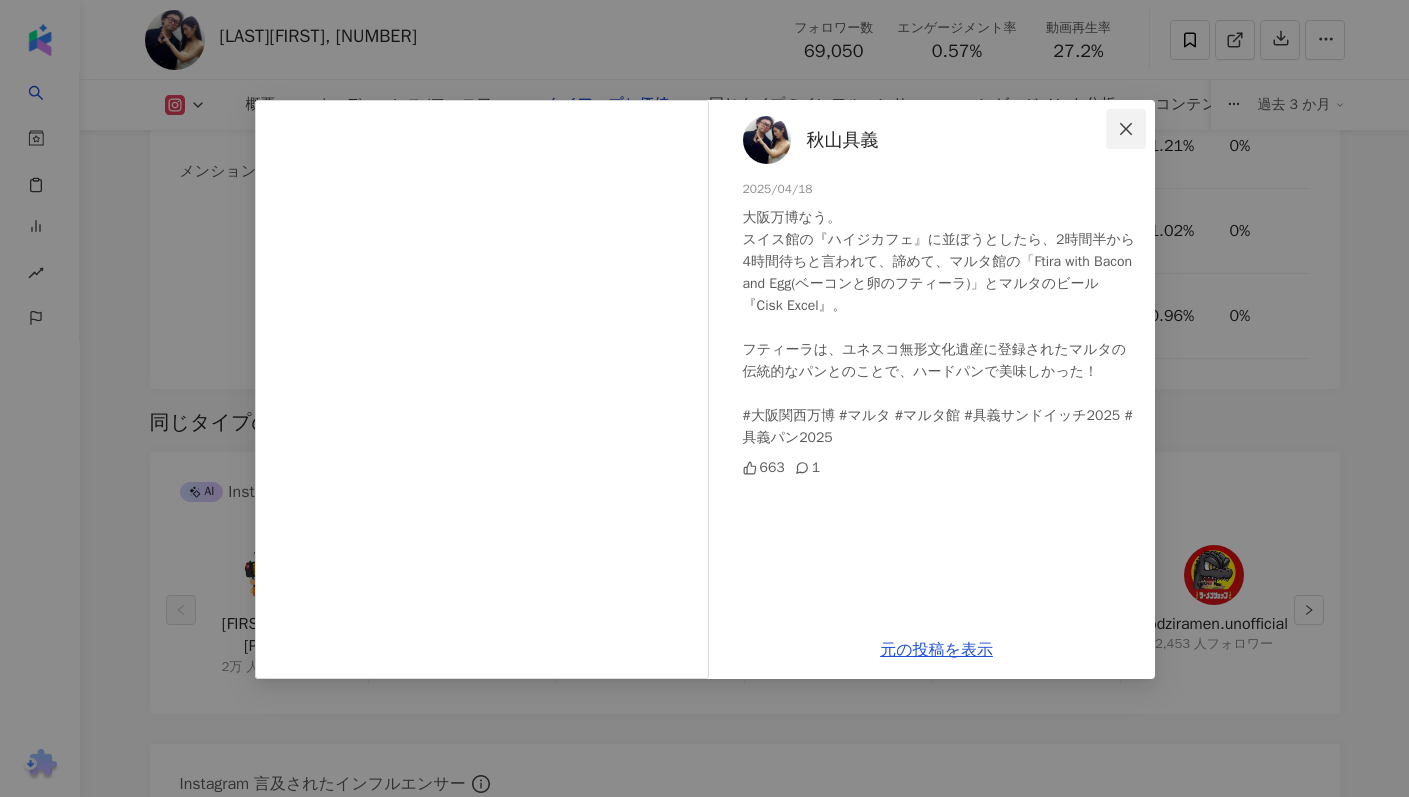 click at bounding box center [1126, 129] 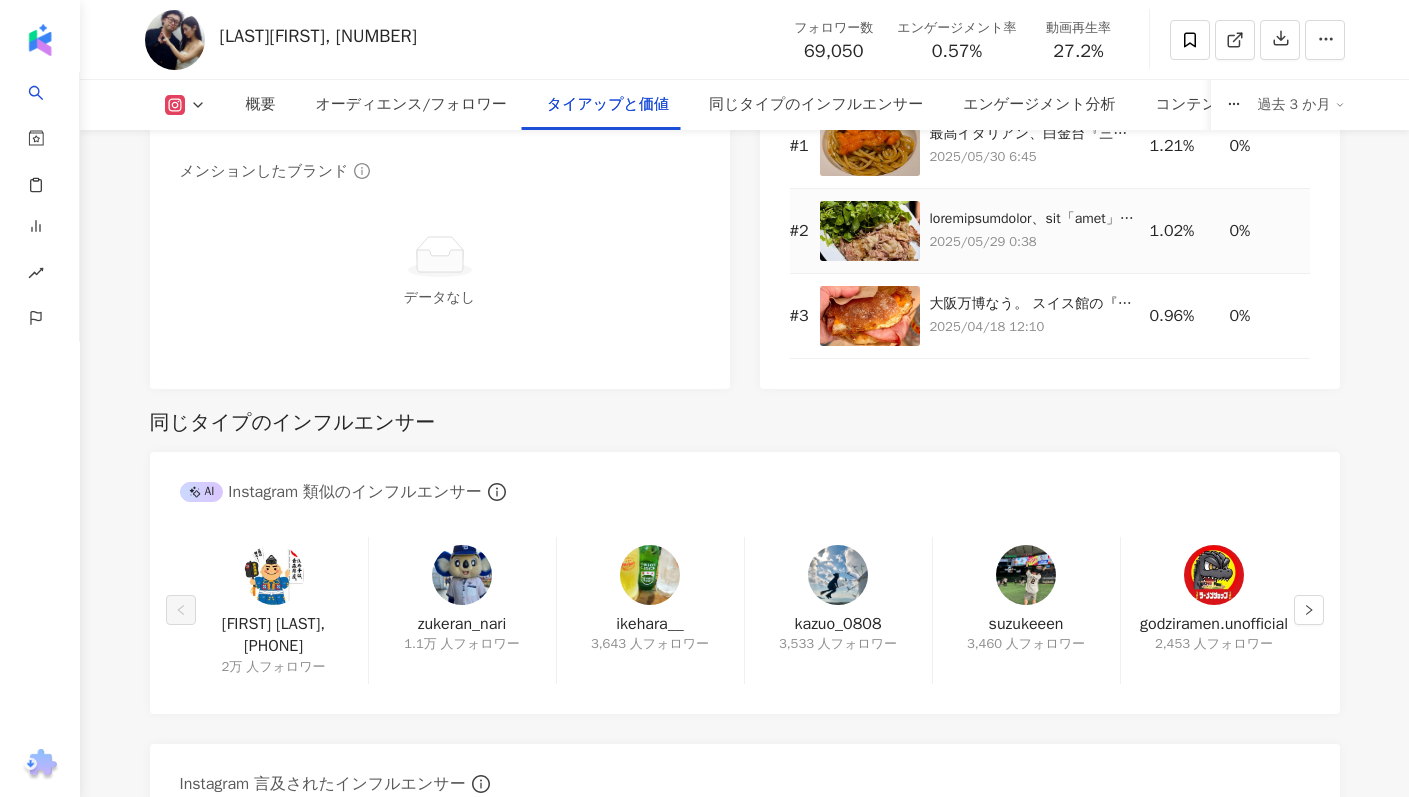 click on "2025/05/29 0:38" at bounding box center (1035, 242) 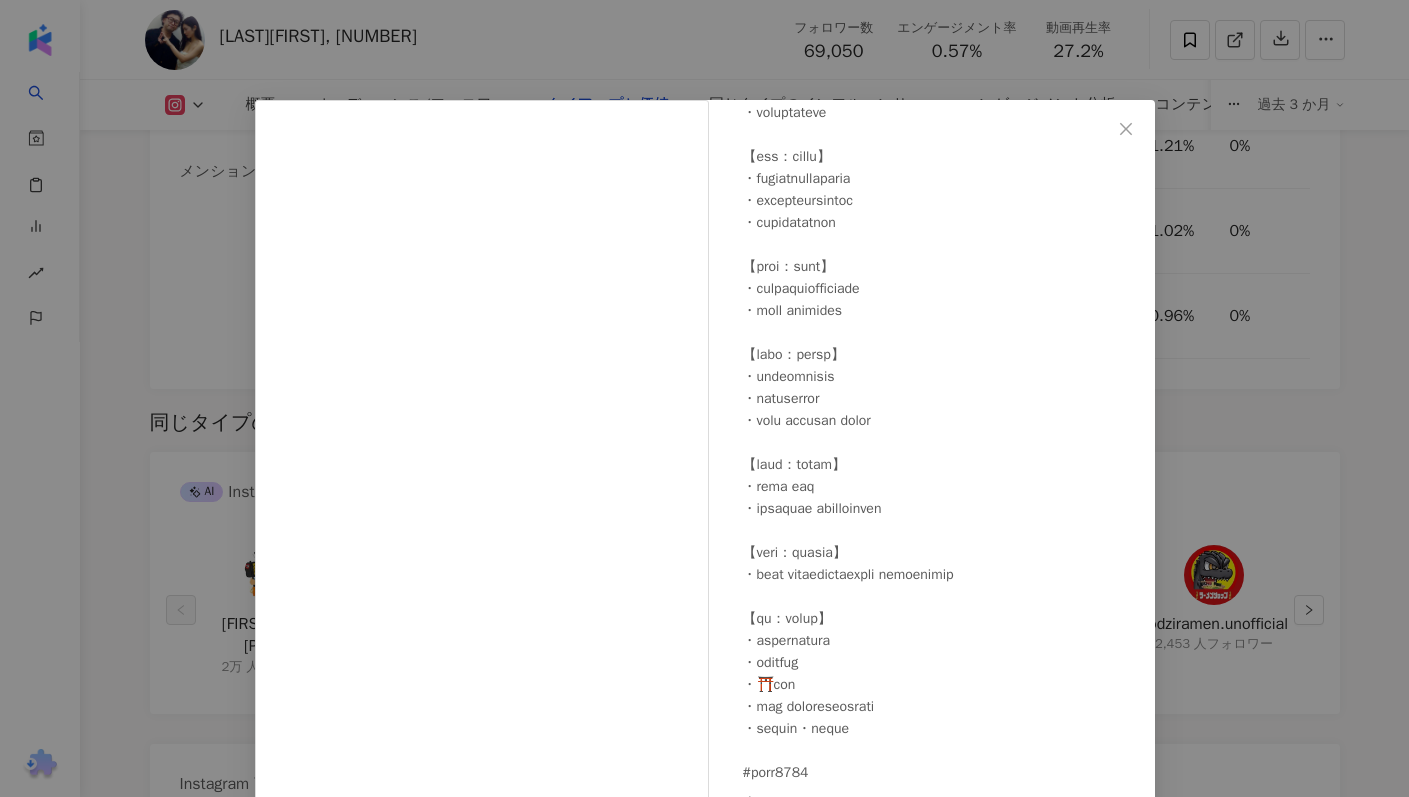 scroll, scrollTop: 391, scrollLeft: 0, axis: vertical 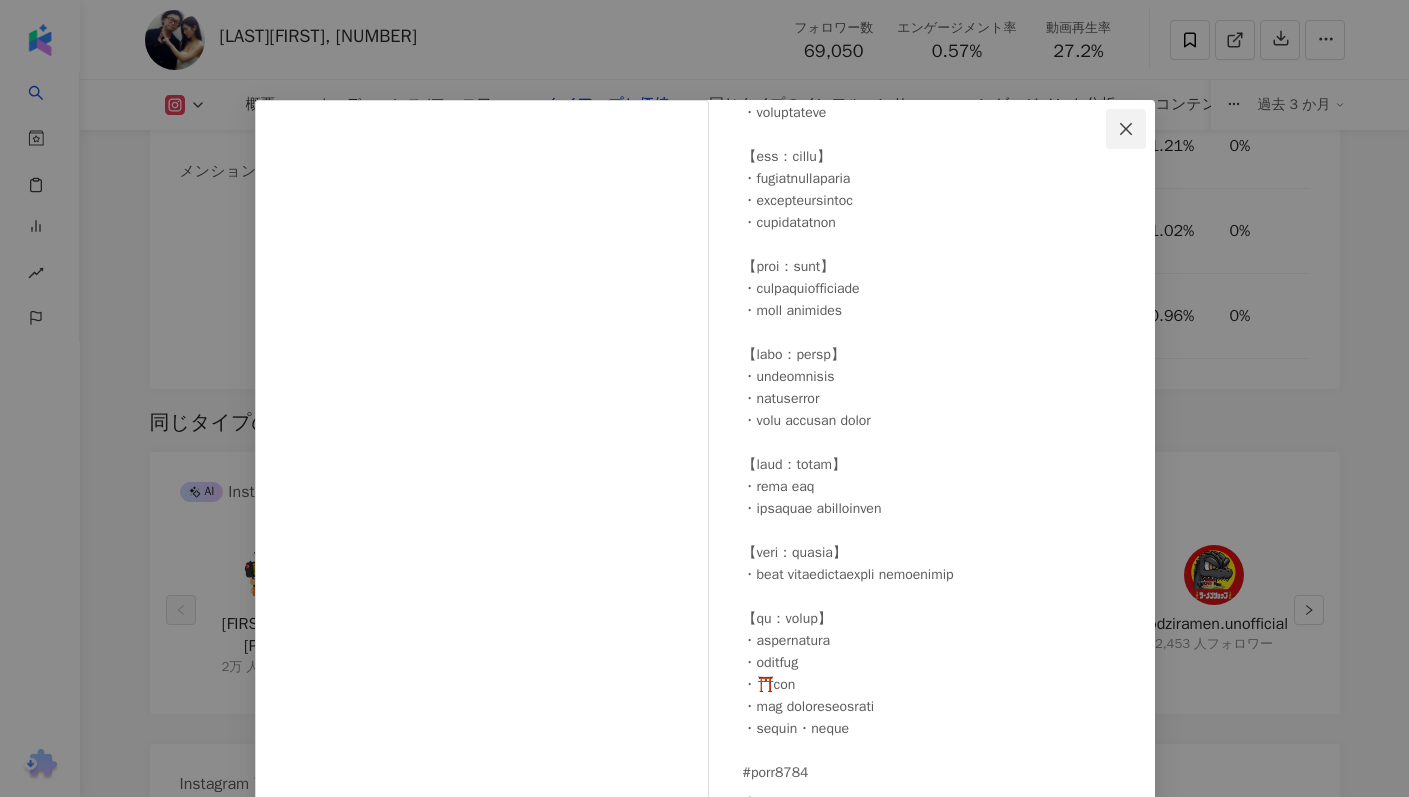 click at bounding box center (1126, 129) 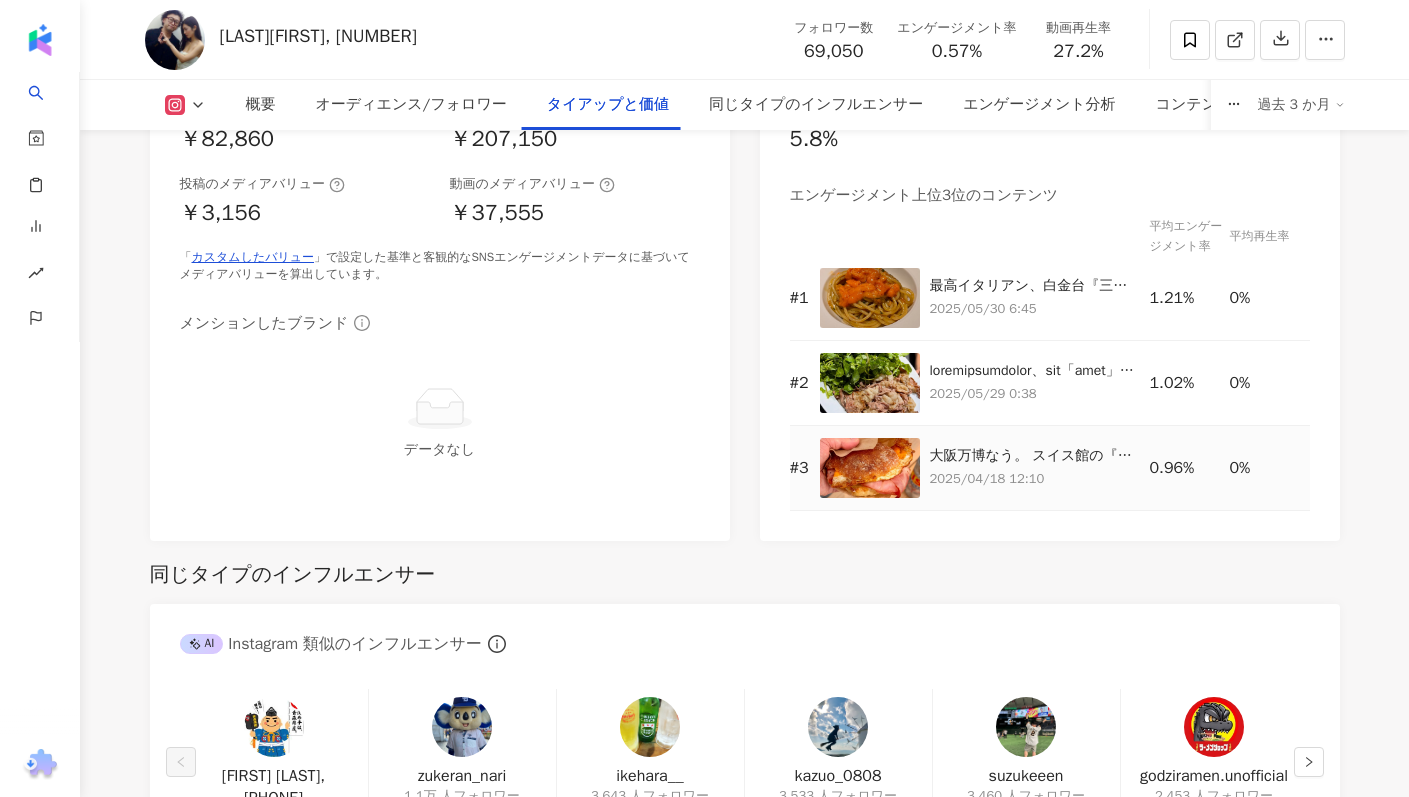 scroll, scrollTop: 2901, scrollLeft: 0, axis: vertical 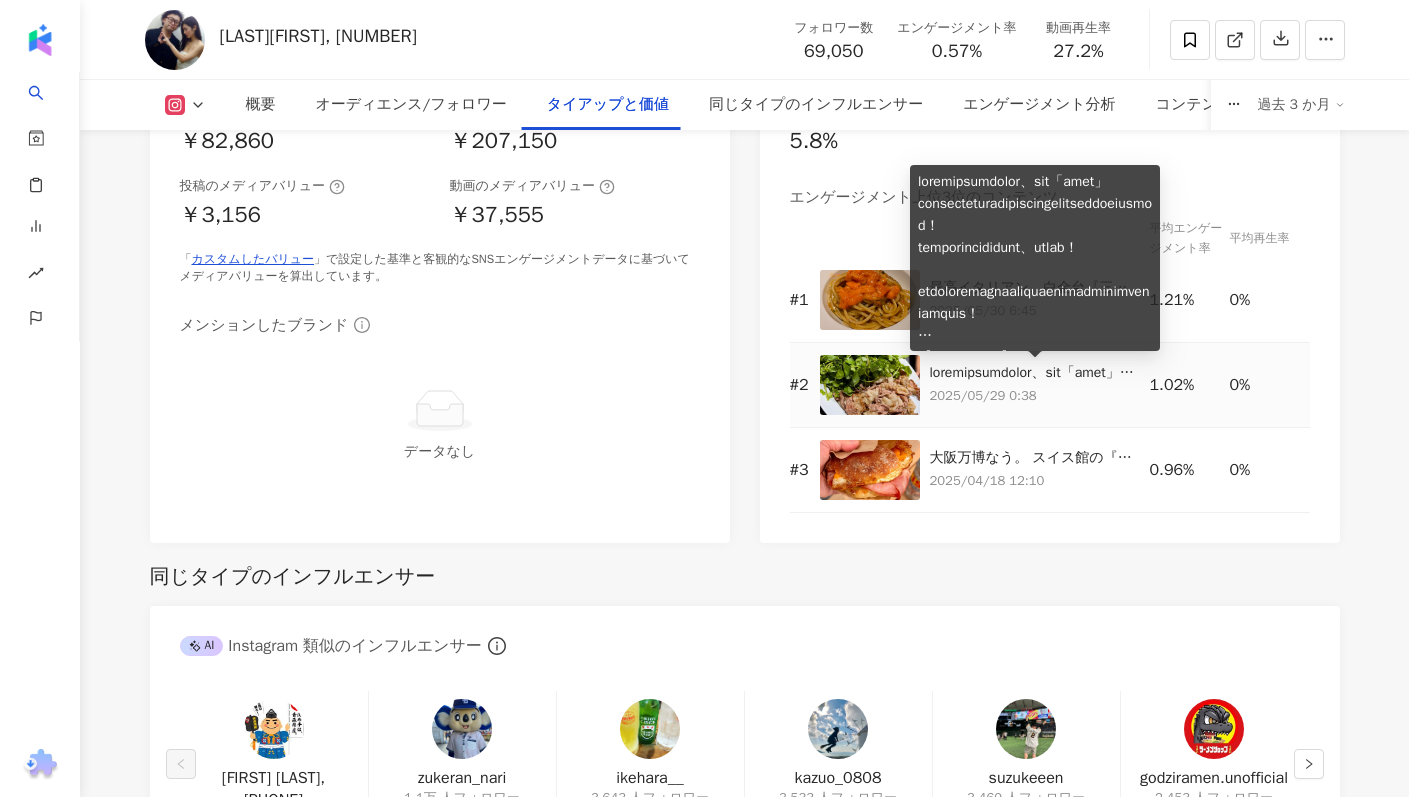 click at bounding box center [1035, 258] 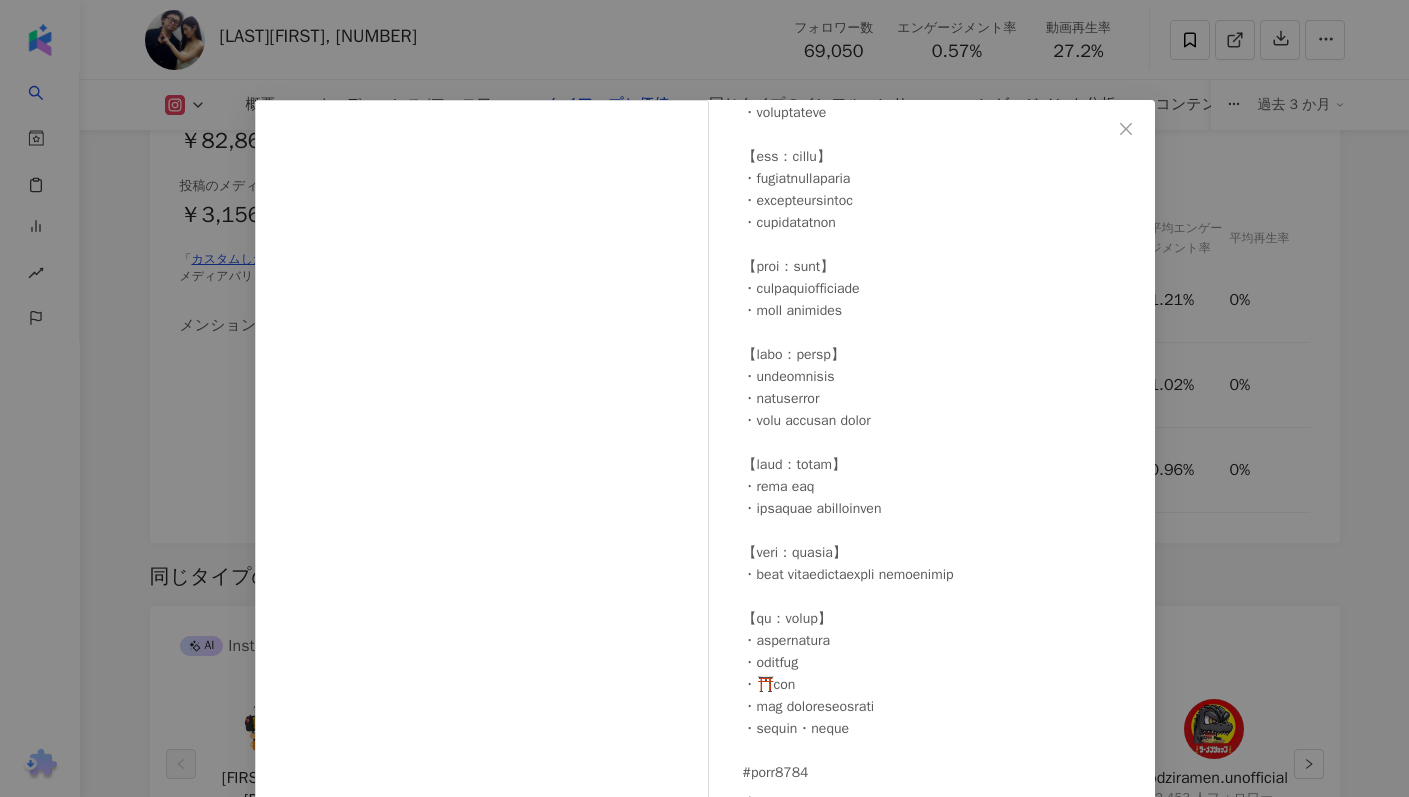 scroll, scrollTop: 391, scrollLeft: 0, axis: vertical 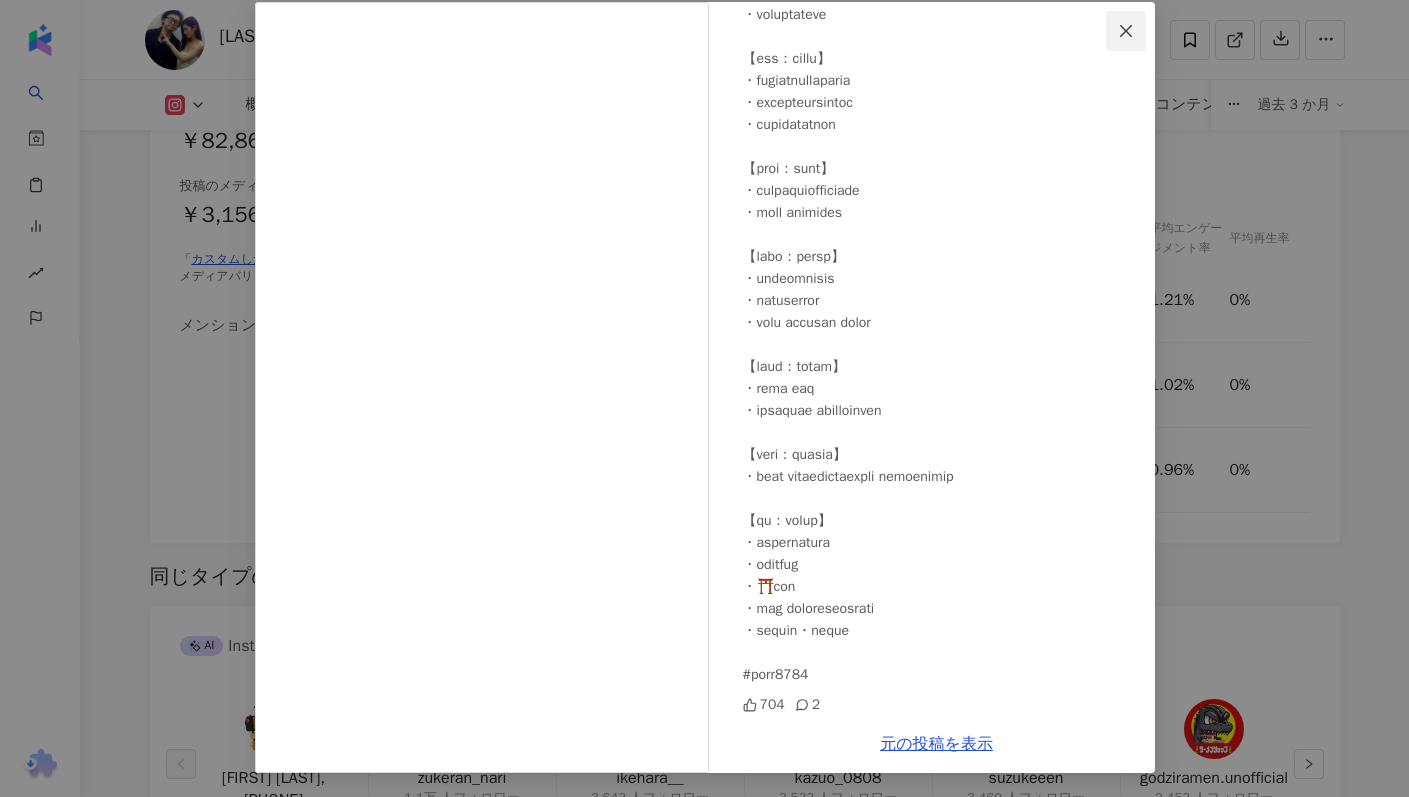 click 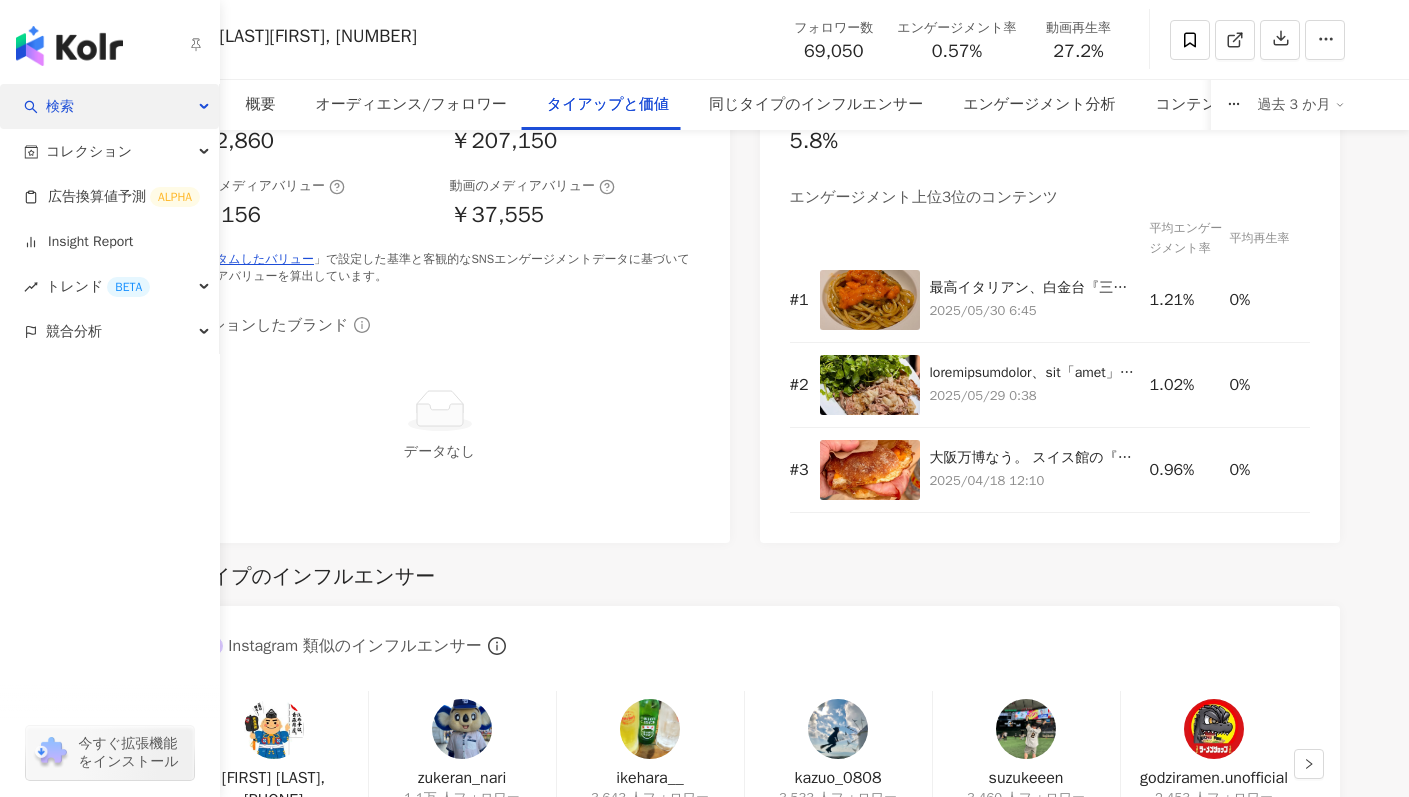 click on "検索" at bounding box center [109, 106] 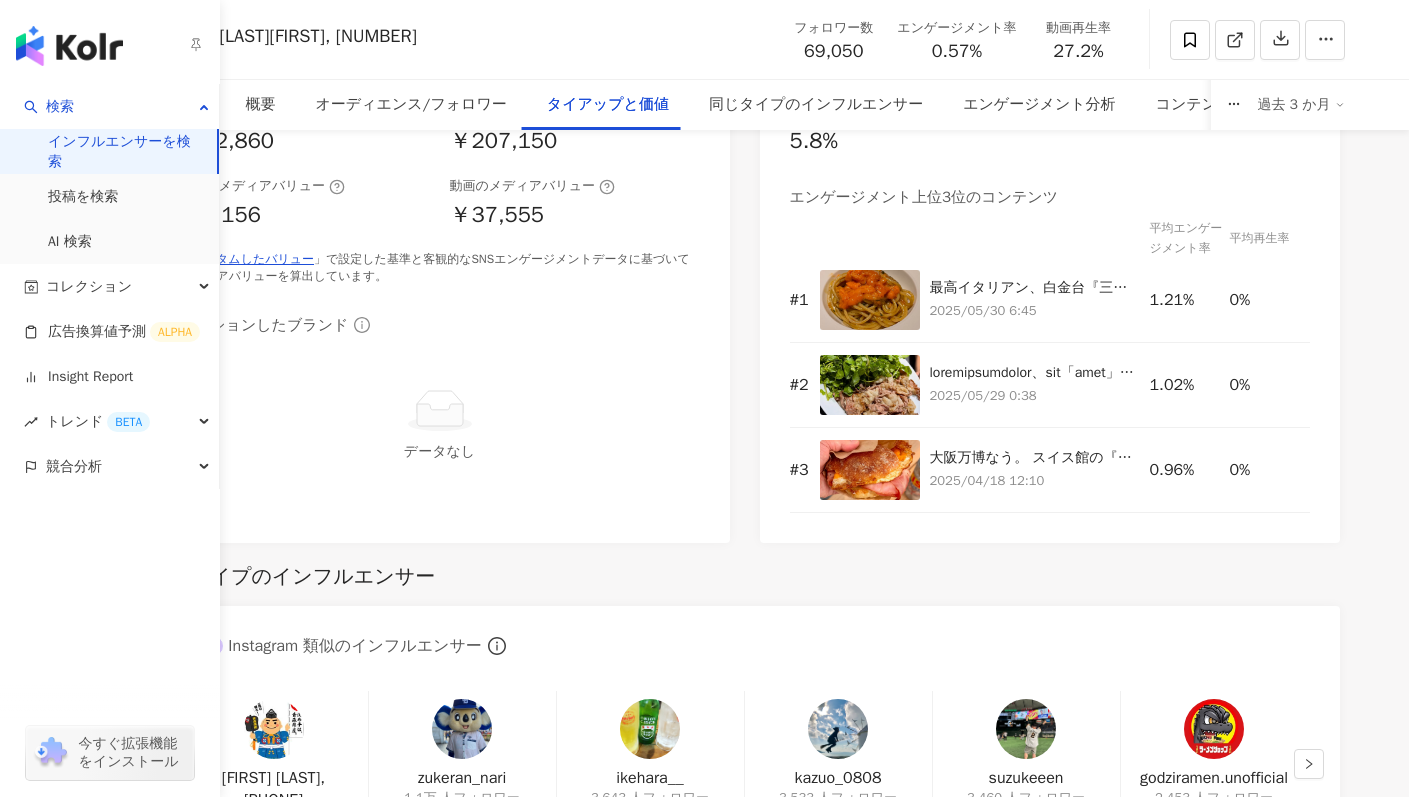 click on "インフルエンサーを検索" at bounding box center (124, 151) 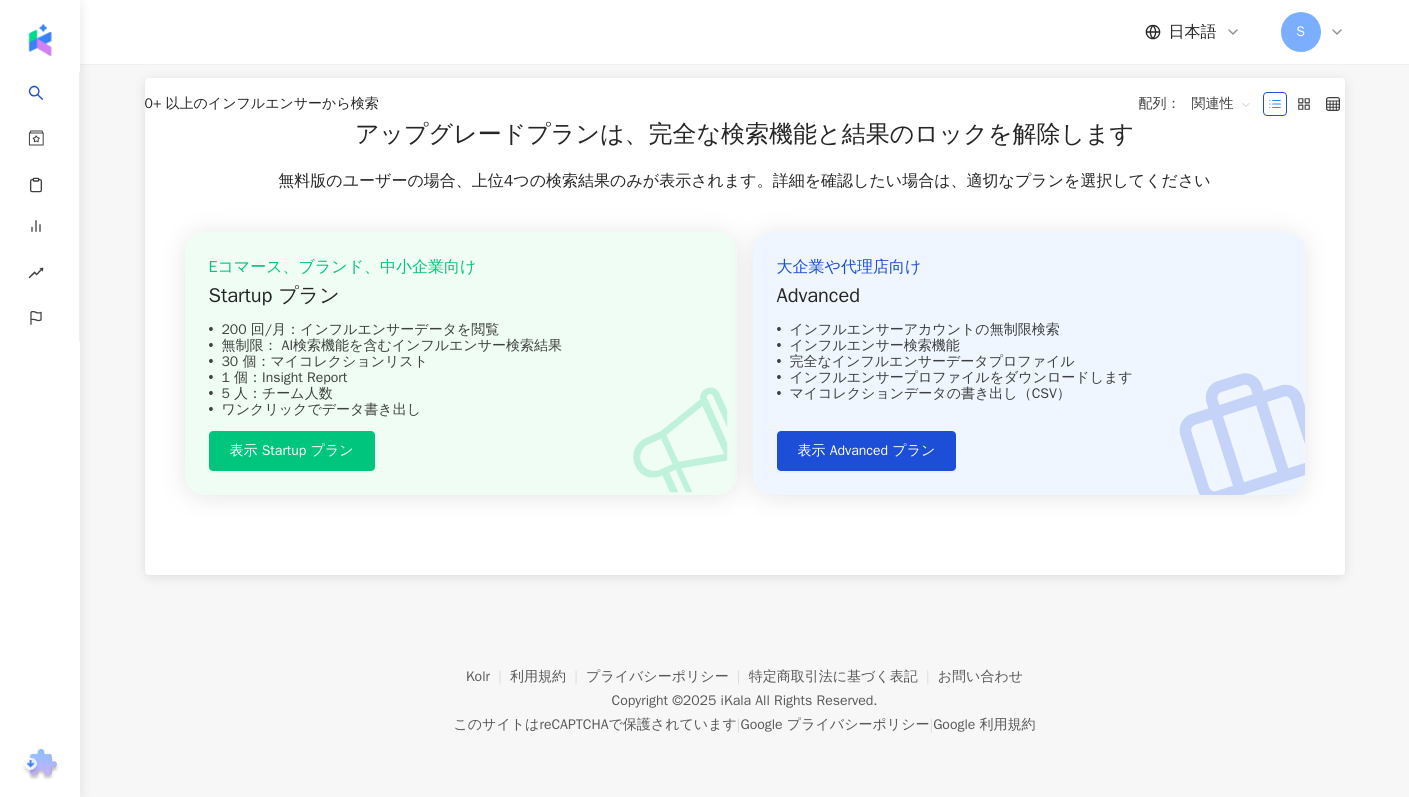 scroll, scrollTop: 0, scrollLeft: 0, axis: both 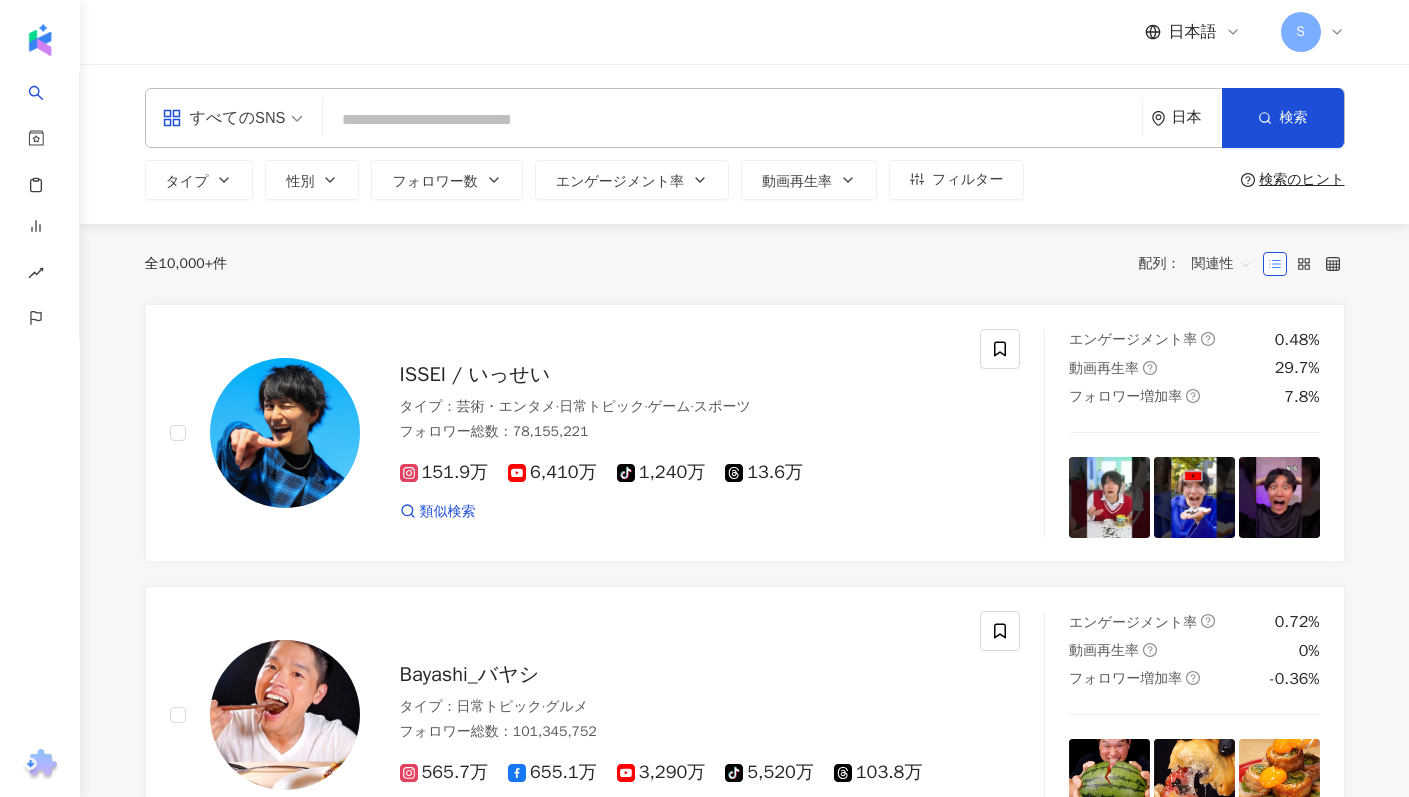 click at bounding box center (732, 120) 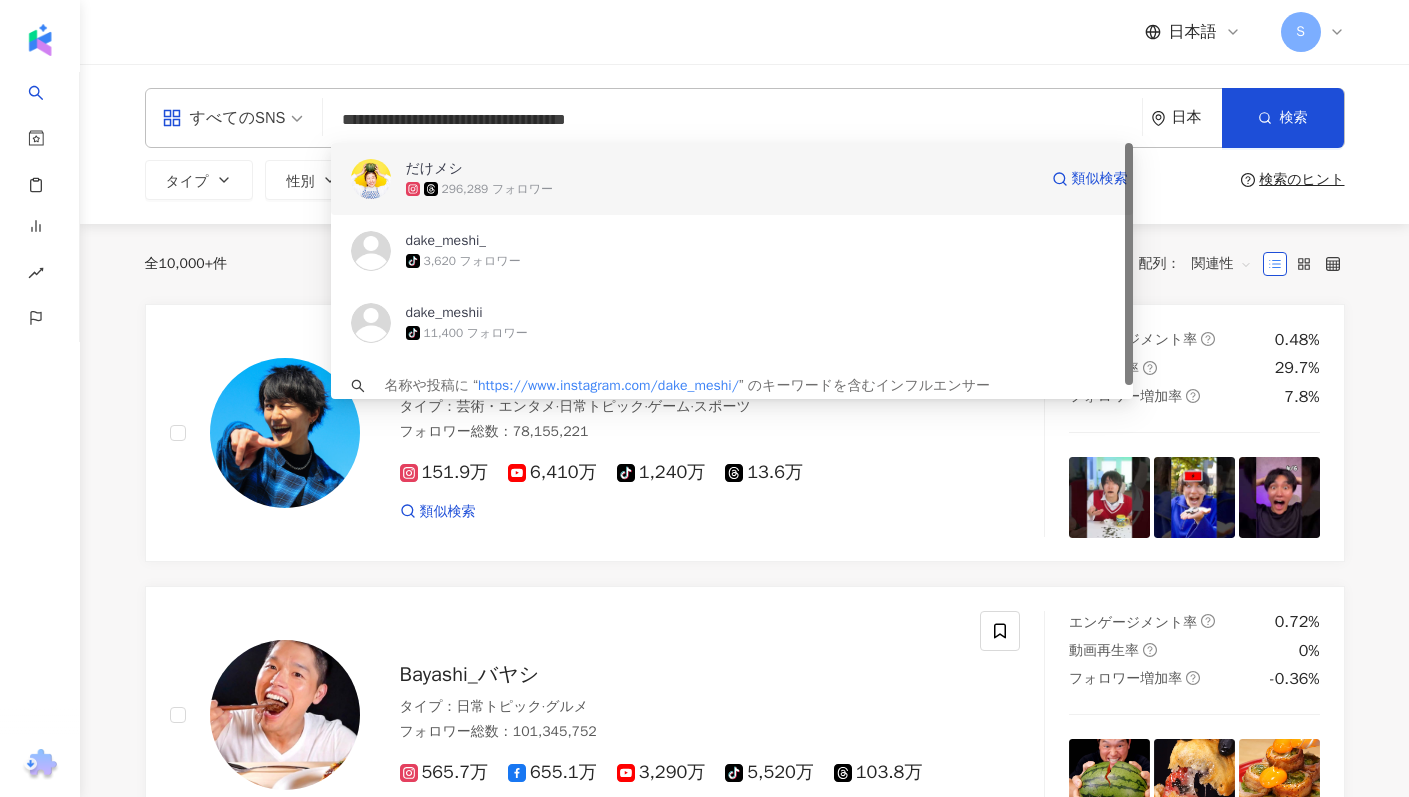 click on "296,289   フォロワー" at bounding box center [721, 189] 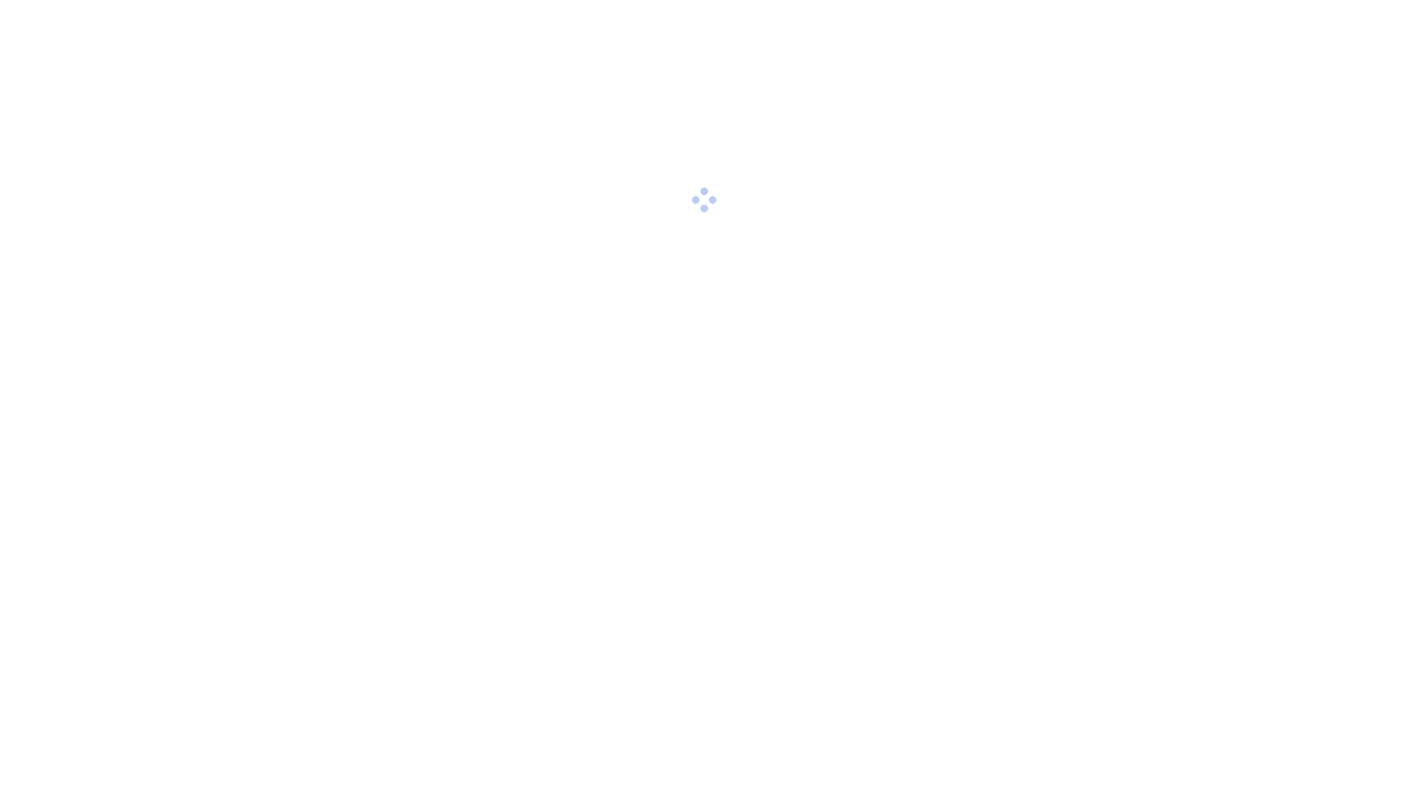 scroll, scrollTop: 0, scrollLeft: 0, axis: both 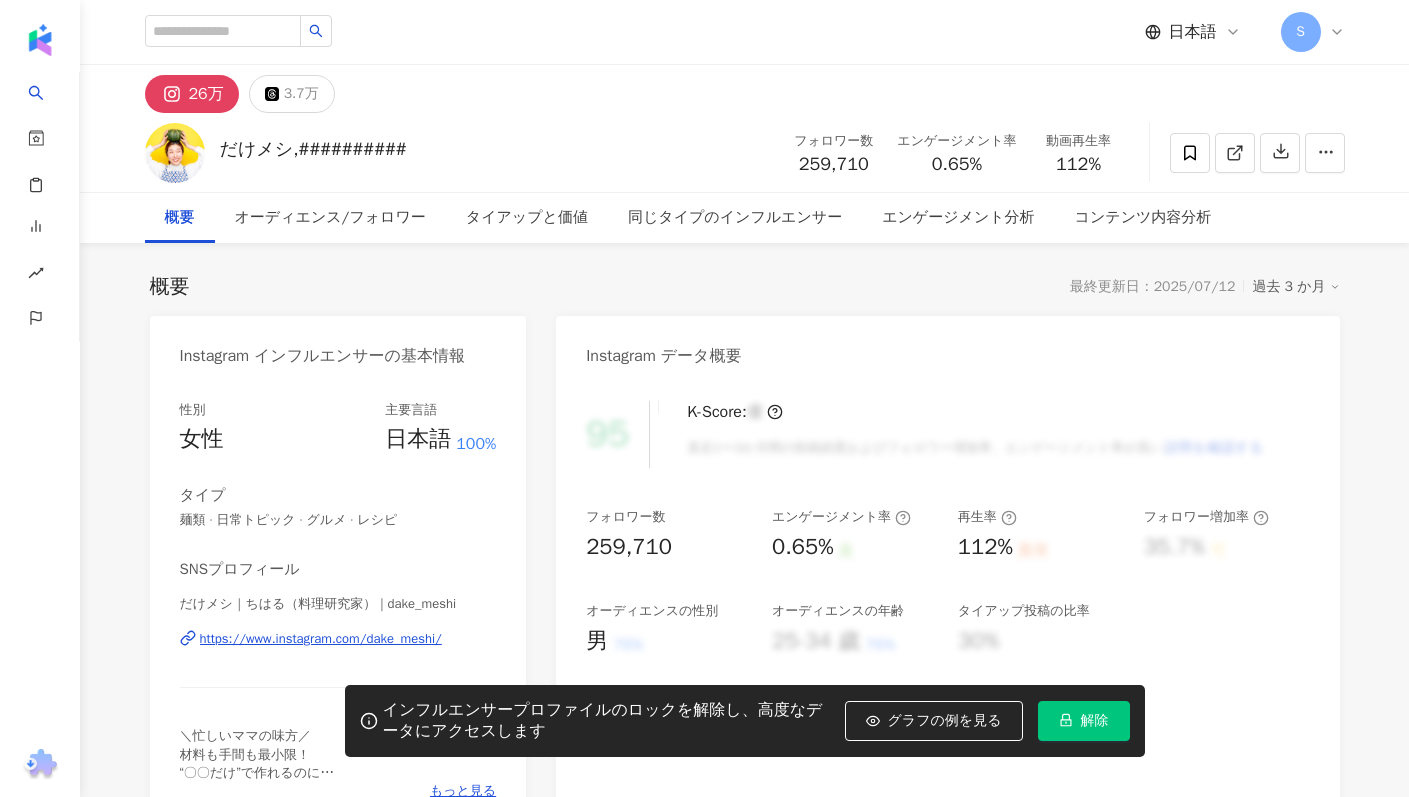 click on "解除" at bounding box center (1095, 721) 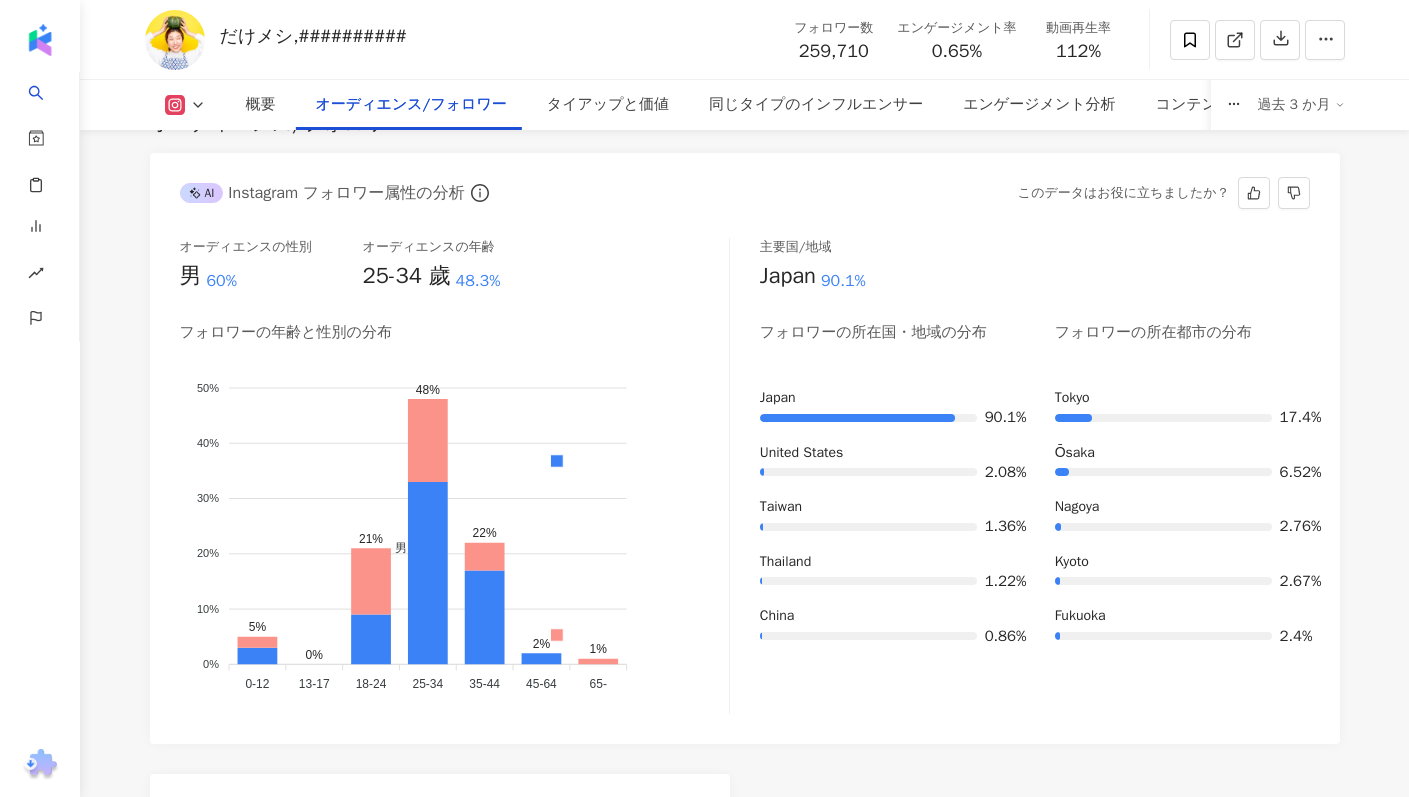 scroll, scrollTop: 1779, scrollLeft: 0, axis: vertical 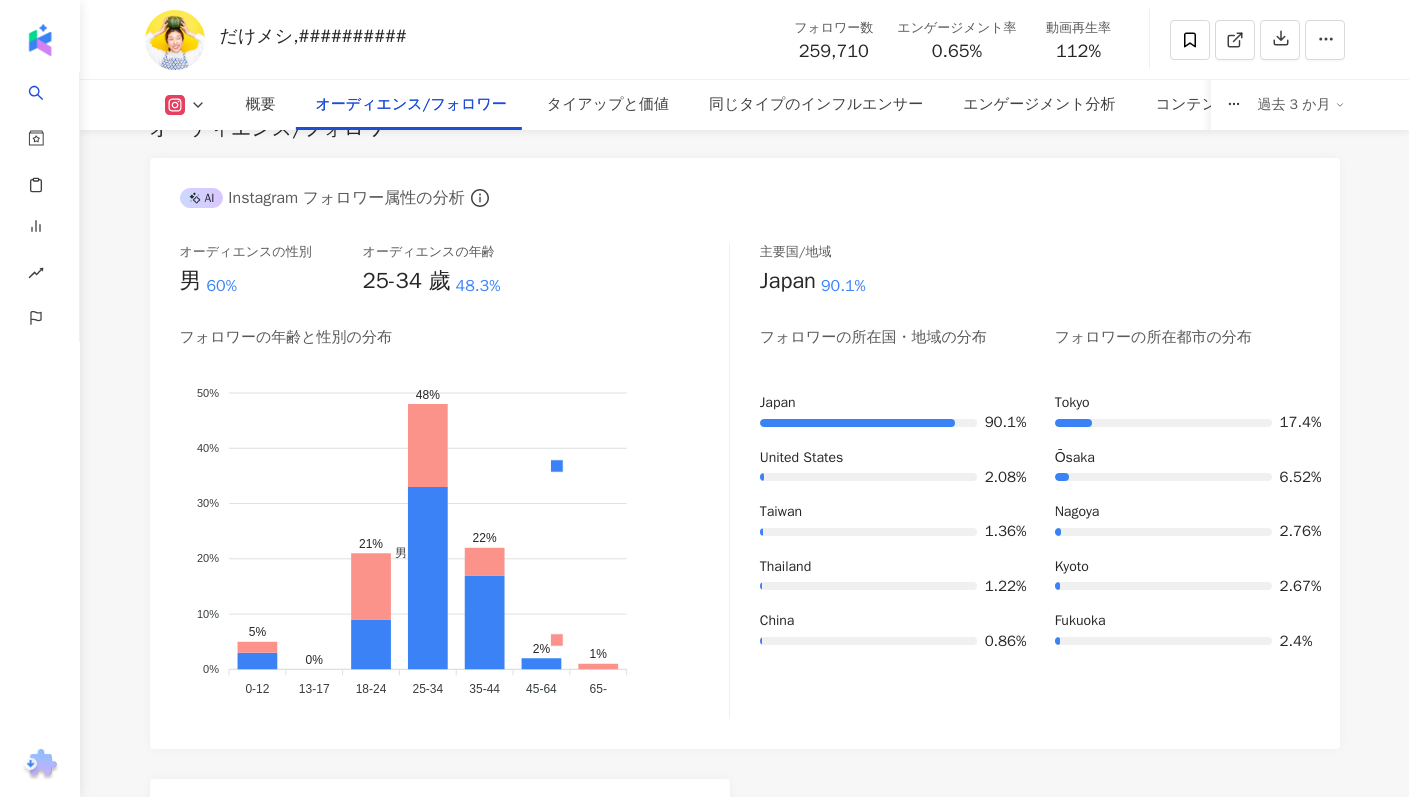 click on "26万 3.7万 だけメシ,########## フォロワー数 259,710 エンゲージメント率 0.65% 動画再生率 112% 概要 オーディエンス/フォロワー タイアップと価値 同じタイプのインフルエンサー エンゲージメント分析 コンテンツ内容分析 過去 3 か月 概要 最終更新日：2025/07/12 過去 3 か月 Instagram インフルエンサーの基本情報 性別   女性 主要言語   日本語 100% タイプ 麺類 · 日常トピック · グルメ · レシピ SNSプロフィール だけメシ｜ちはる（料理研究家） | dake_meshi https://www.instagram.com/dake_meshi/ ＼忙しいママの味方／
材料も手間も最小限！
“〇〇だけ”で作れるのに
“ほめられる”ごはんが「だけメシ」です☺︎
:
📕レシピ本3刷重版（詳細リンクから↓)
📺テレビ・ラジオ・雑誌などメディア出演多数 もっと見る Instagram データ概要 91 K-Score :   優 説明を確認する   259,710" at bounding box center [744, 2114] 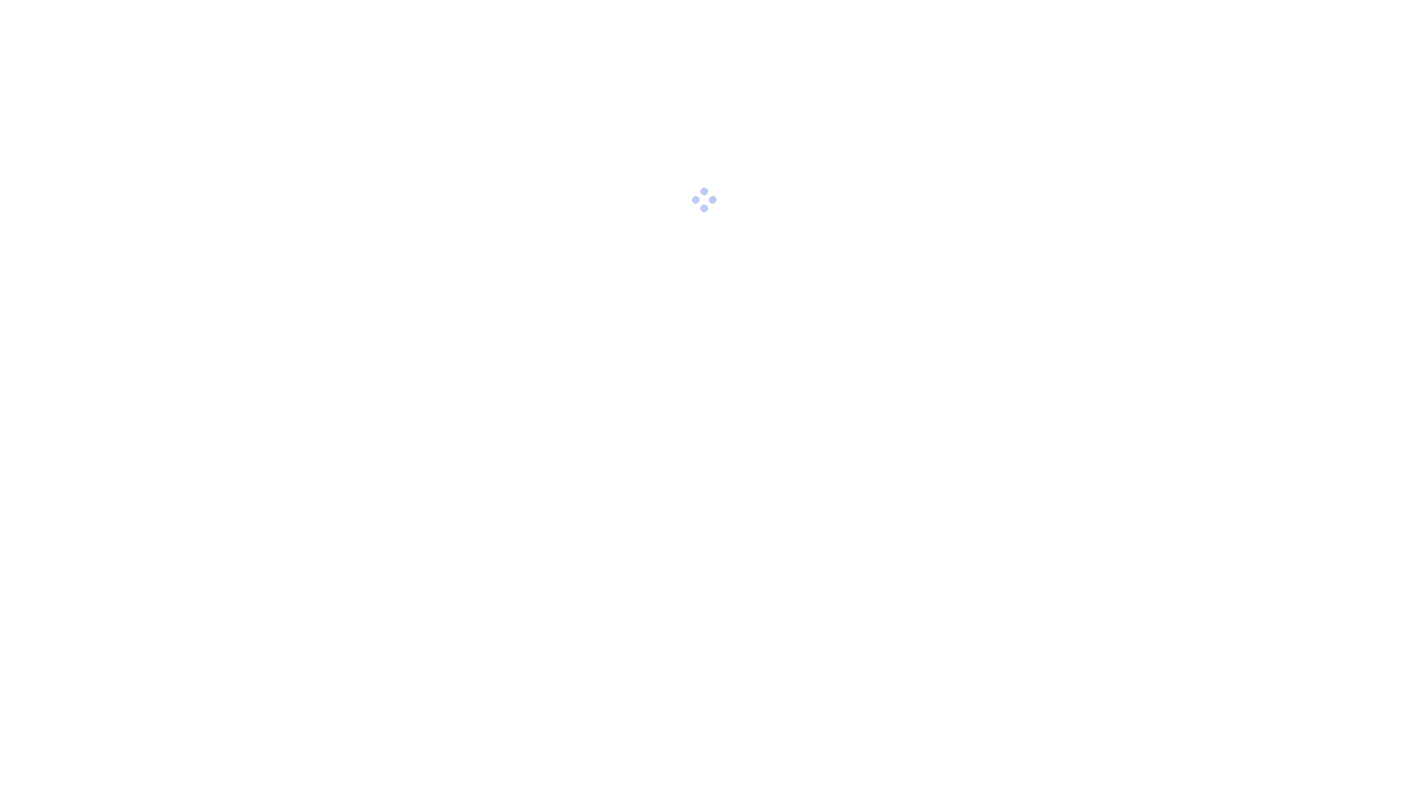 scroll, scrollTop: 0, scrollLeft: 0, axis: both 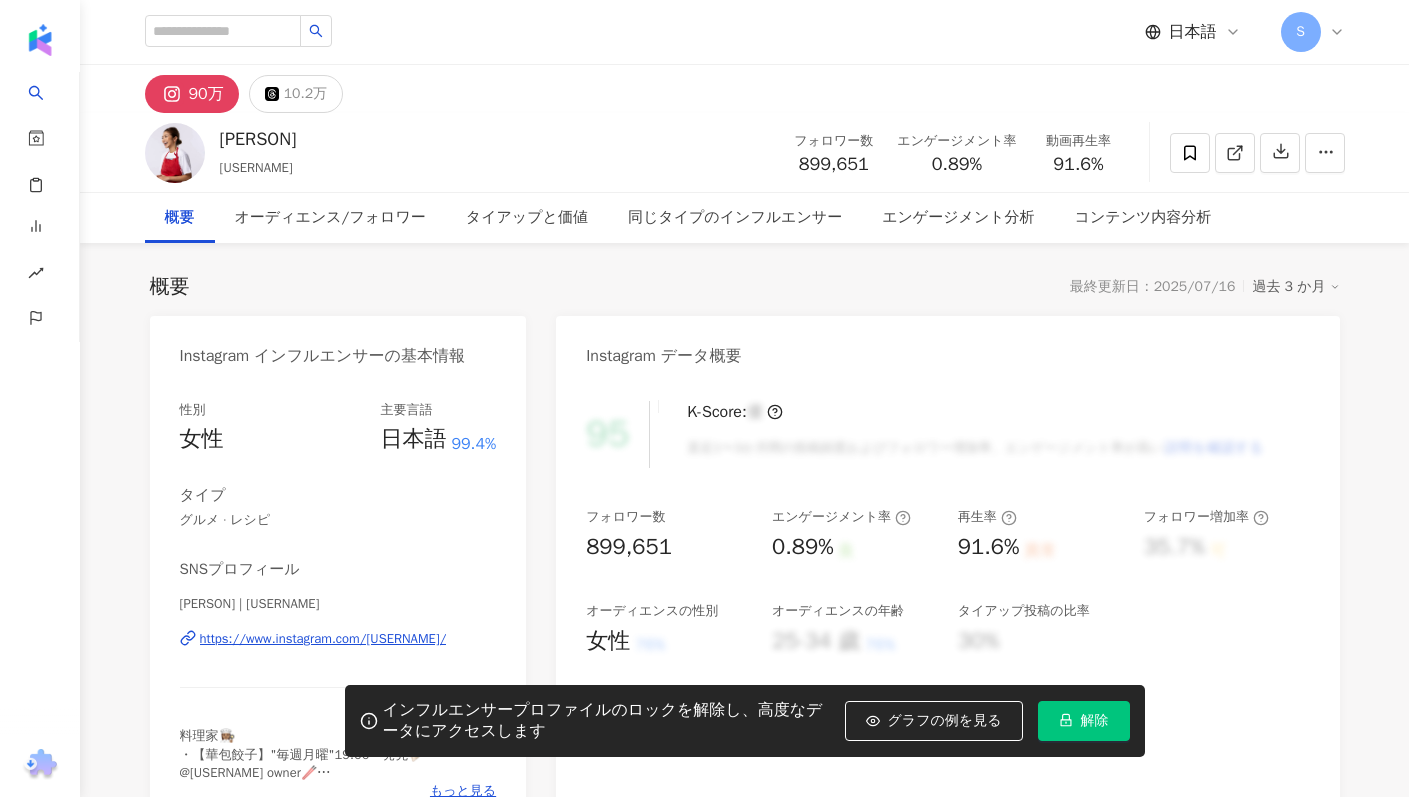 click on "解除" at bounding box center [1095, 721] 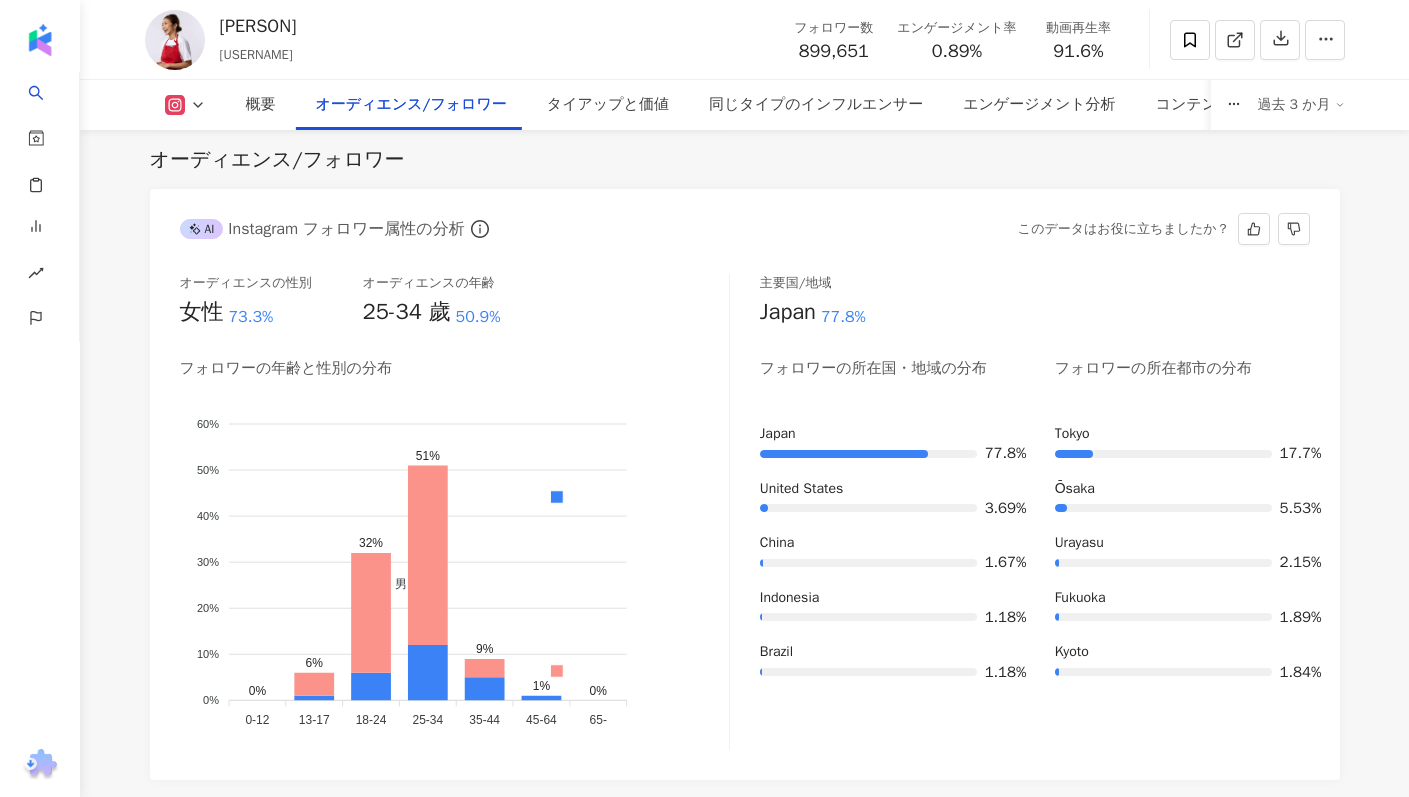 scroll, scrollTop: 1746, scrollLeft: 0, axis: vertical 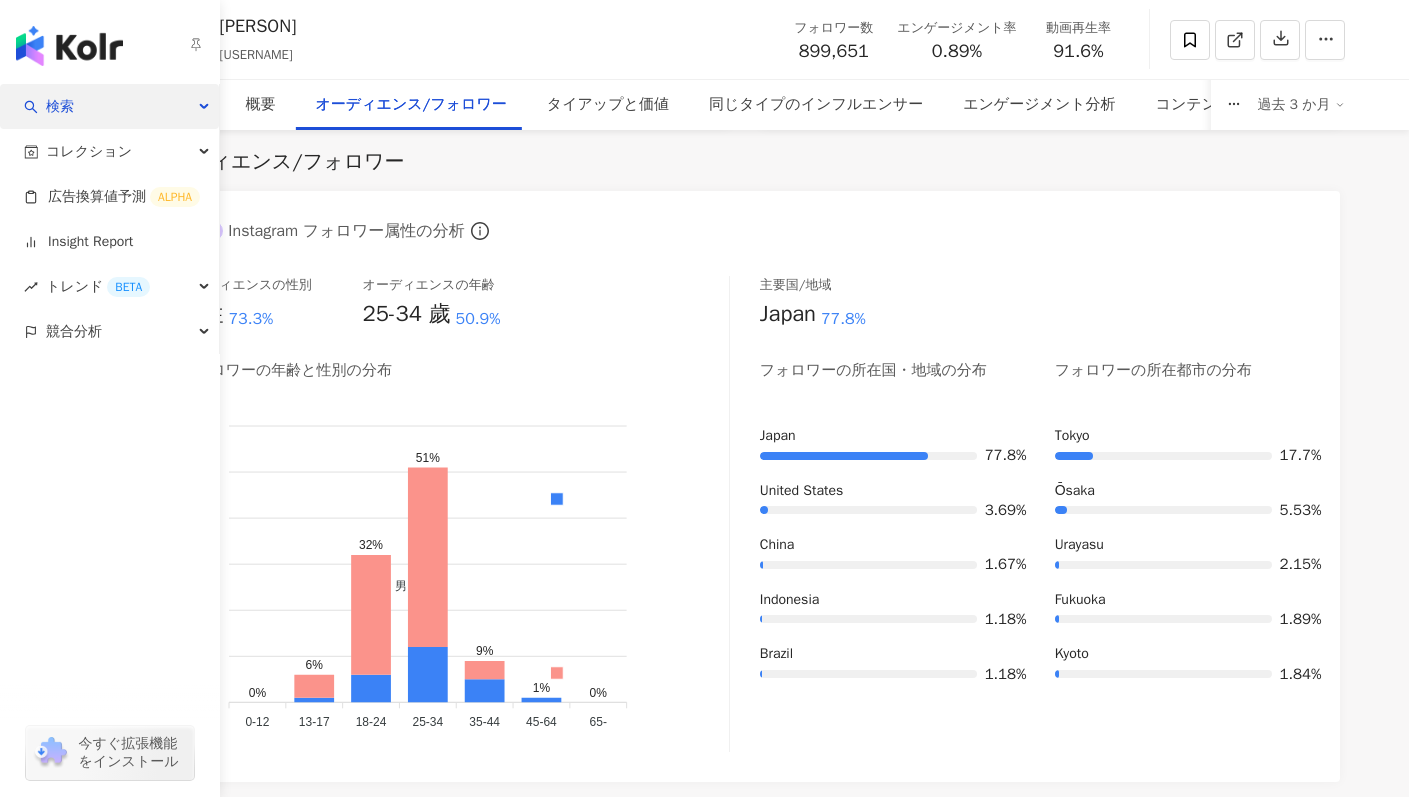 click on "検索" at bounding box center (109, 106) 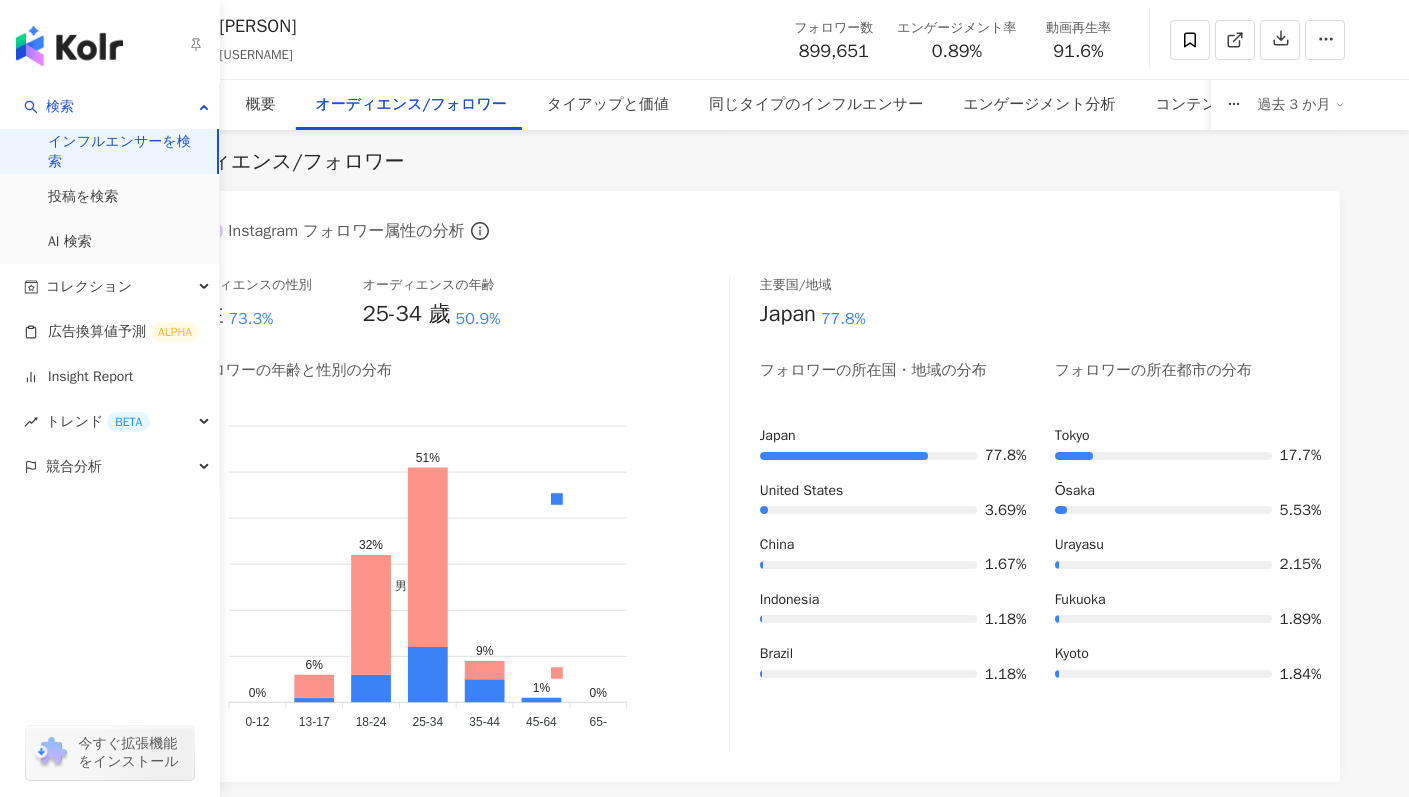 click on "インフルエンサーを検索" at bounding box center (124, 151) 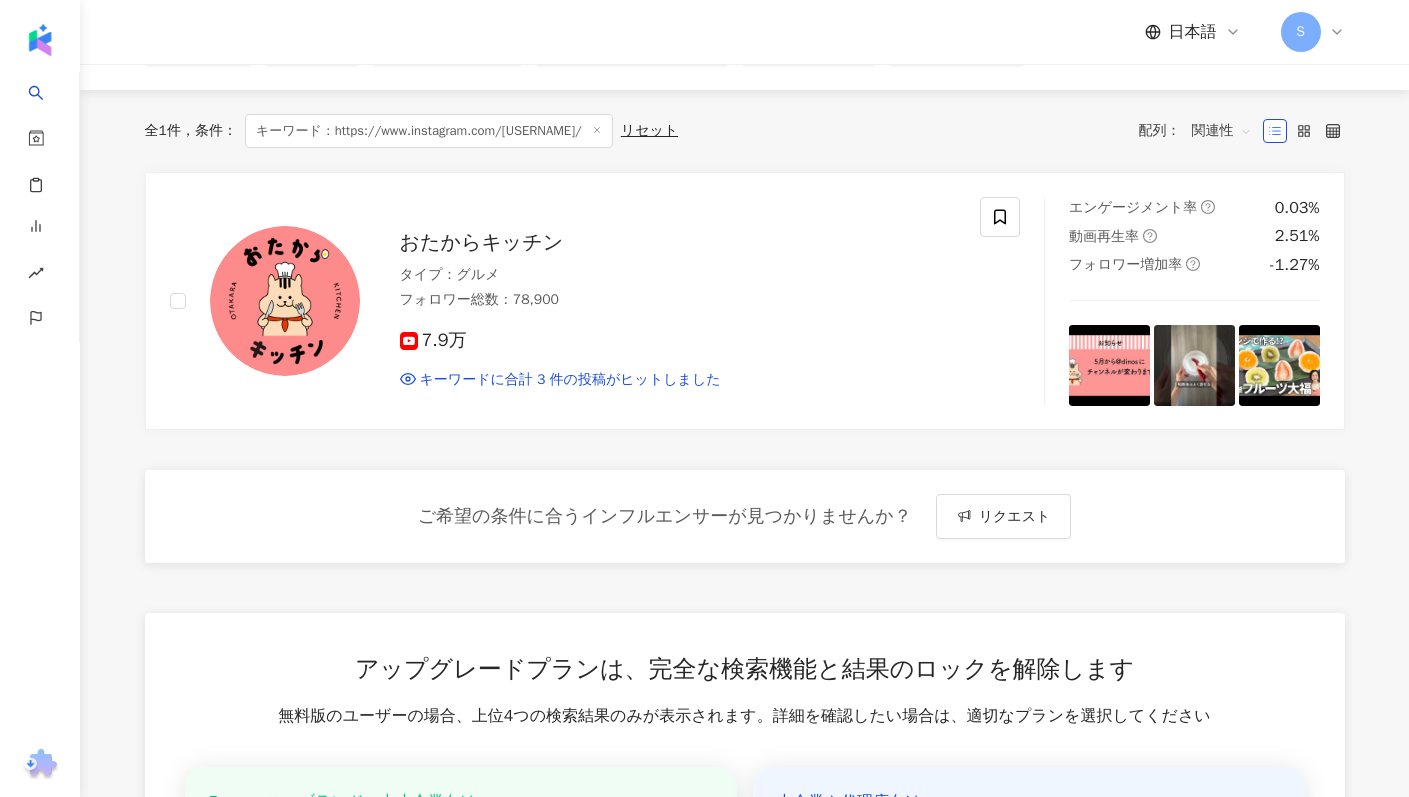 scroll, scrollTop: 0, scrollLeft: 0, axis: both 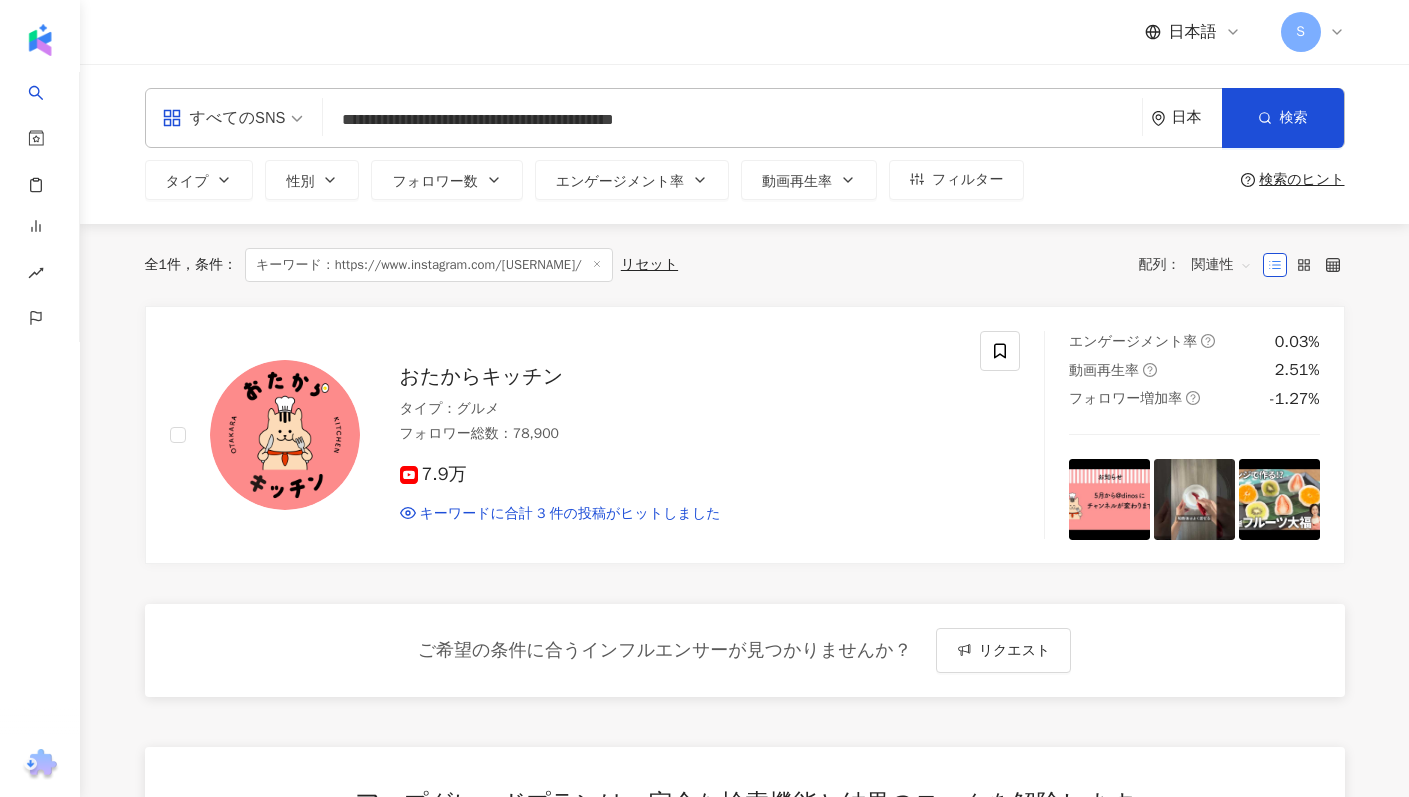 type on "**********" 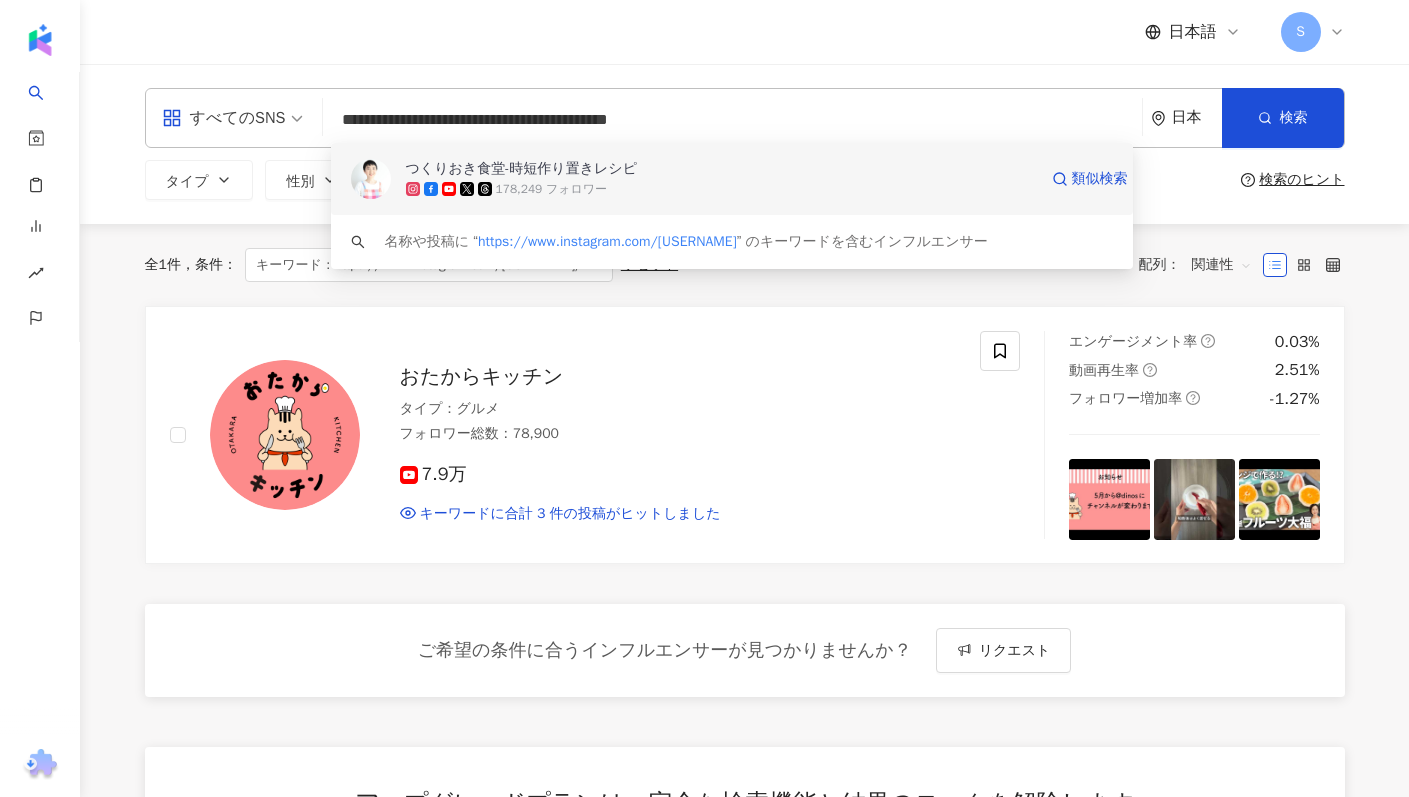 click on "つくりおき食堂-時短作り置きレシピ" at bounding box center (521, 169) 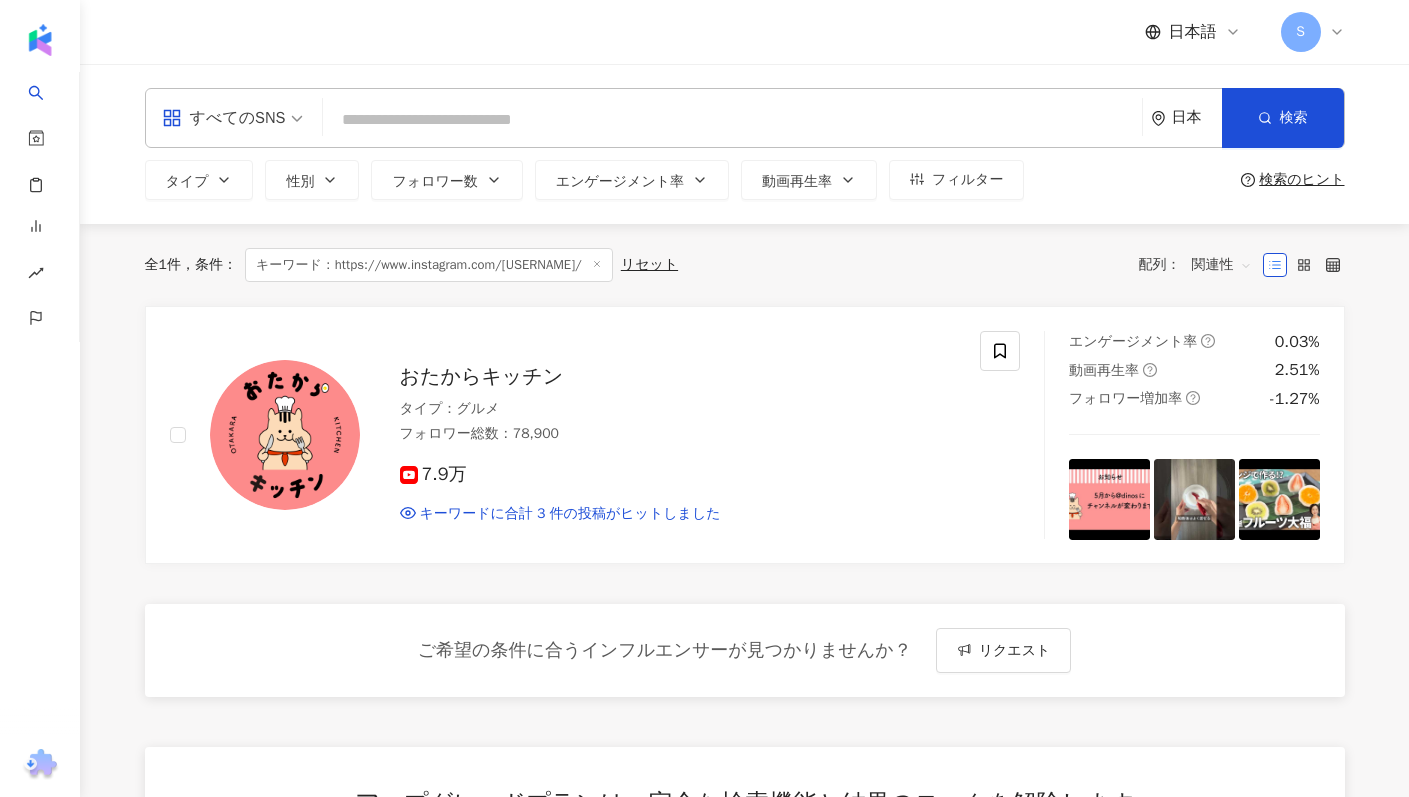 click at bounding box center (732, 120) 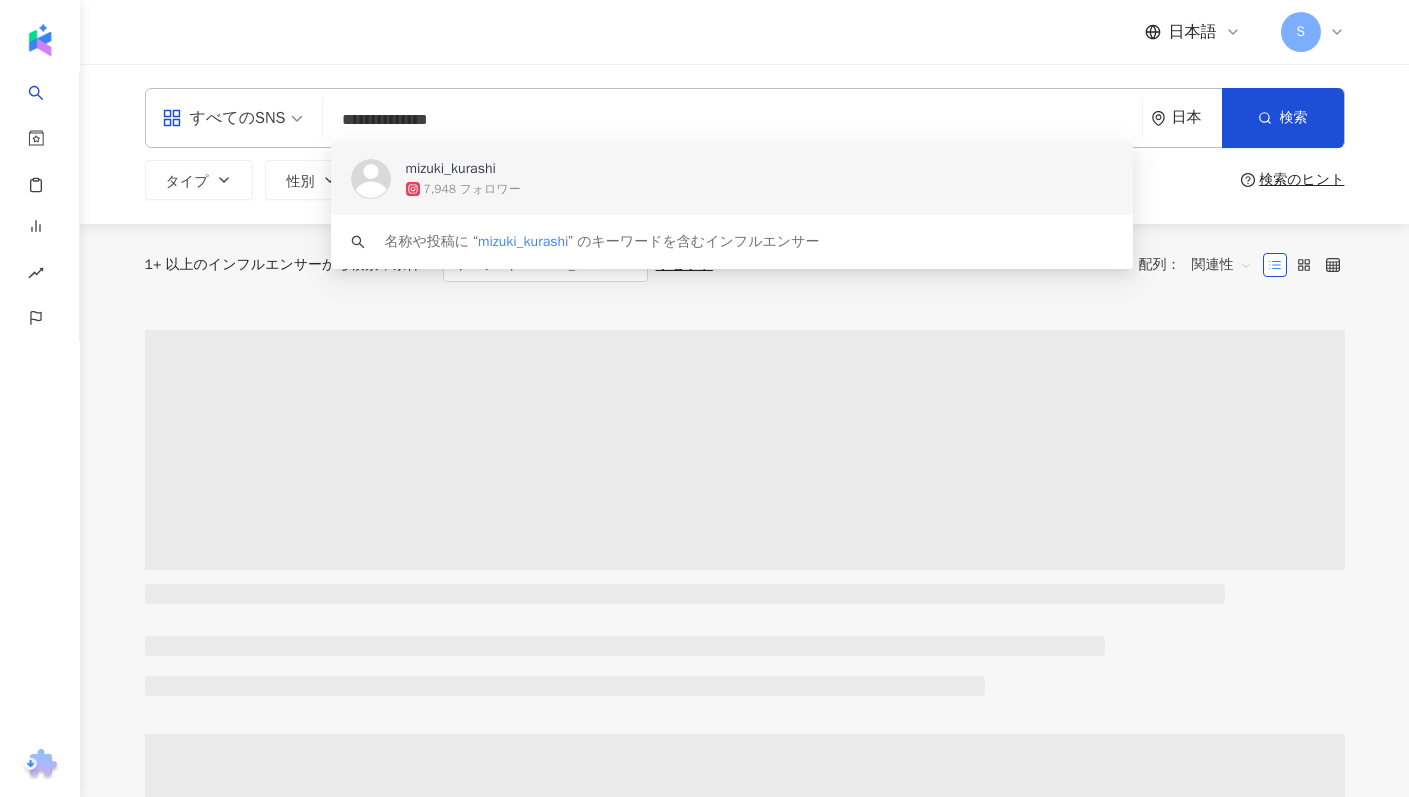 click on "7,948   フォロワー" at bounding box center [472, 189] 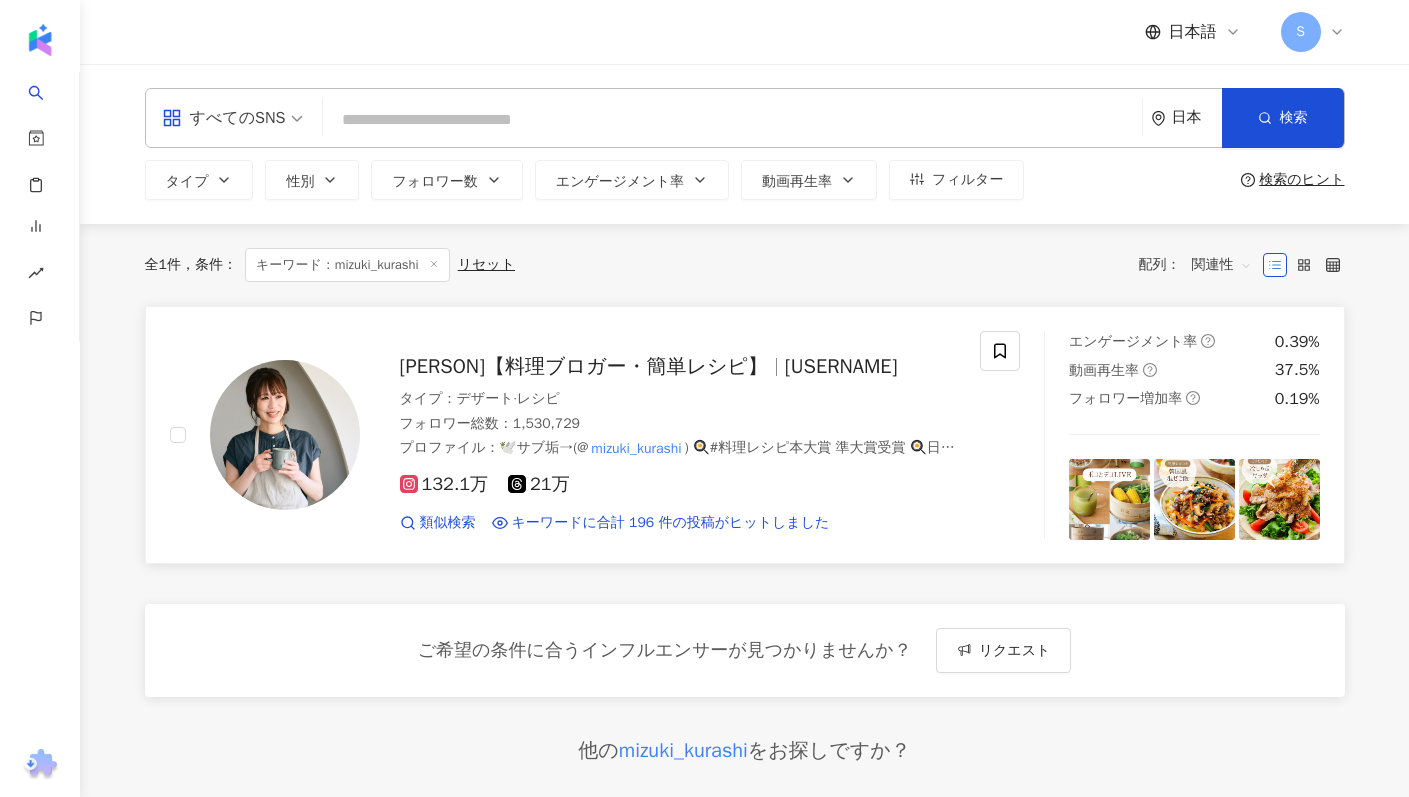 click on "mizuki_31cafe" at bounding box center [841, 366] 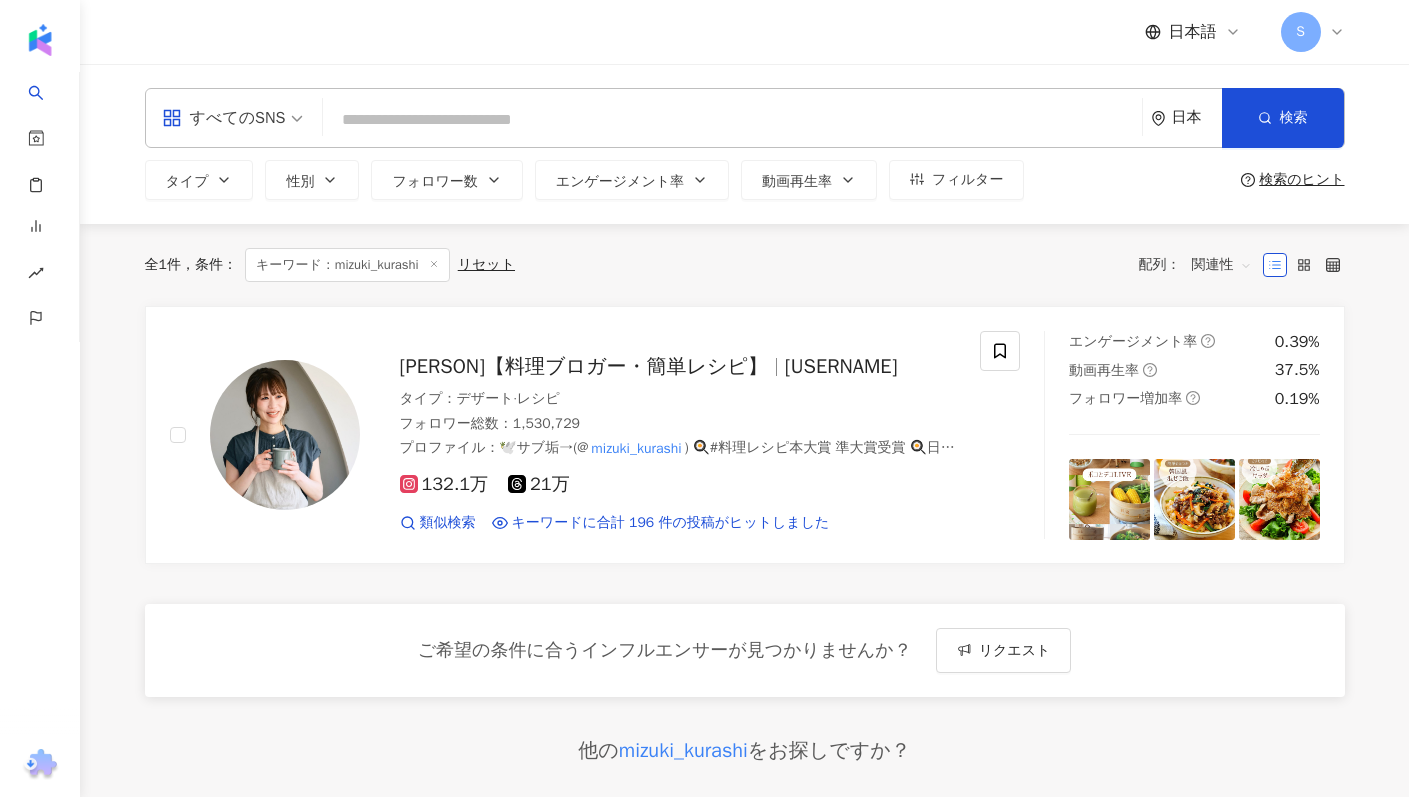 click at bounding box center [732, 120] 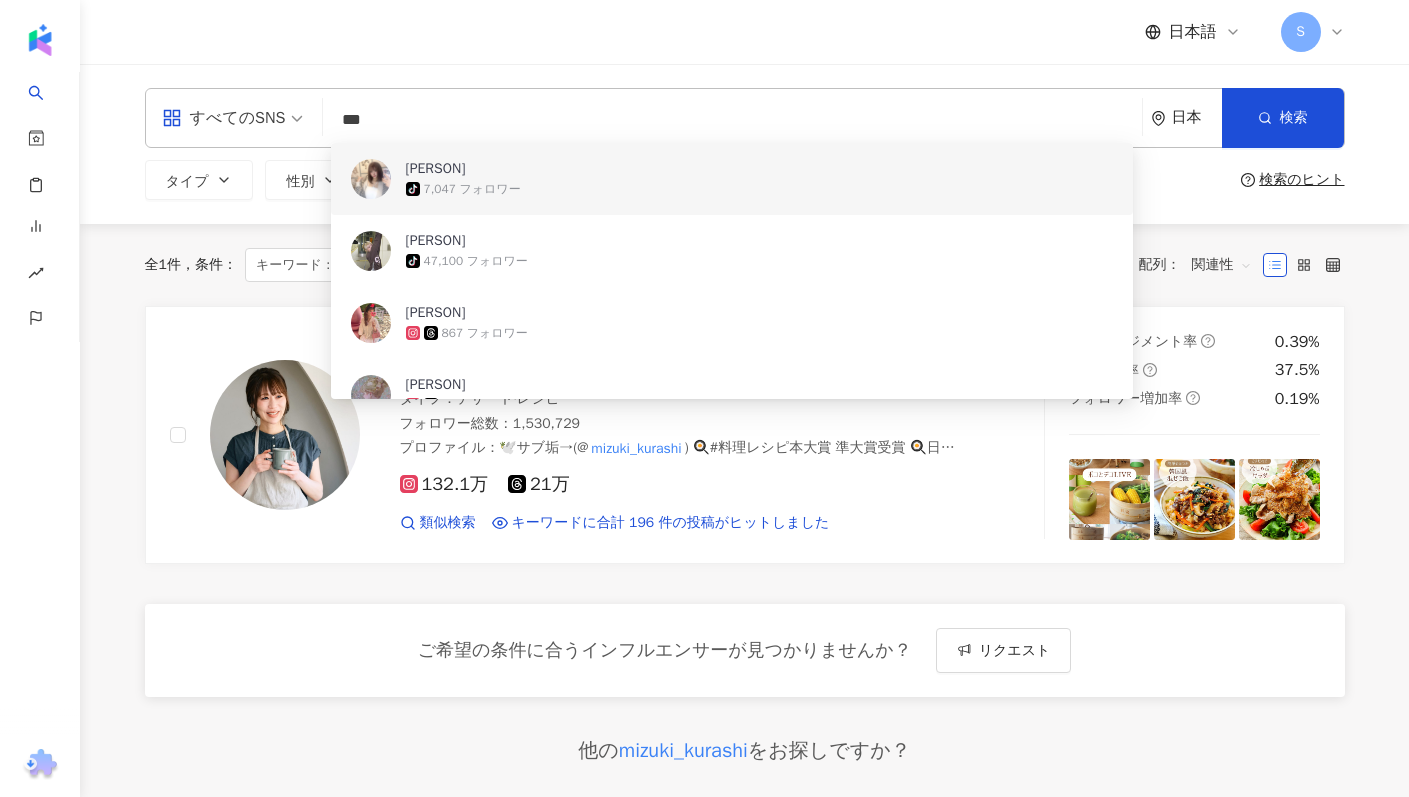 click on "日本語 S" at bounding box center (745, 32) 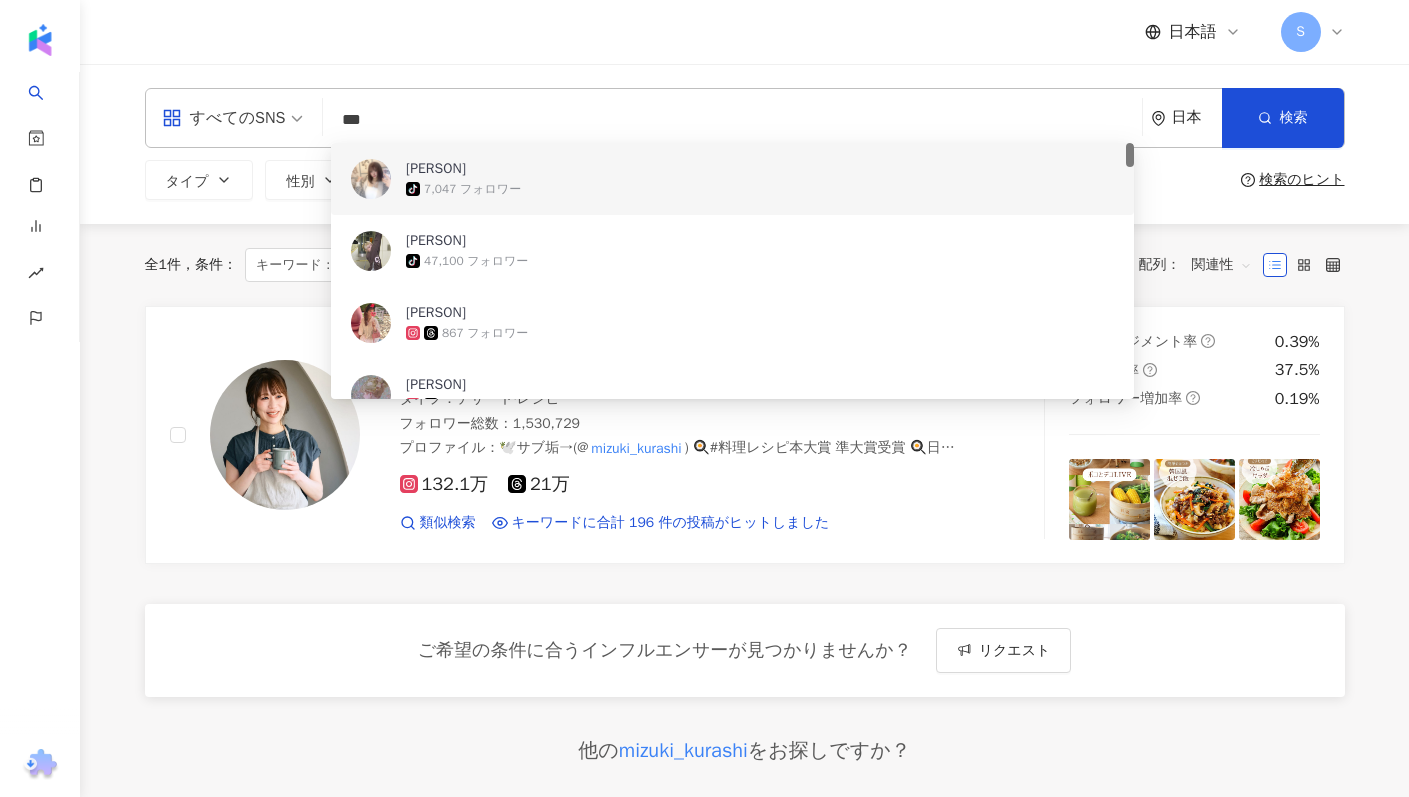 click on "***" at bounding box center (732, 120) 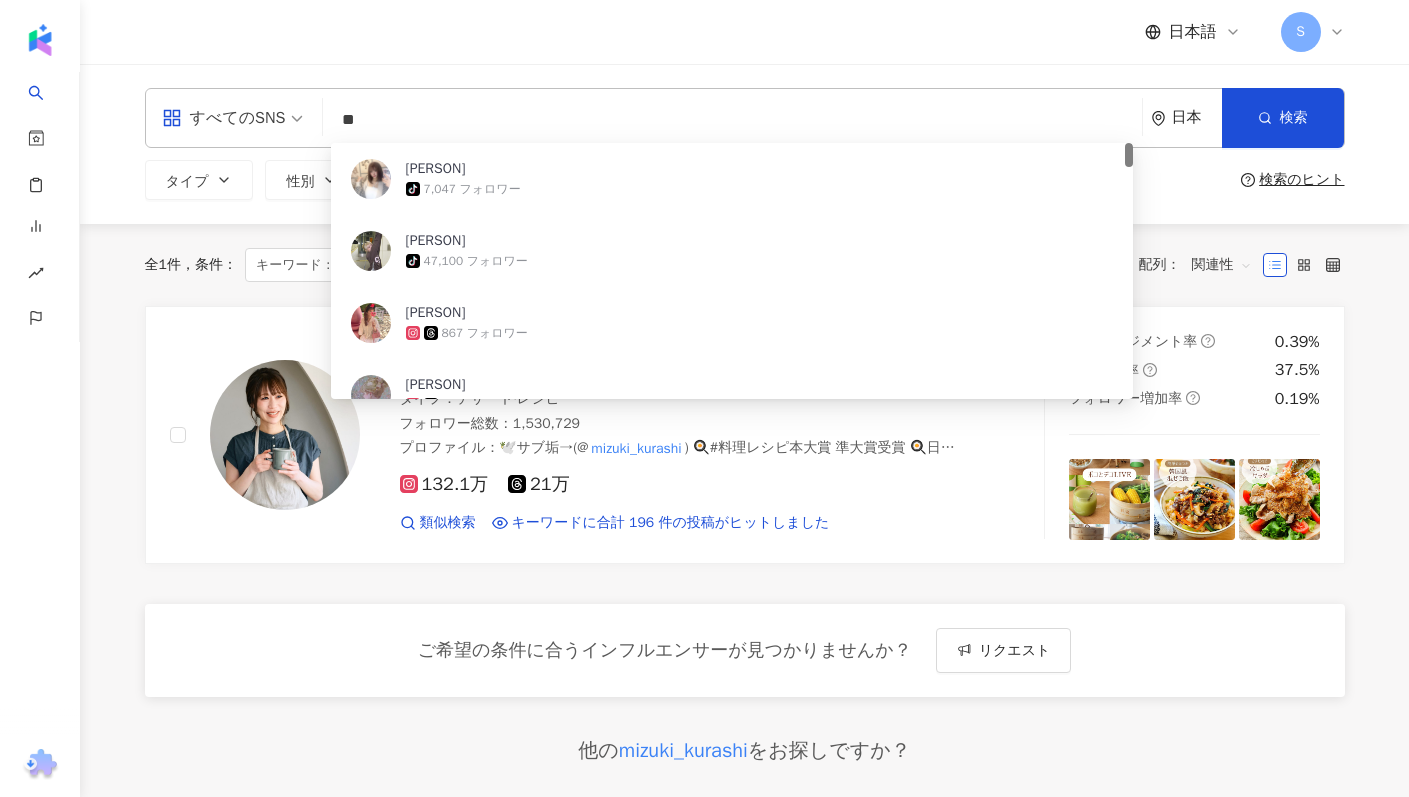 type on "*" 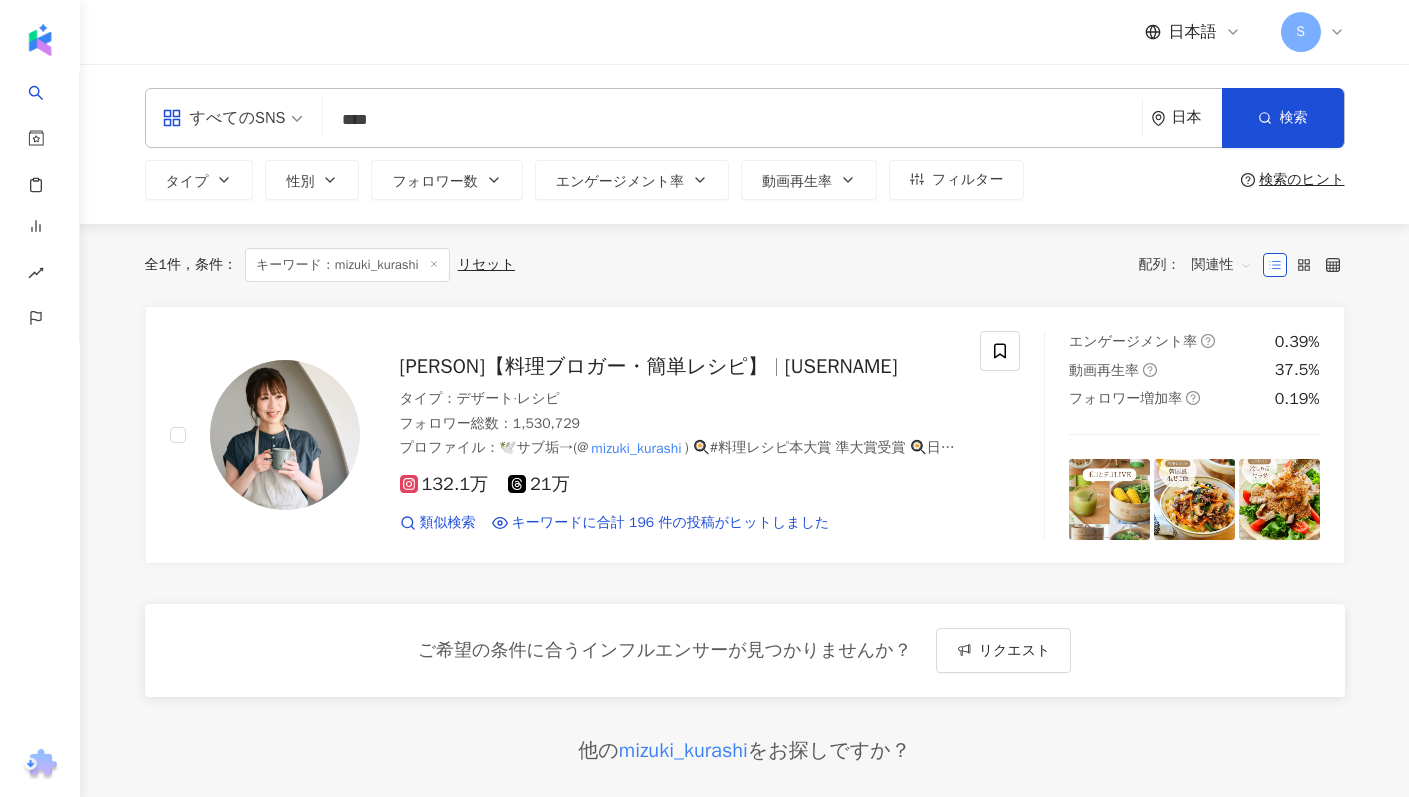 type on "****" 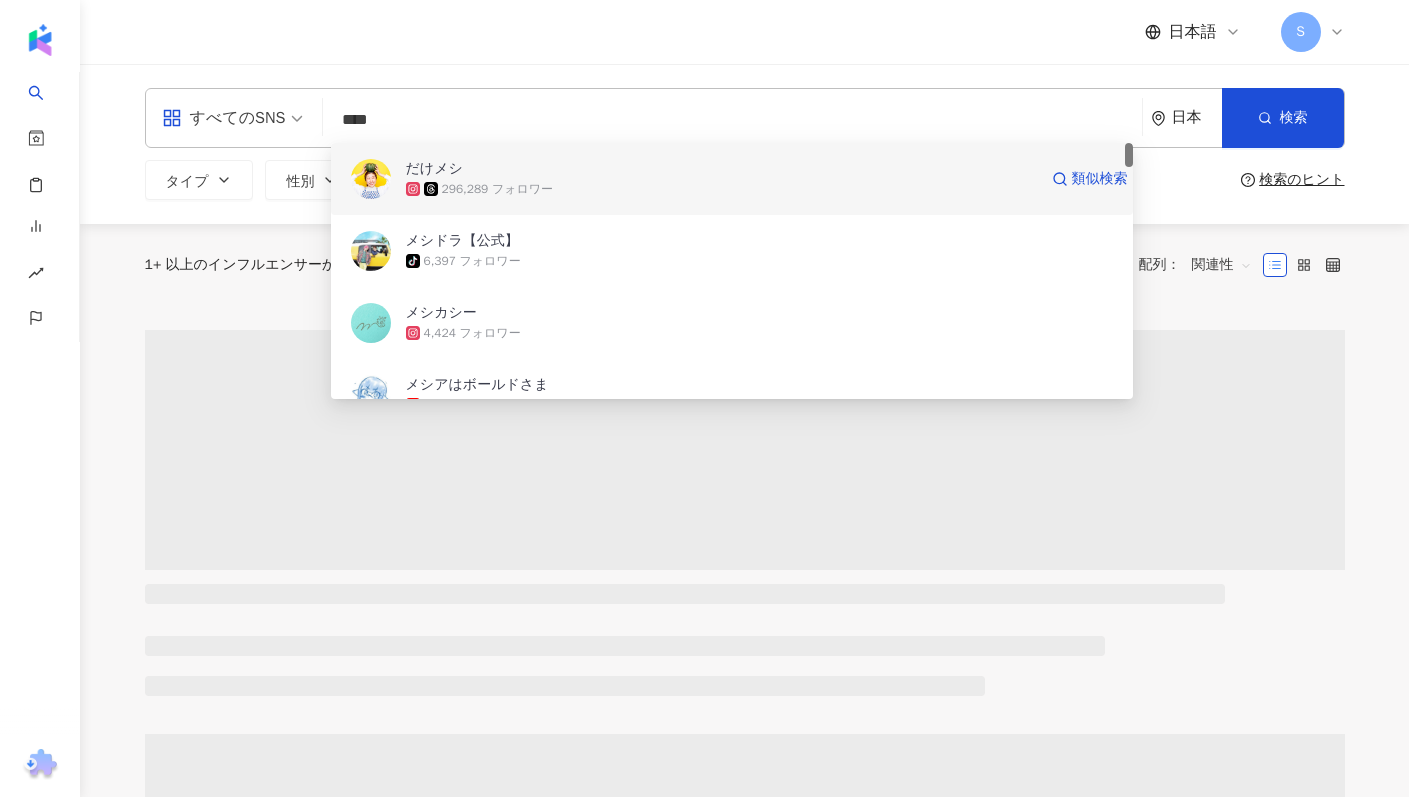 click on "だけメシ 296,289   フォロワー 類似検索" at bounding box center (732, 179) 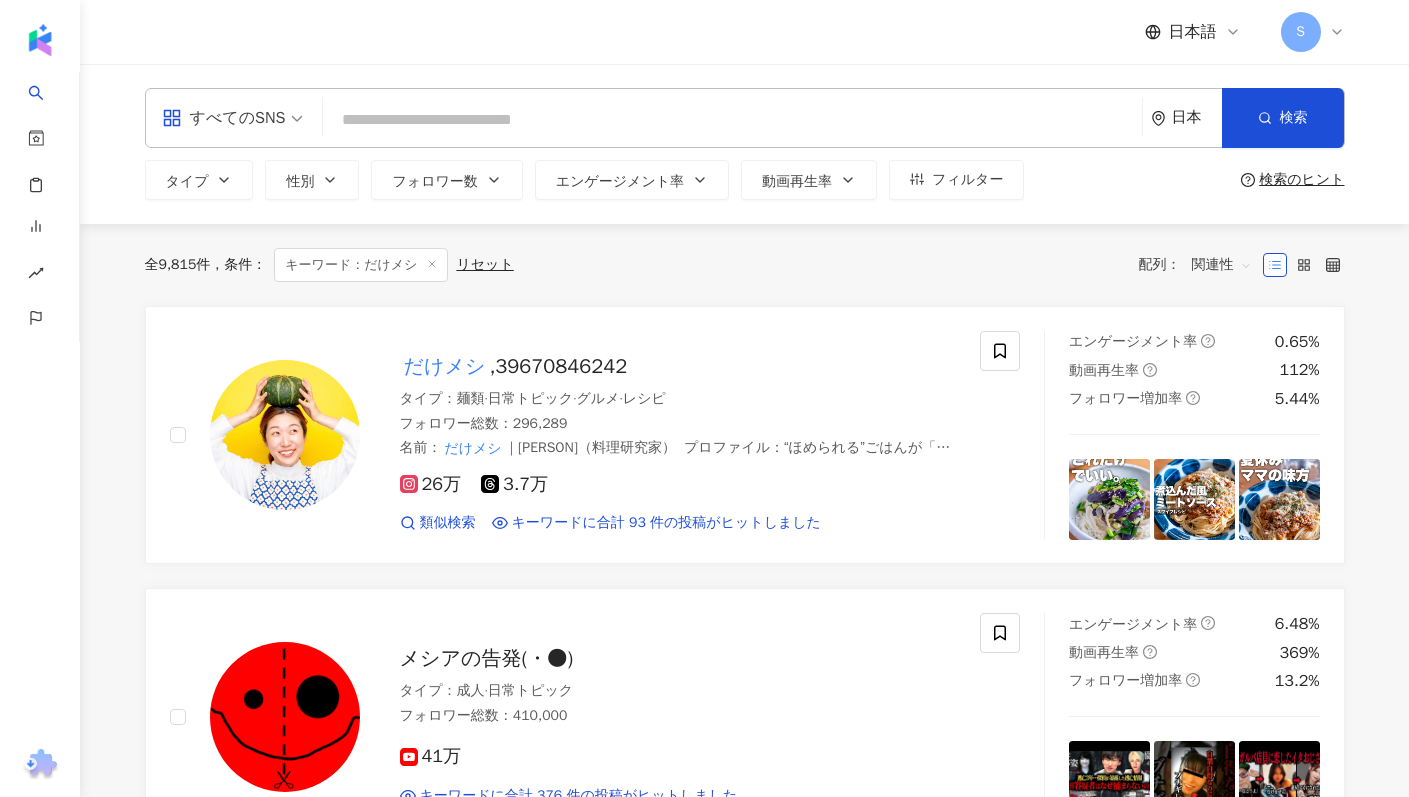 paste on "**********" 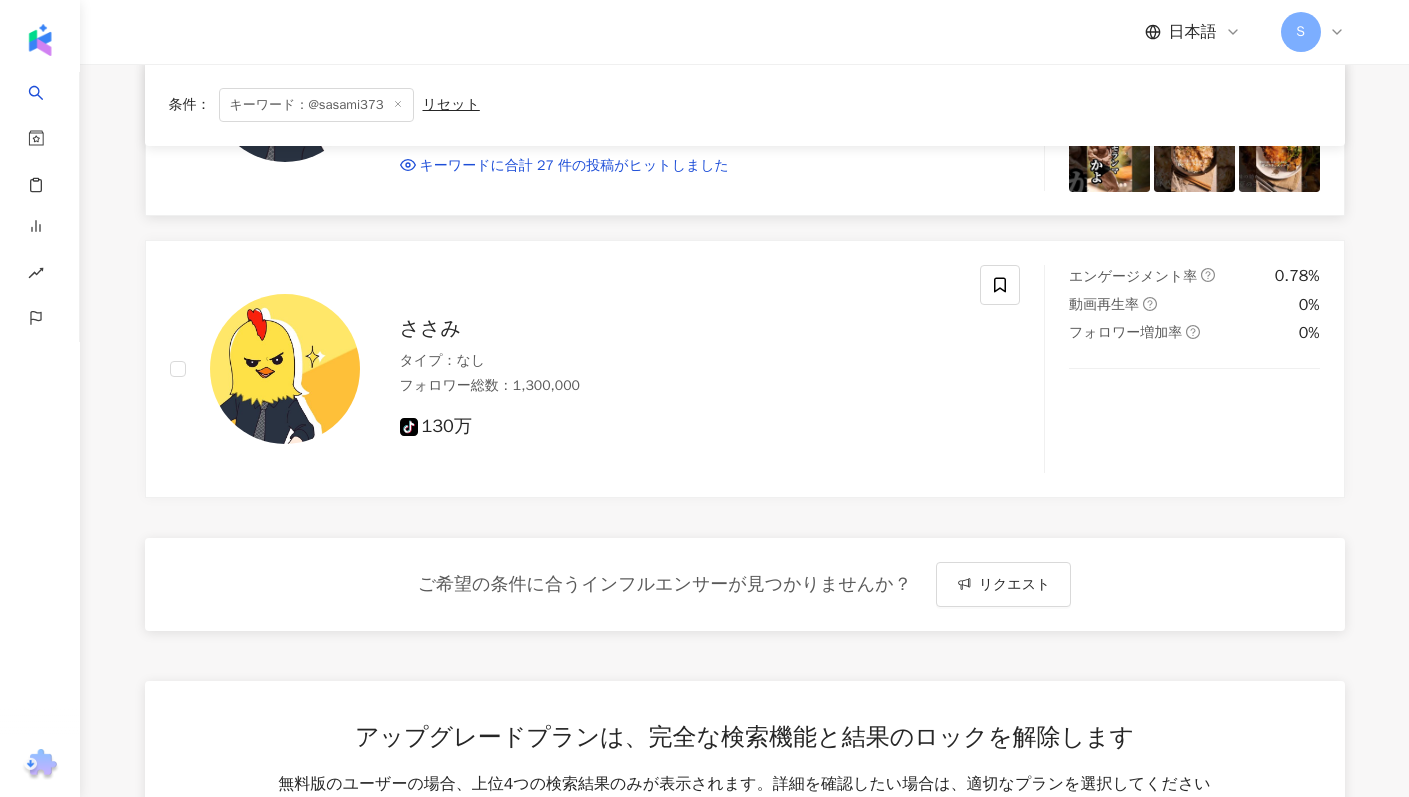 scroll, scrollTop: 396, scrollLeft: 0, axis: vertical 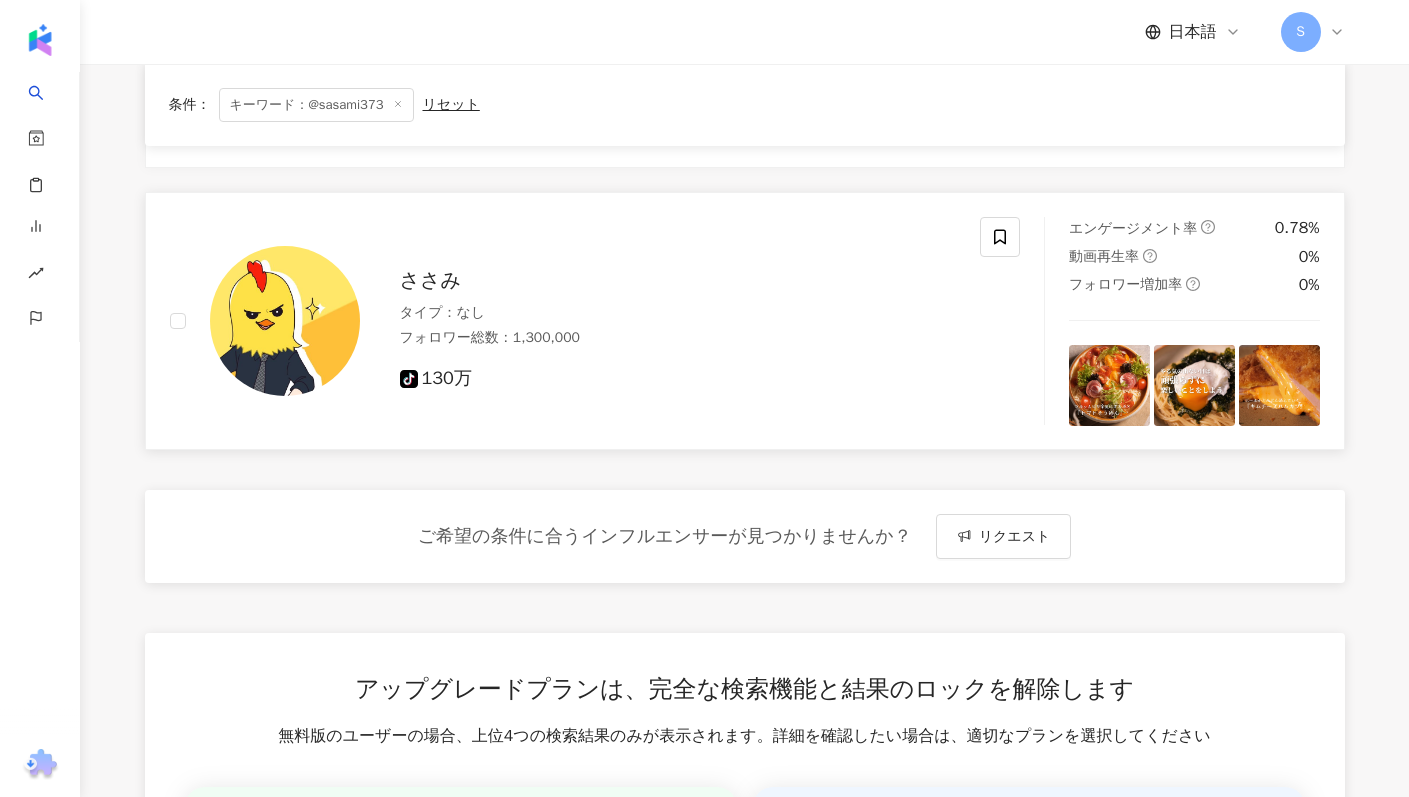 type on "**********" 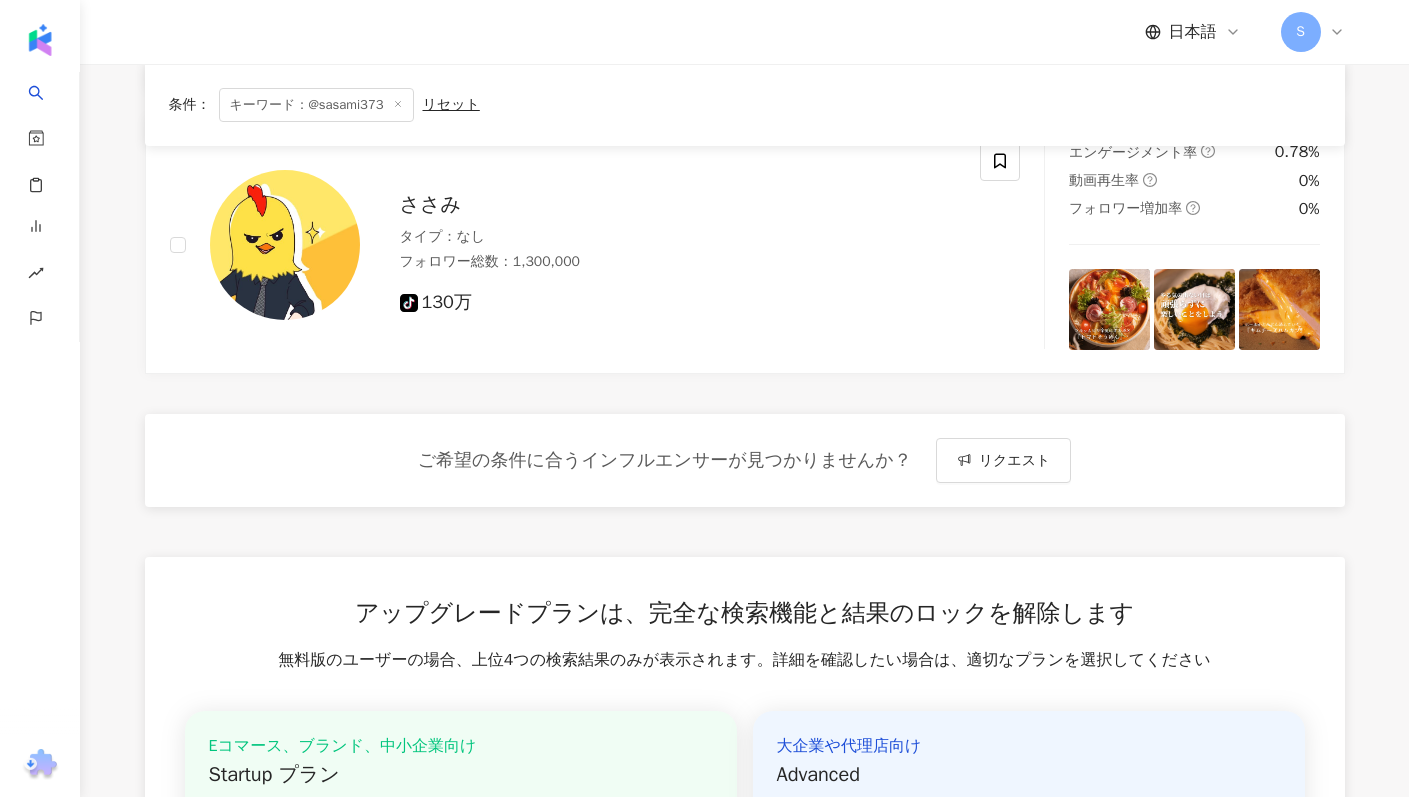 scroll, scrollTop: 0, scrollLeft: 0, axis: both 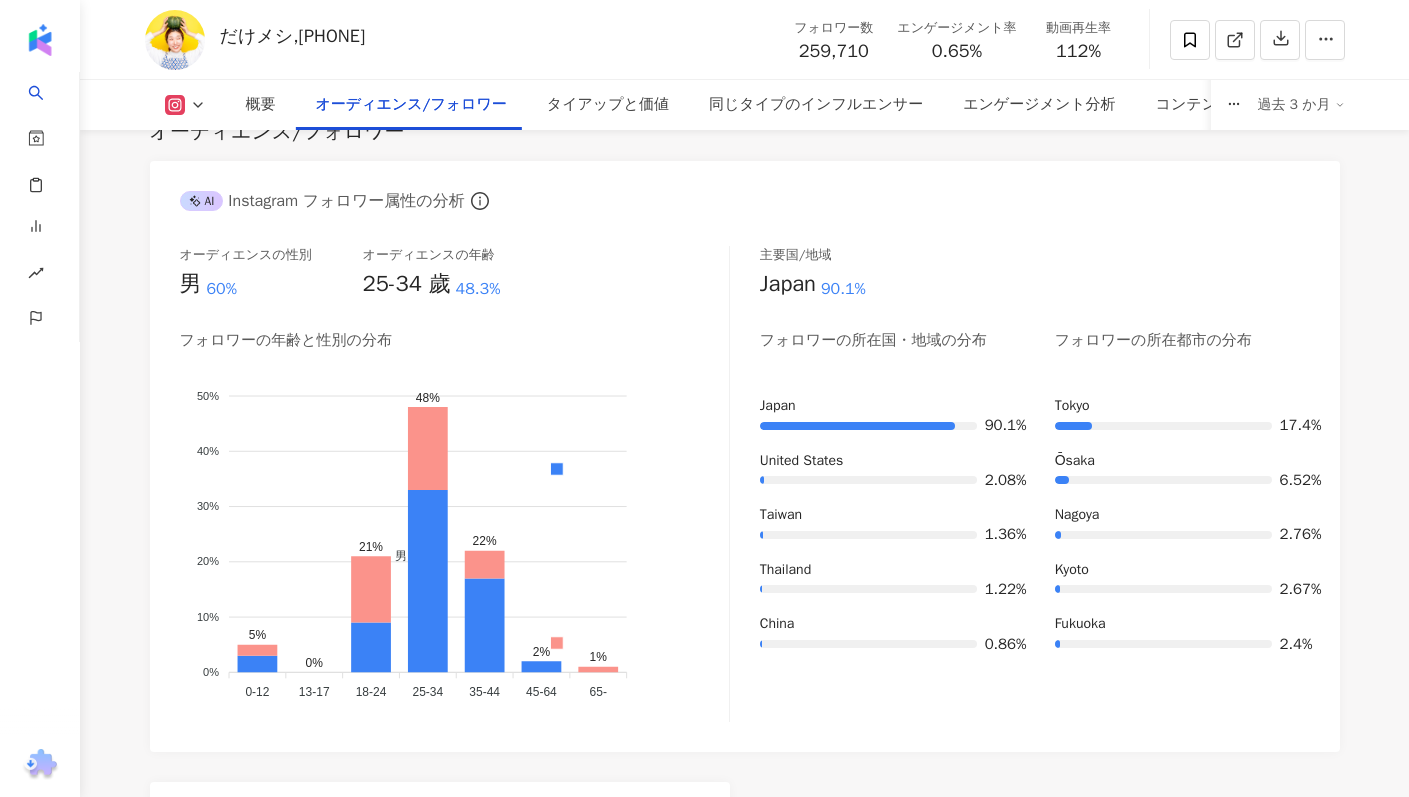 click on "概要 最終更新日：2025/07/12 過去 3 か月 Instagram インフルエンサーの基本情報 性別   女性 主要言語   日本語 100% タイプ 麺類 · 日常トピック · グルメ · レシピ SNSプロフィール だけメシ｜ちはる（料理研究家） | dake_meshi https://www.instagram.com/dake_meshi/ ＼忙しいママの味方／
材料も手間も最小限！
“〇〇だけ”で作れるのに
“ほめられる”ごはんが「だけメシ」です☺︎
:
📕レシピ本3刷重版（詳細リンクから↓)
📺テレビ・ラジオ・雑誌などメディア出演多数 もっと見る Instagram データ概要 91 K-Score :   優 直近1〜3か月間の投稿頻度およびフォロワー増加率、エンゲージメント率が高い 説明を確認する フォロワー数   259,710 エンゲージメント率   0.65% 可 再生率   112% 優 フォロワー増加率   5.44% 優 オーディエンスの性別   男 60% オーディエンスの年齢   25-34 歲" at bounding box center [745, 2206] 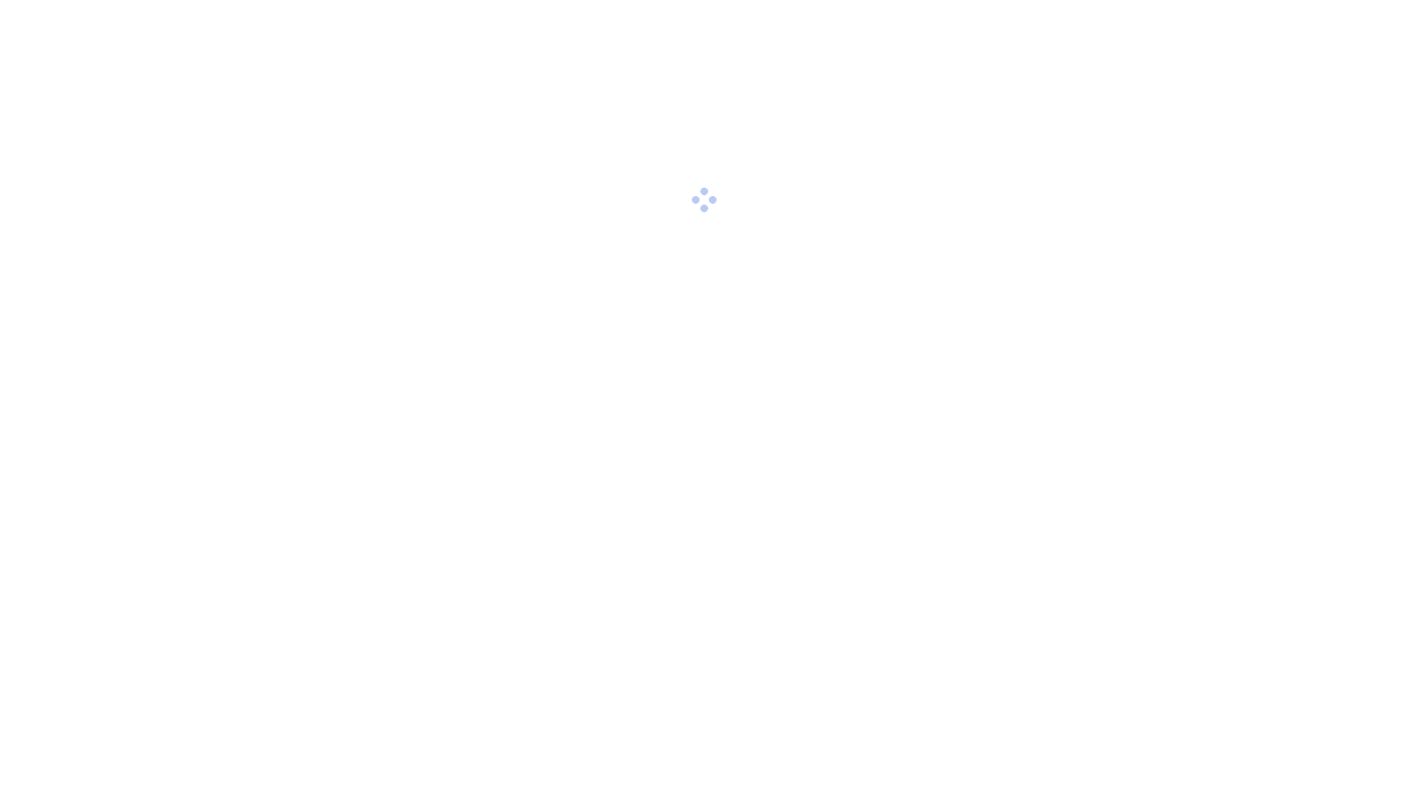 scroll, scrollTop: 0, scrollLeft: 0, axis: both 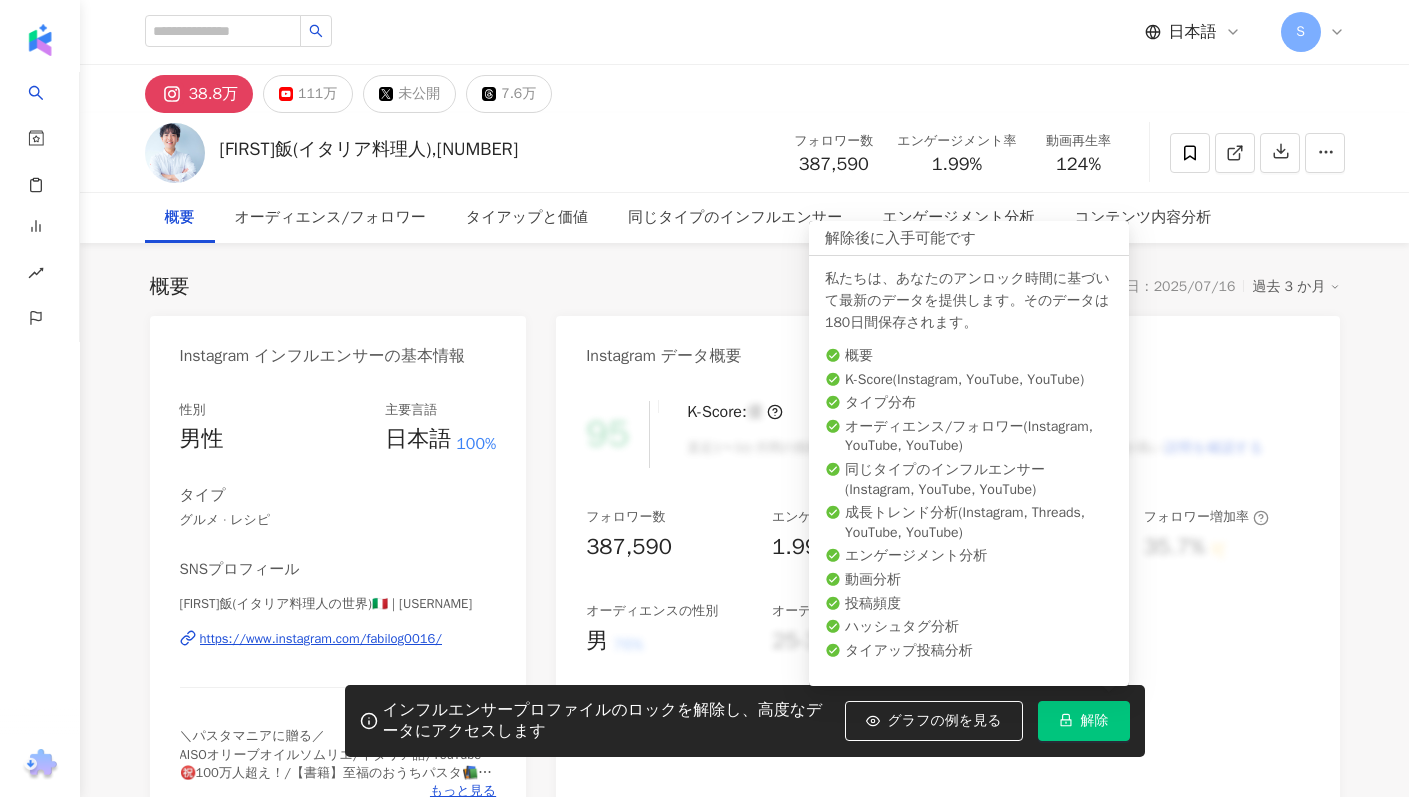 click on "解除" at bounding box center [1095, 721] 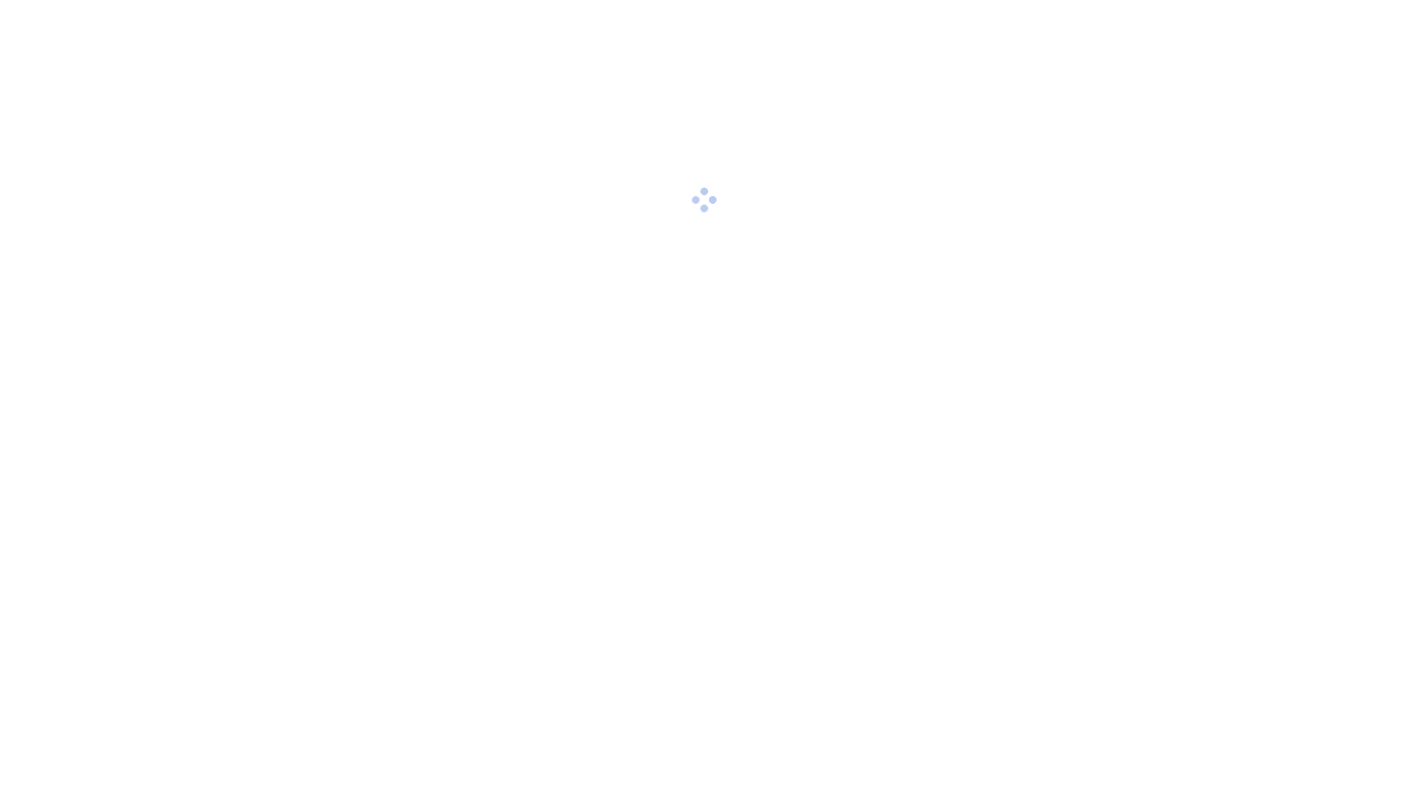 scroll, scrollTop: 0, scrollLeft: 0, axis: both 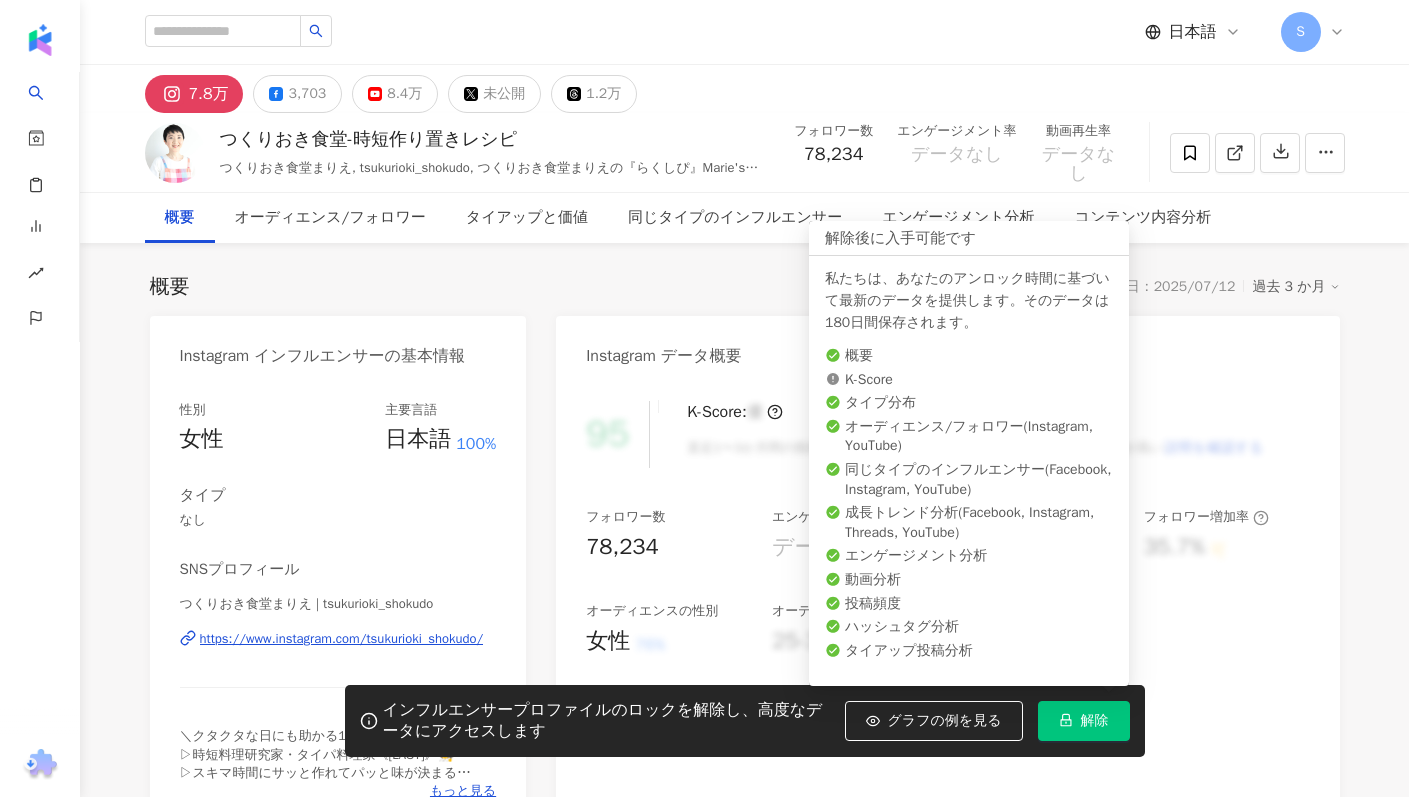 click on "解除" at bounding box center [1095, 721] 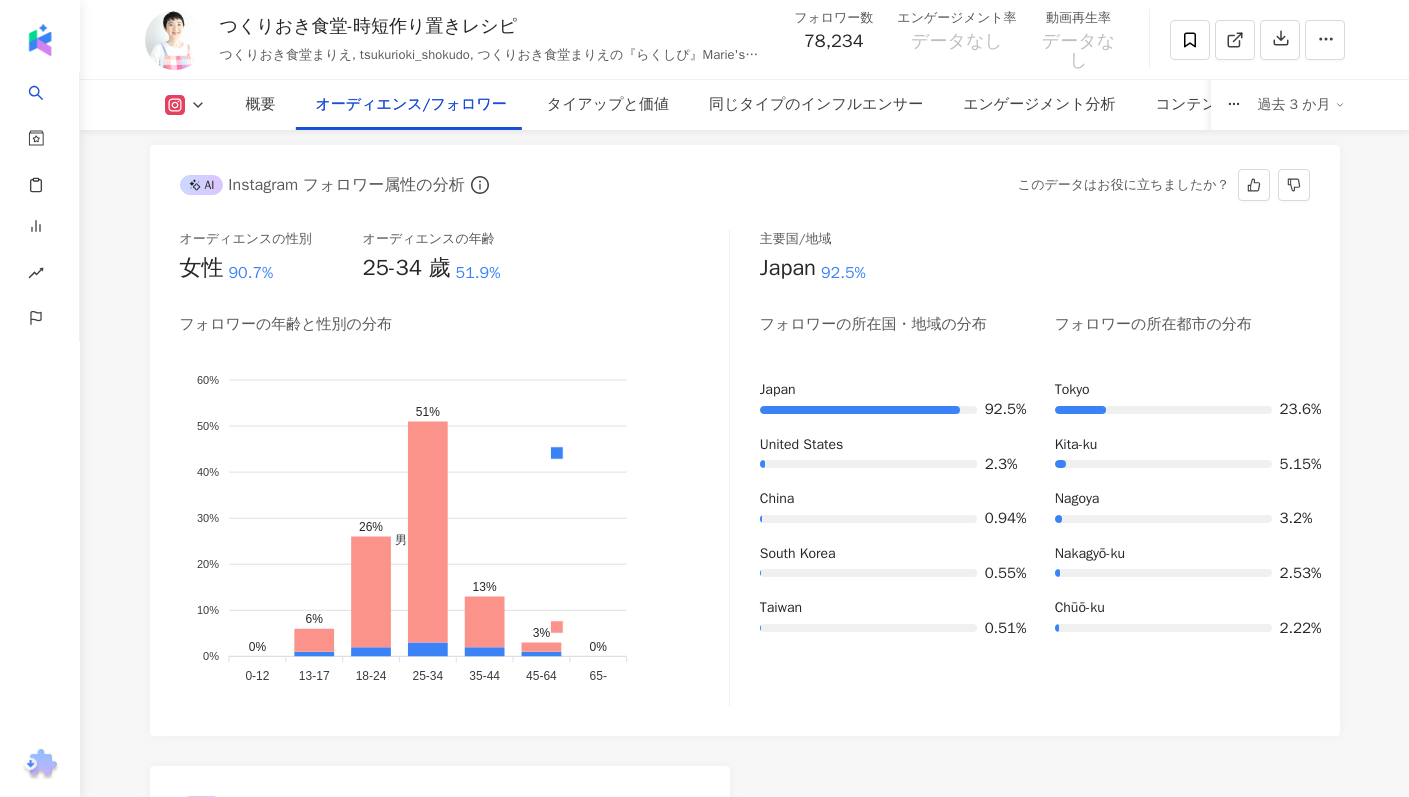 scroll, scrollTop: 1822, scrollLeft: 0, axis: vertical 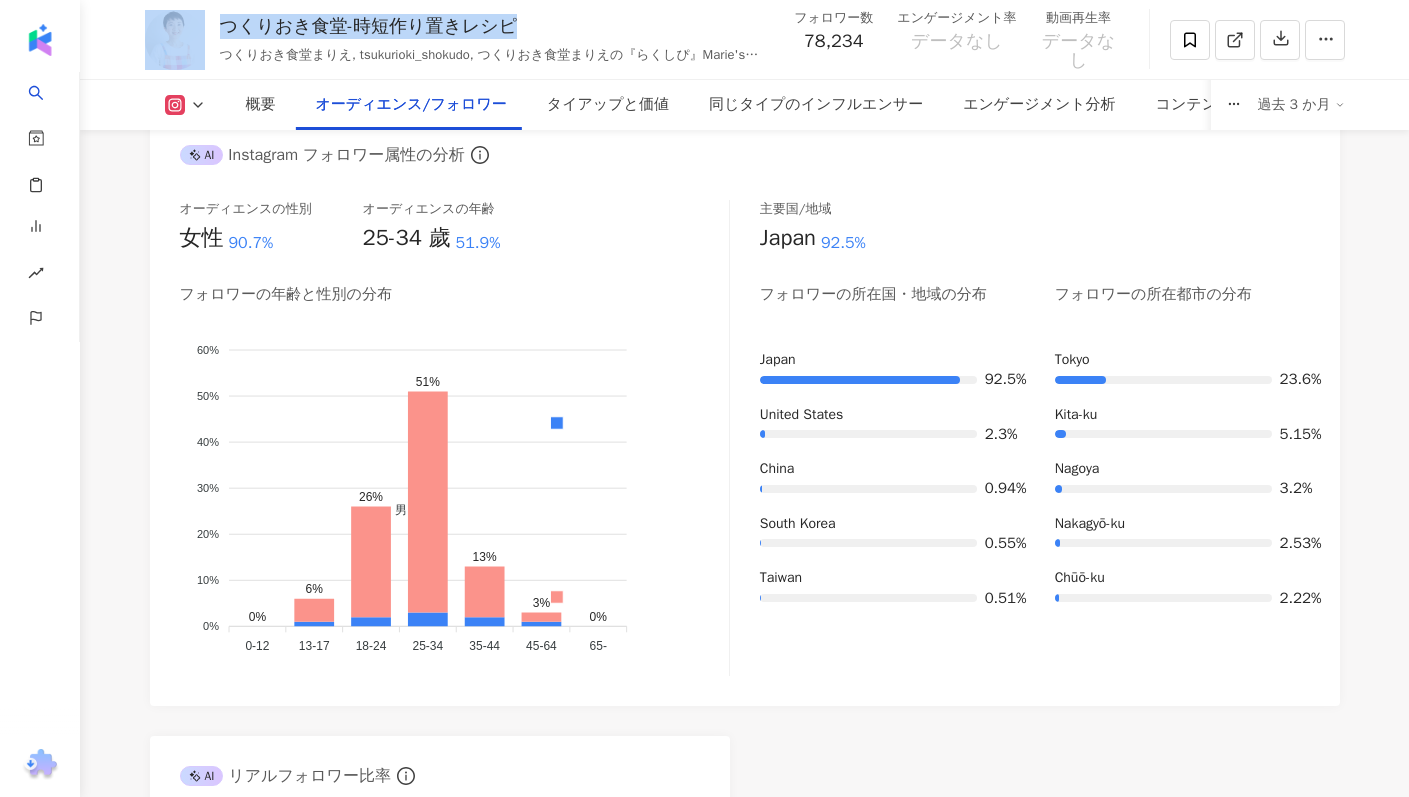 drag, startPoint x: 514, startPoint y: 19, endPoint x: 196, endPoint y: 13, distance: 318.0566 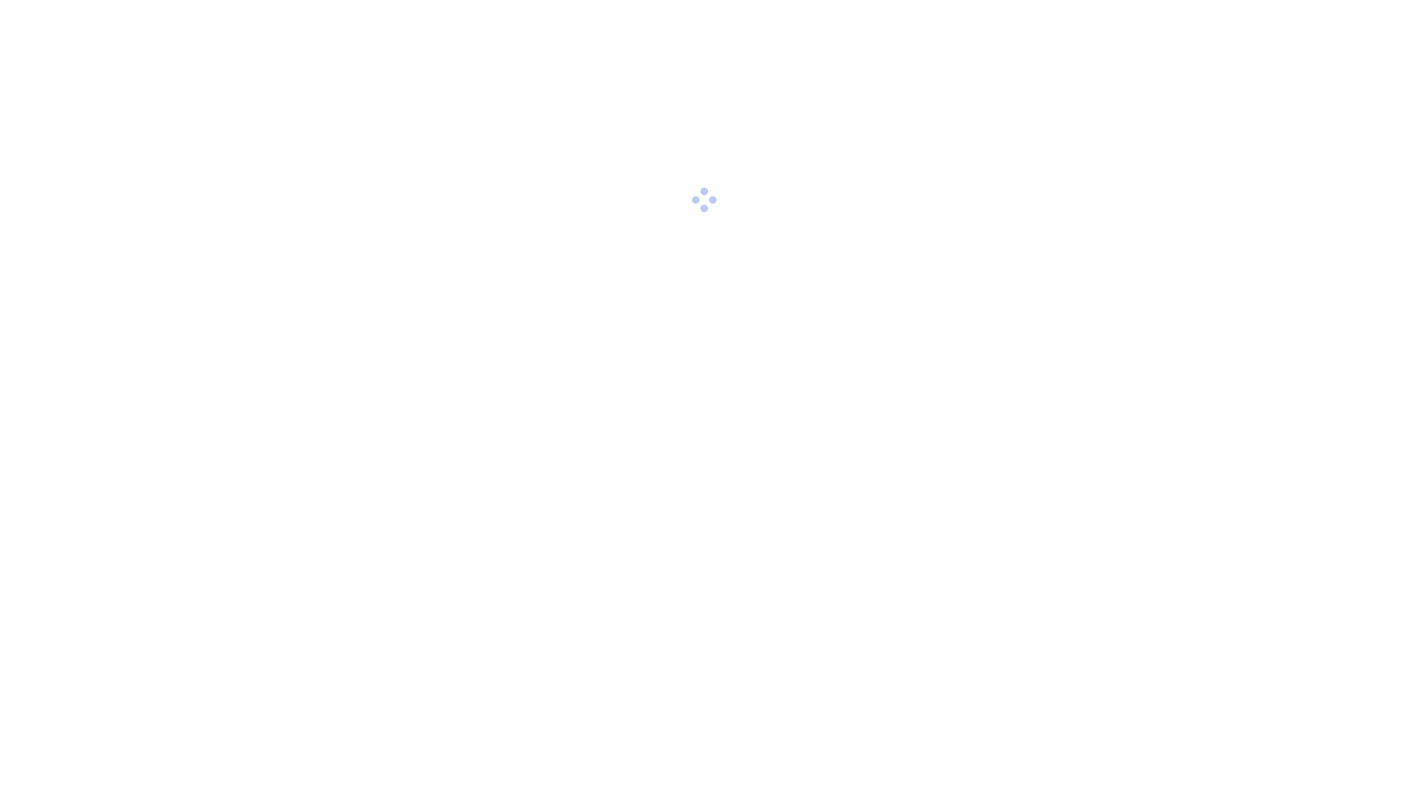 scroll, scrollTop: 0, scrollLeft: 0, axis: both 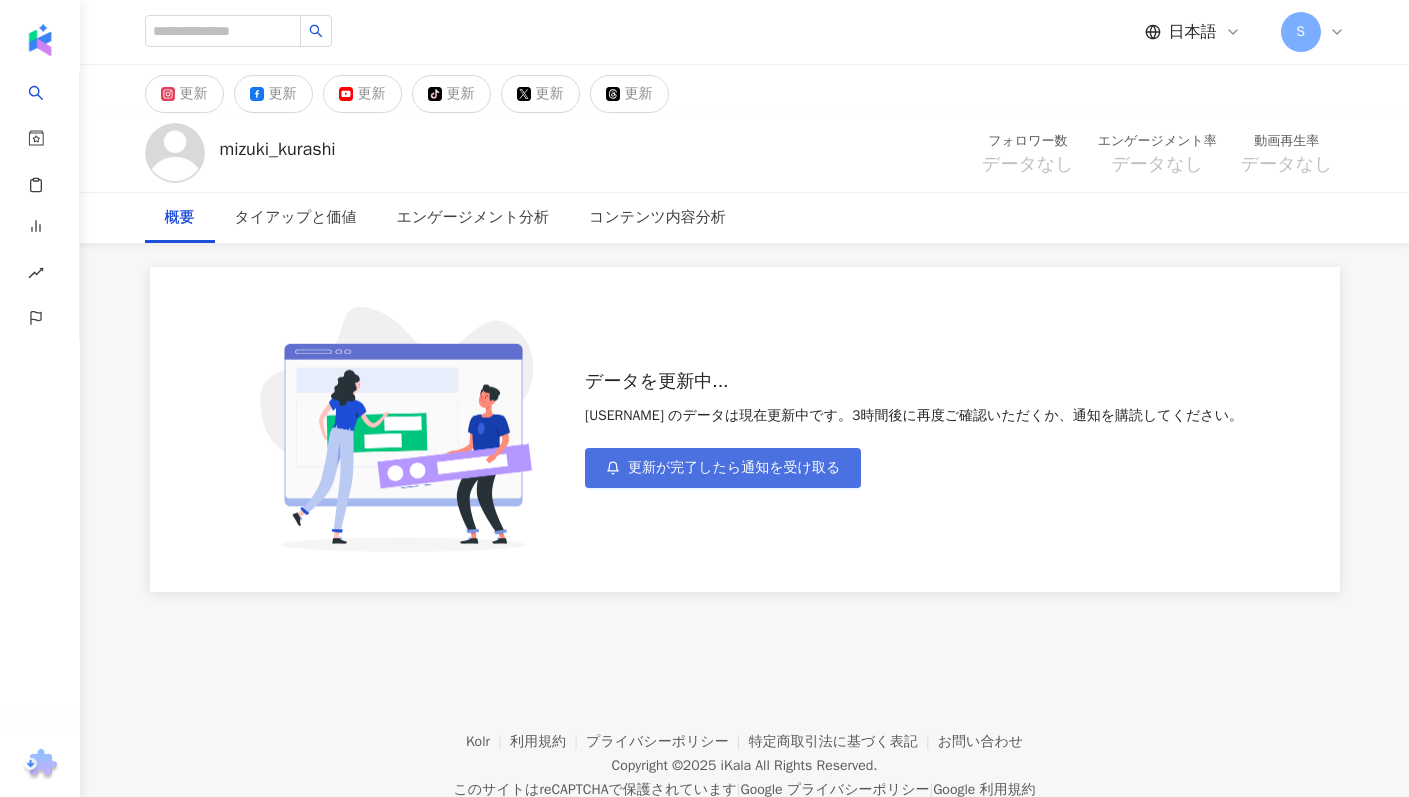 click on "更新が完了したら通知を受け取る" at bounding box center [734, 468] 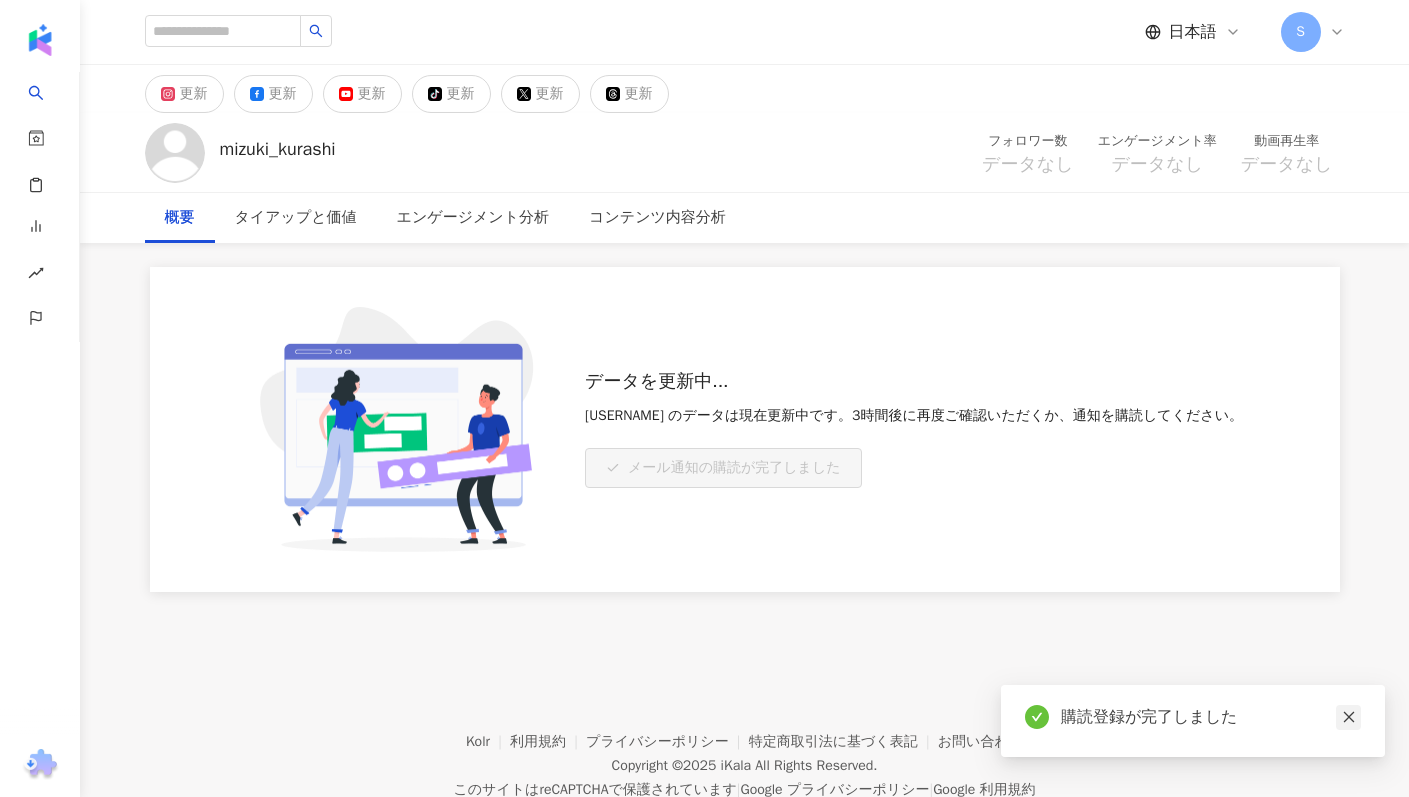click 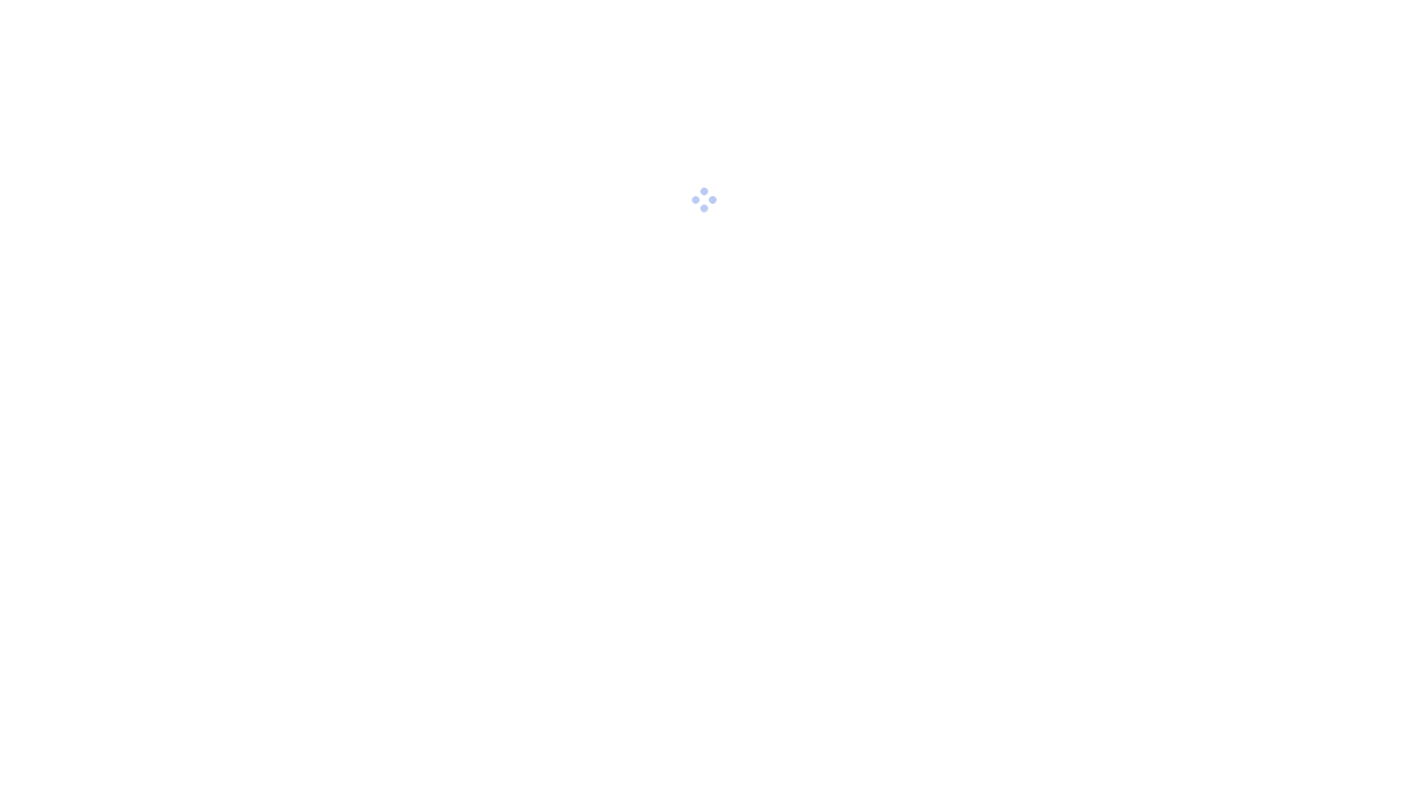 scroll, scrollTop: 0, scrollLeft: 0, axis: both 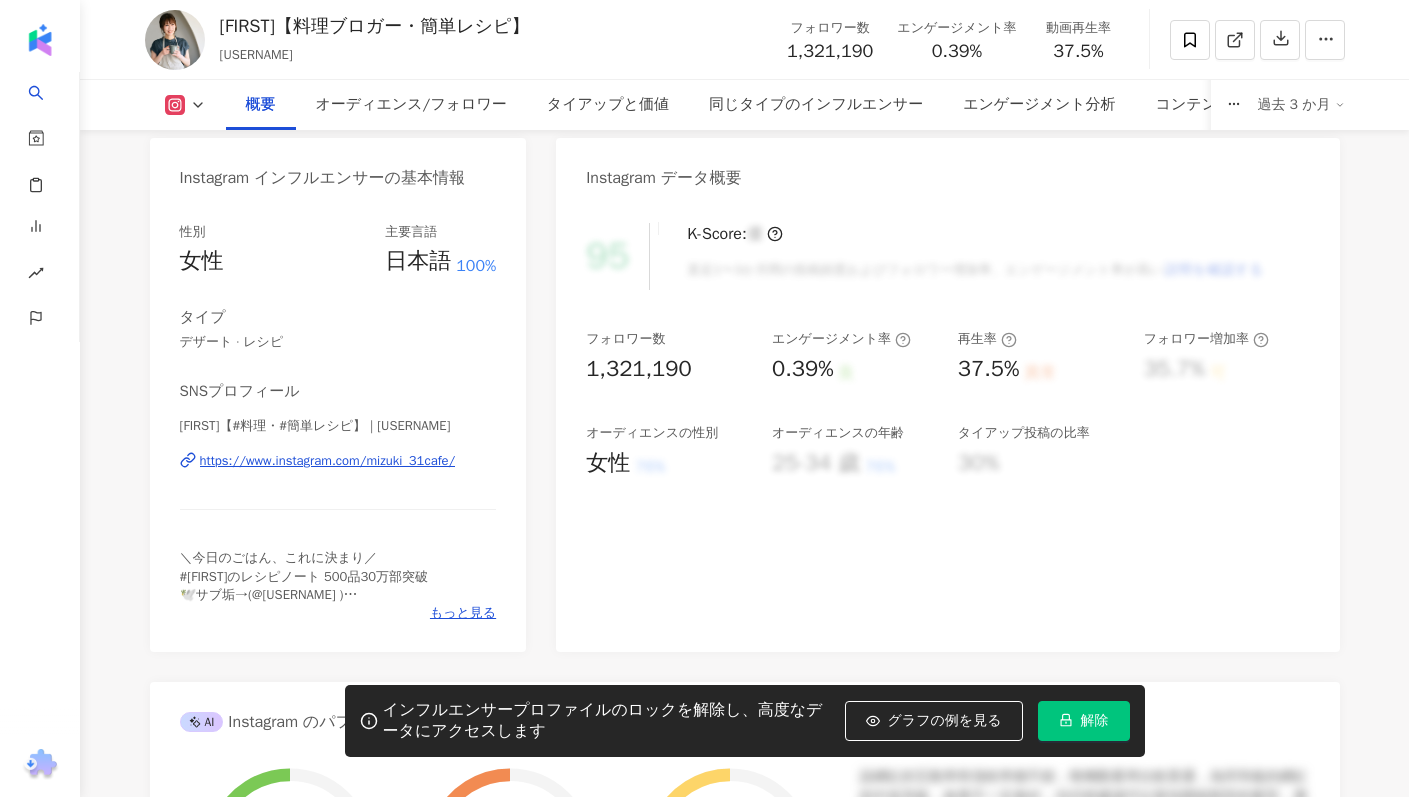 click on "解除" at bounding box center (1084, 721) 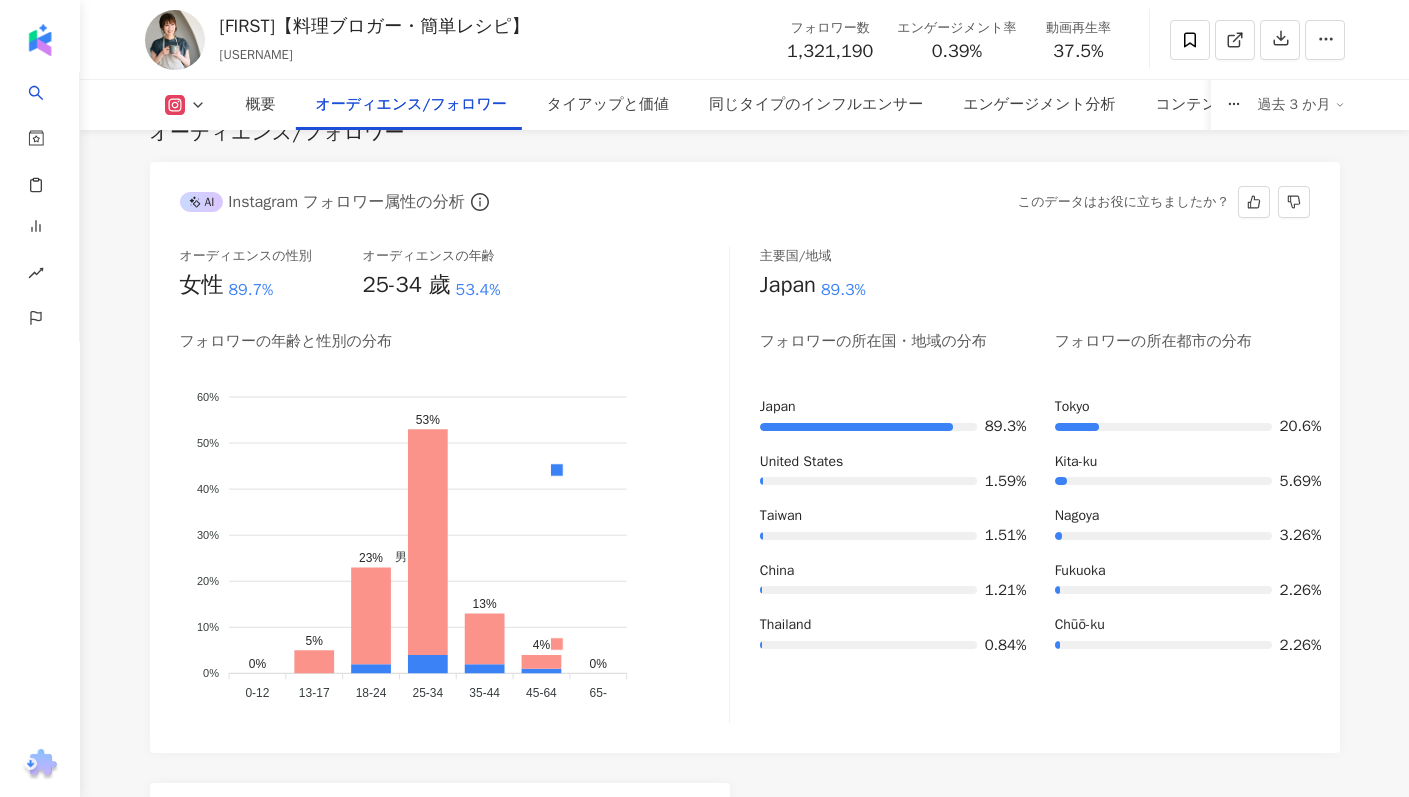scroll, scrollTop: 1774, scrollLeft: 0, axis: vertical 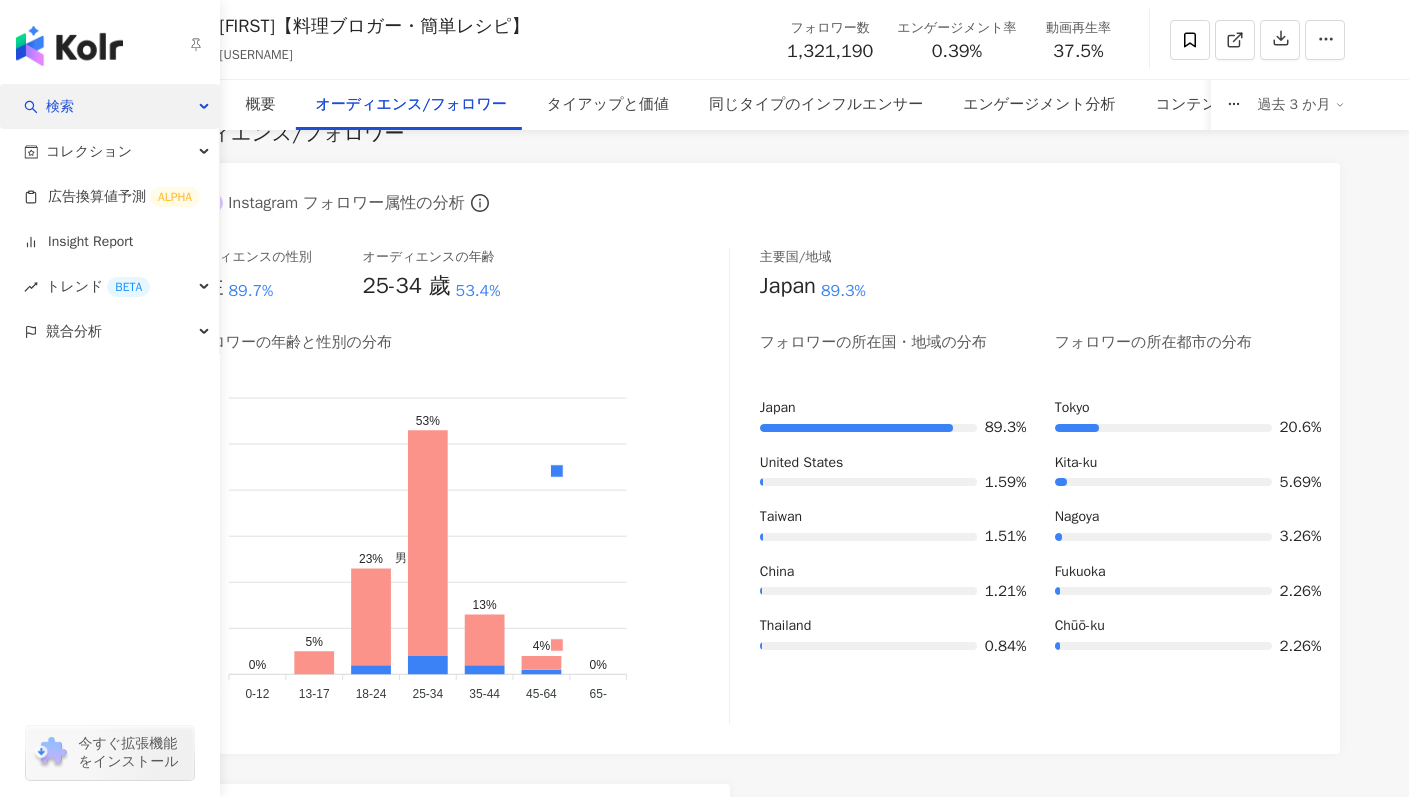 click on "検索" at bounding box center [109, 106] 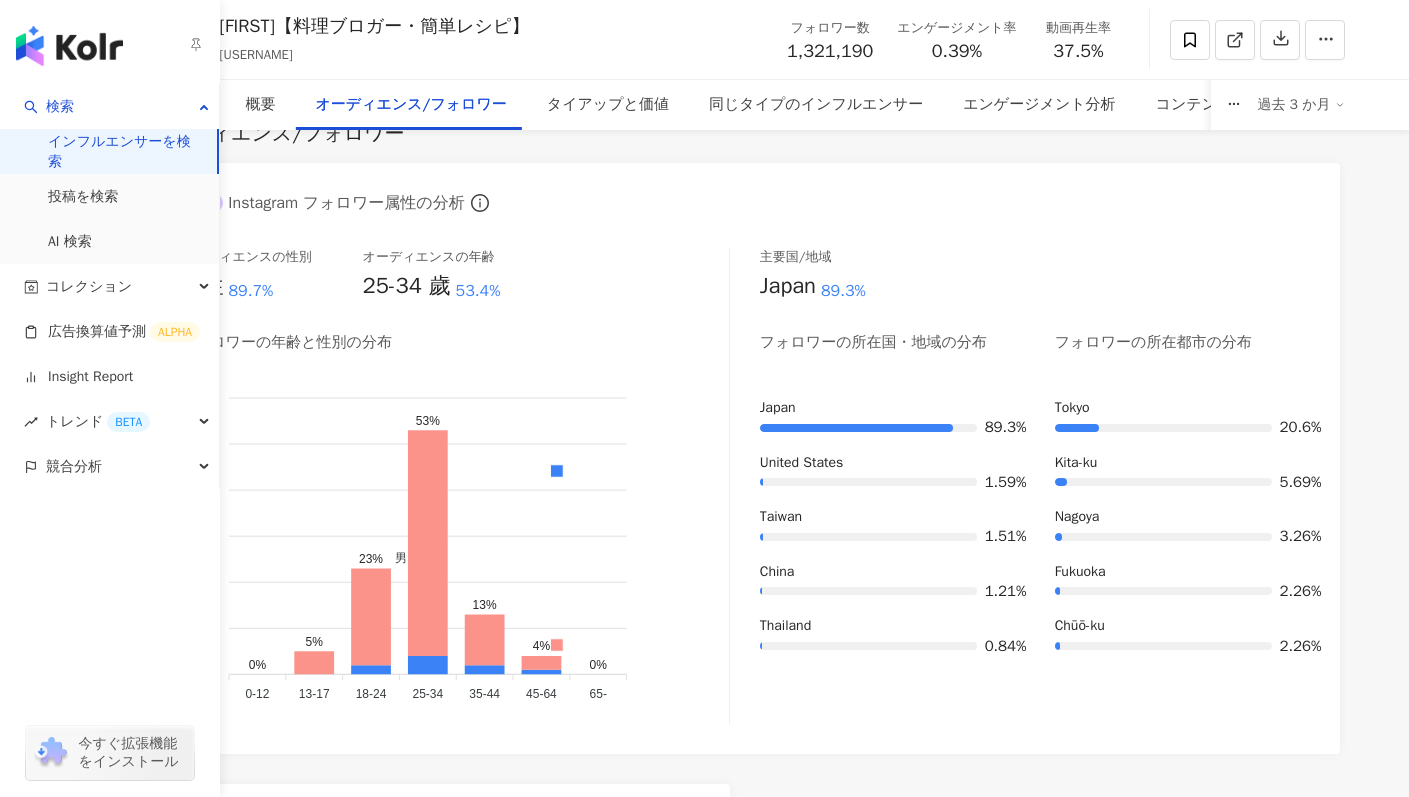 click on "インフルエンサーを検索" at bounding box center [124, 151] 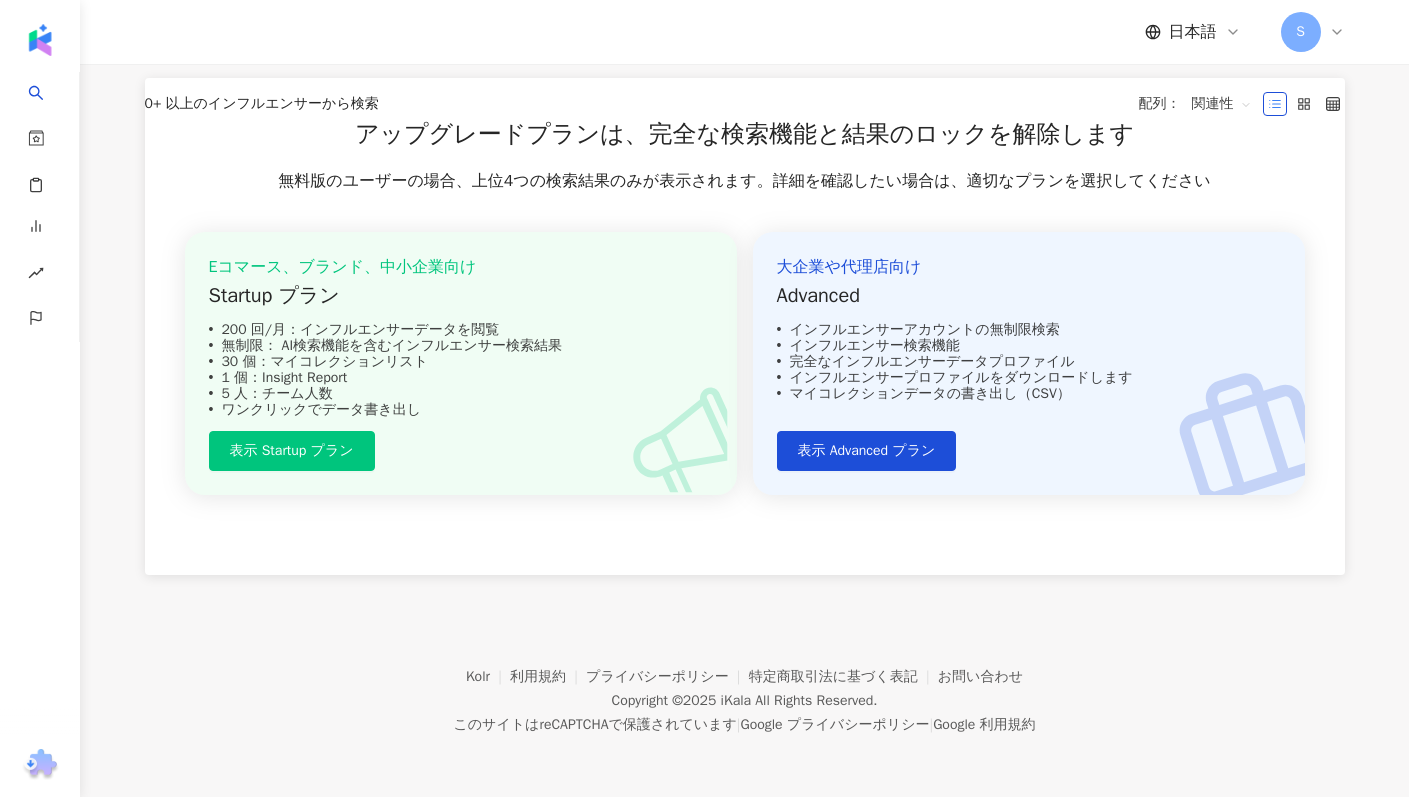 scroll, scrollTop: 0, scrollLeft: 0, axis: both 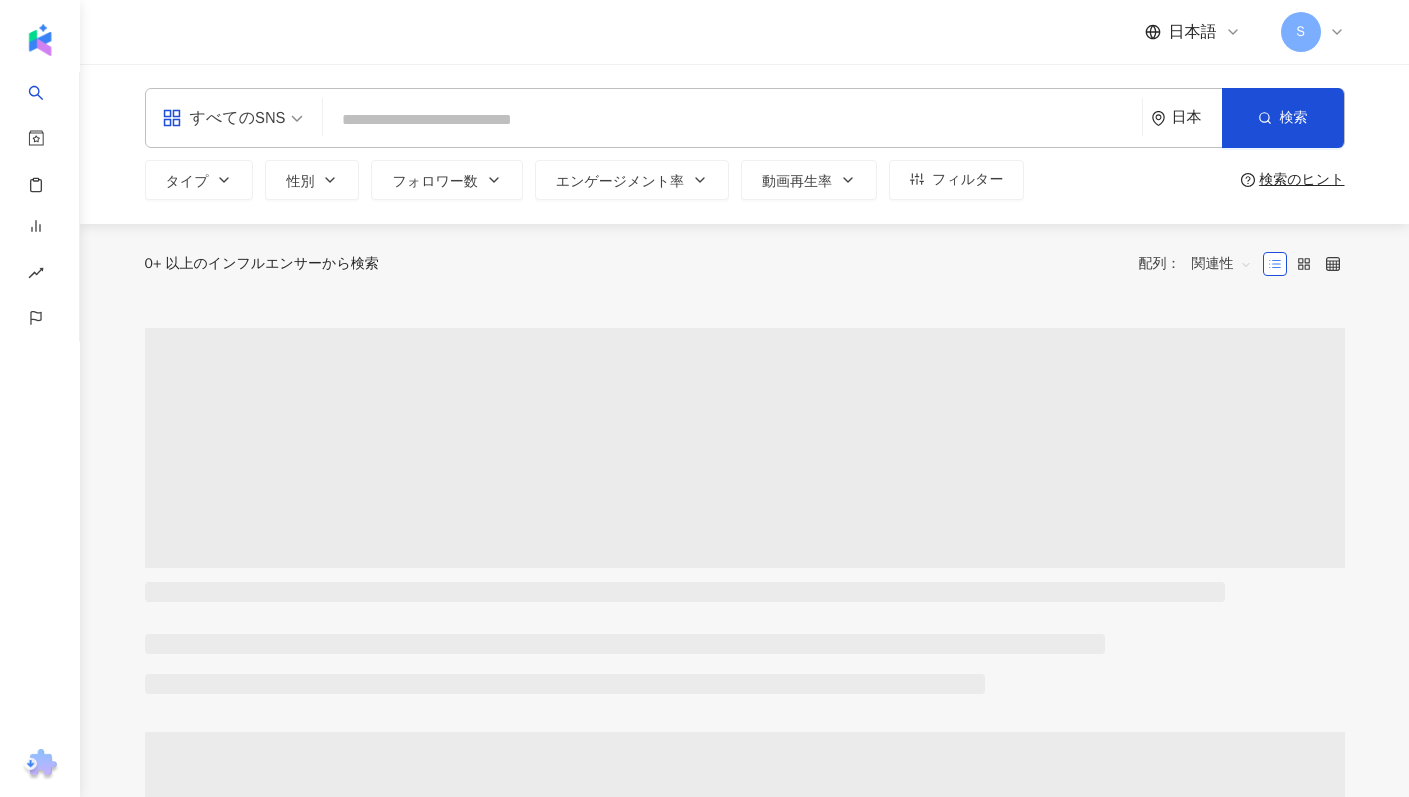 click at bounding box center (732, 120) 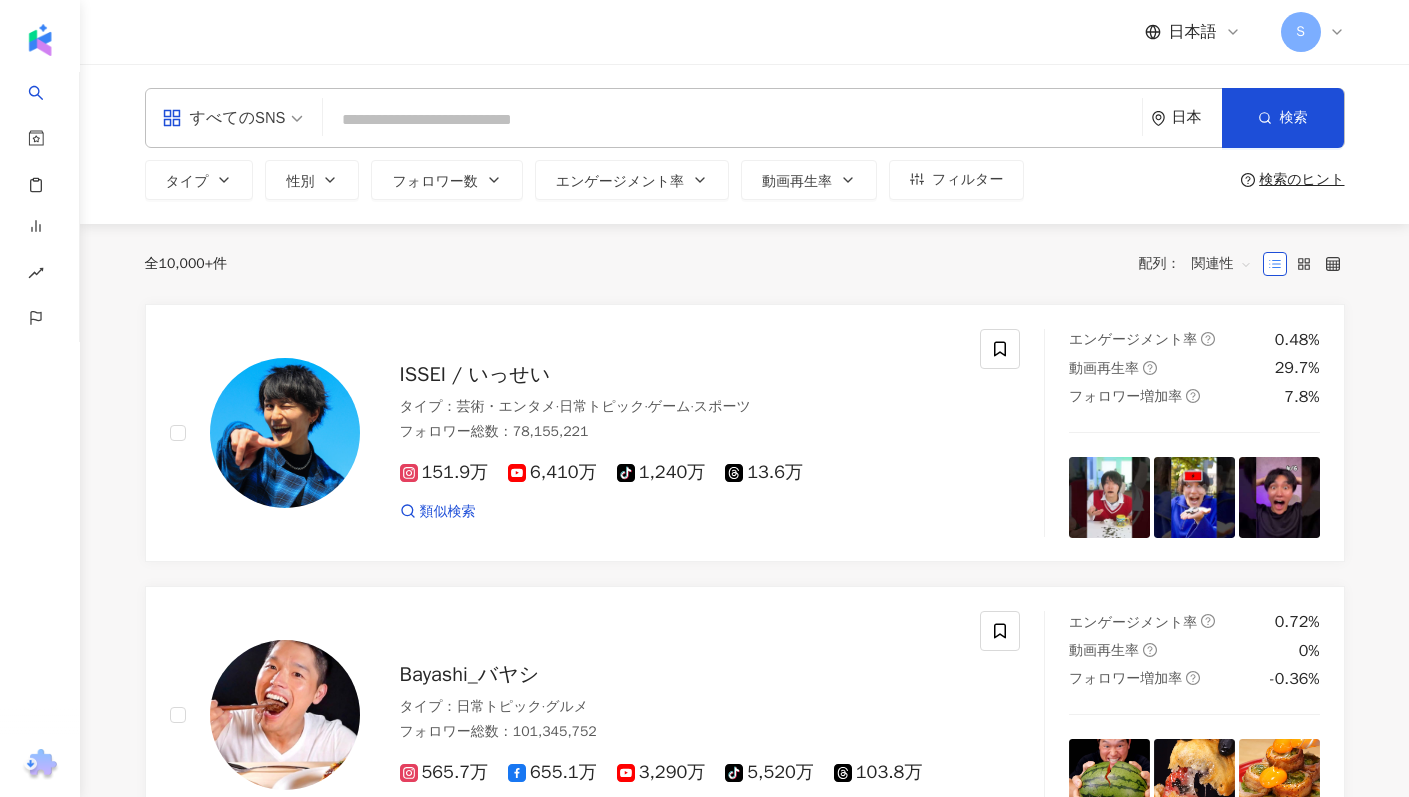 type on "**********" 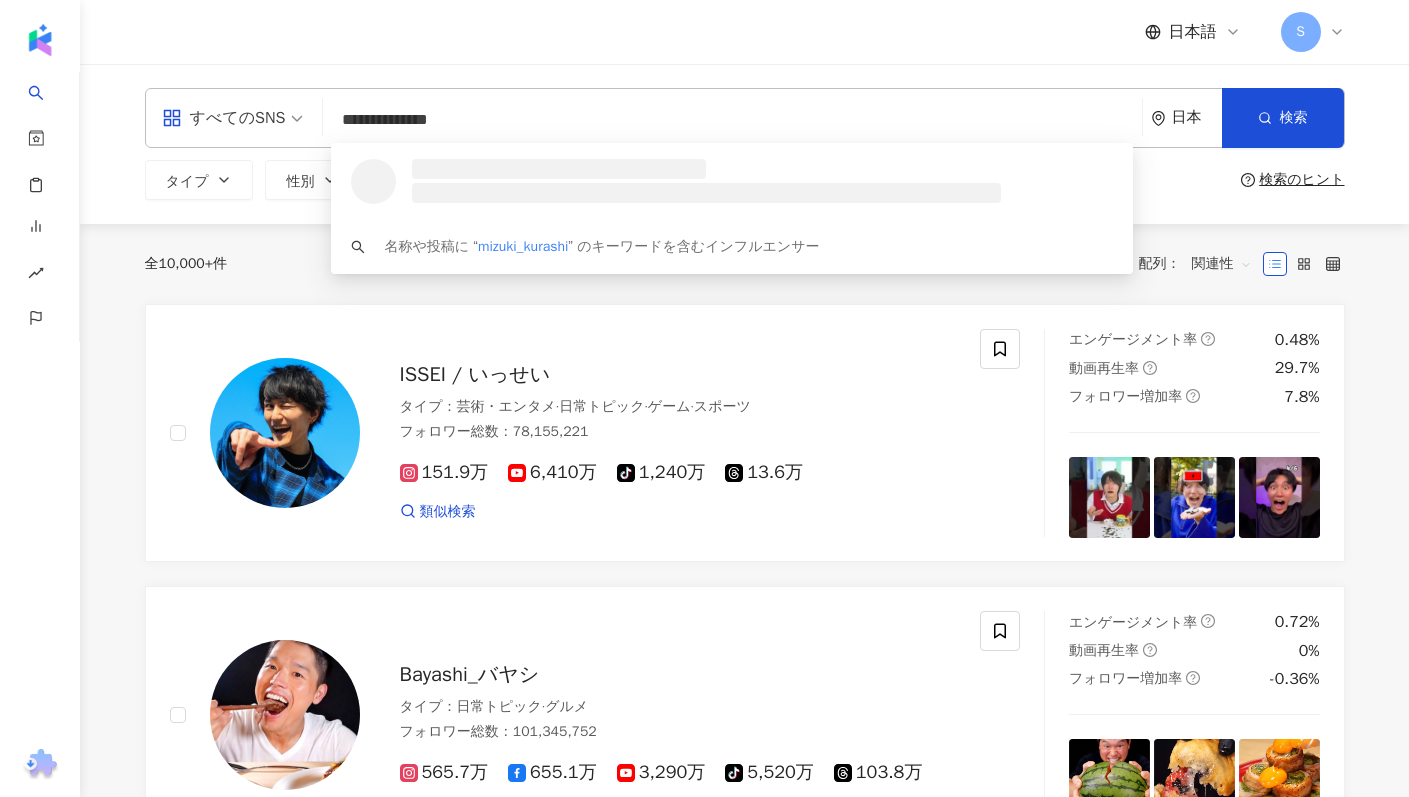 type 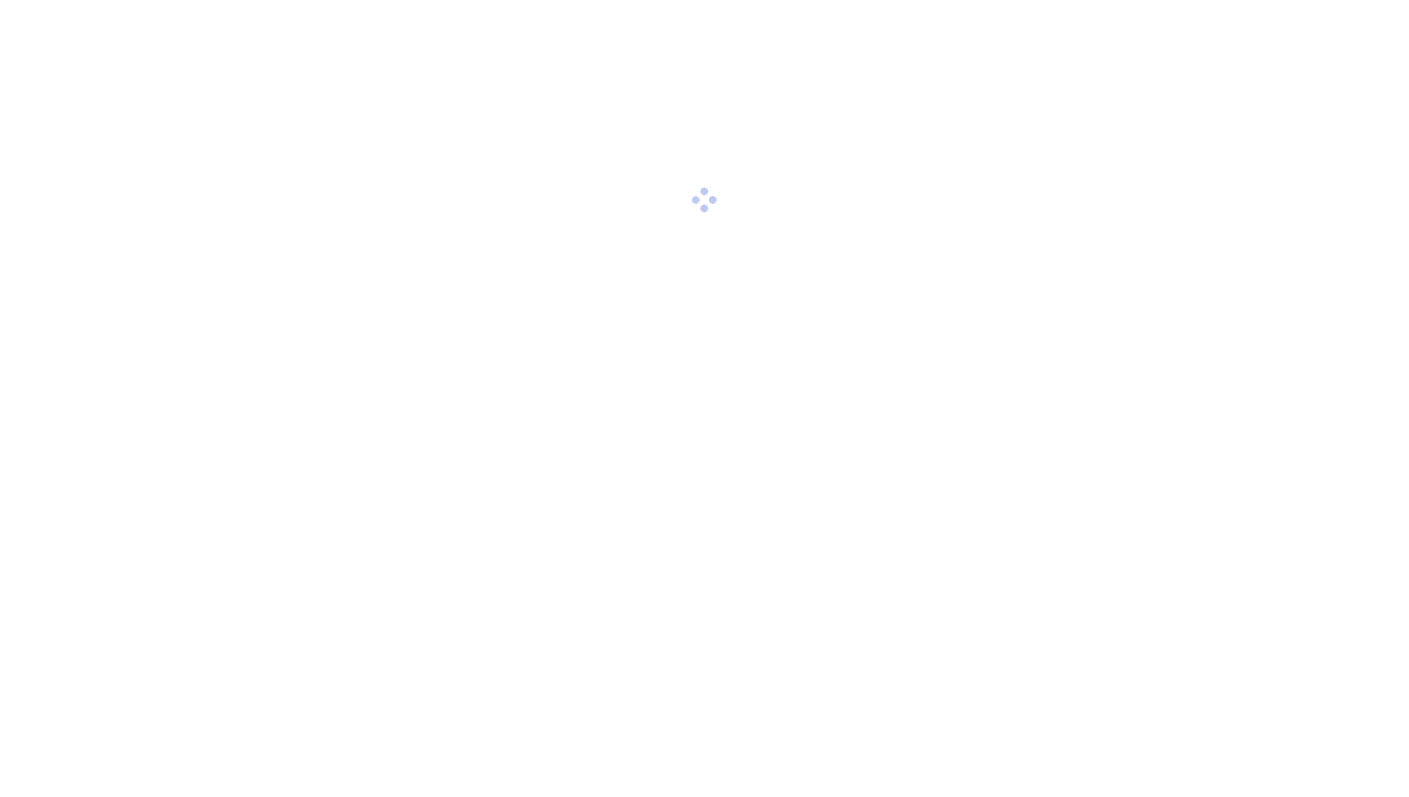scroll, scrollTop: 0, scrollLeft: 0, axis: both 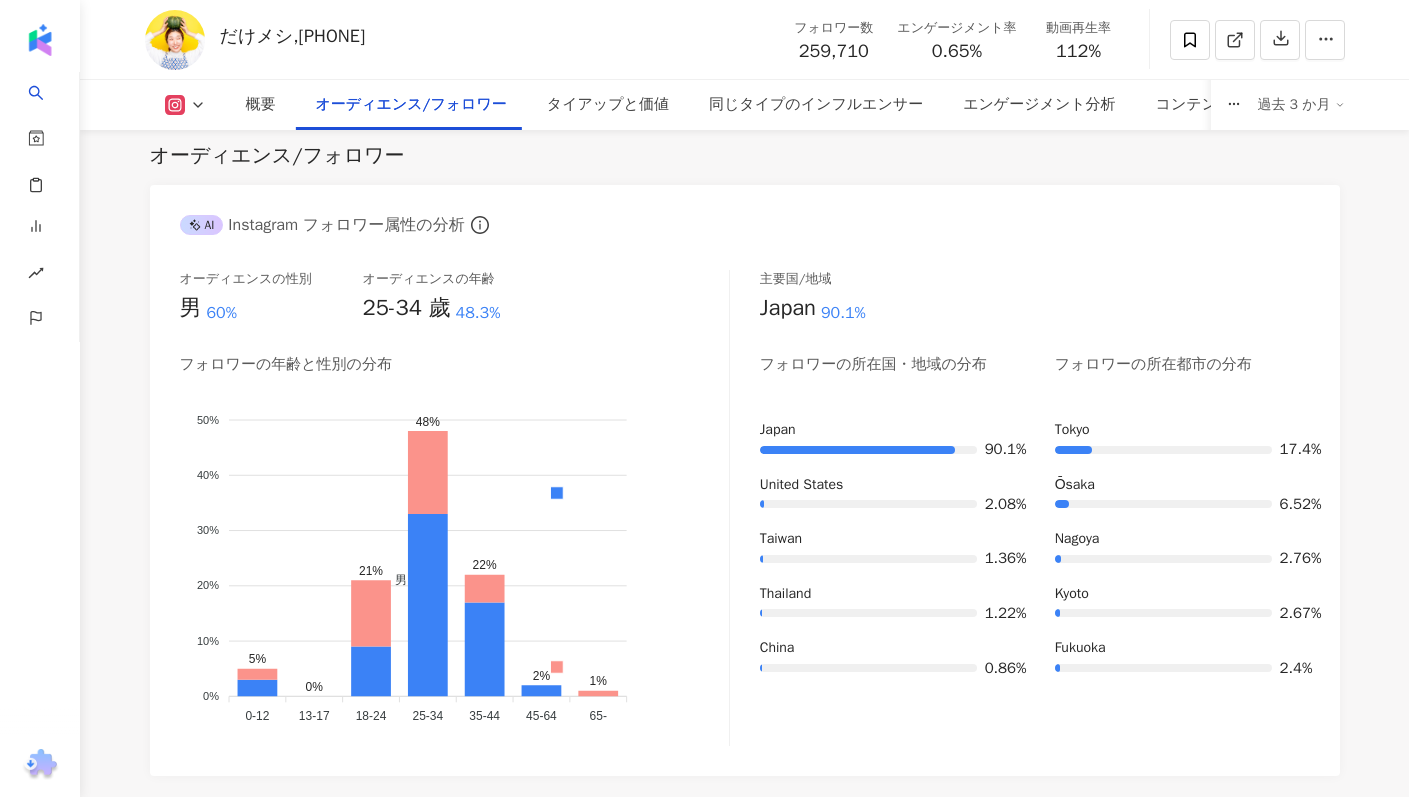 click 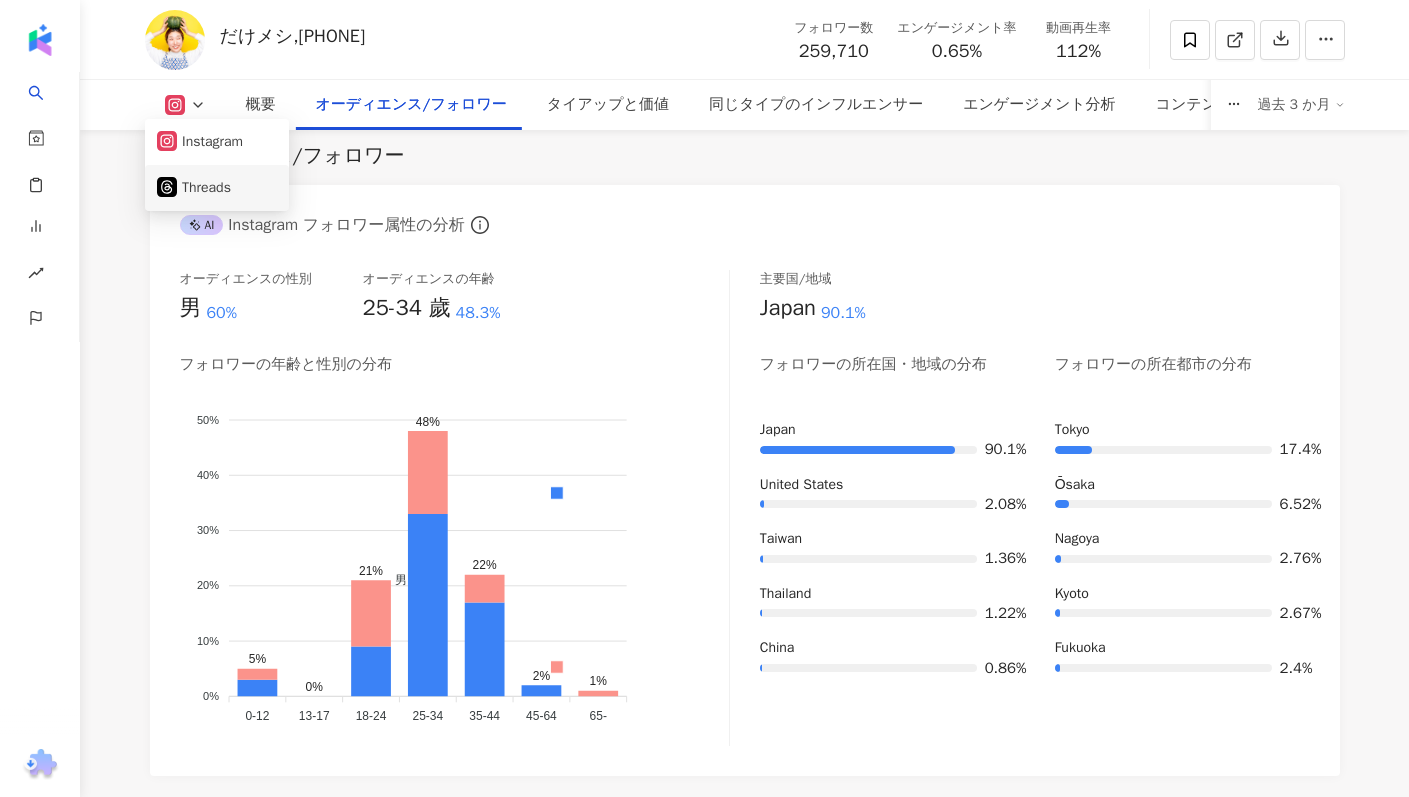 click on "Threads" at bounding box center [217, 188] 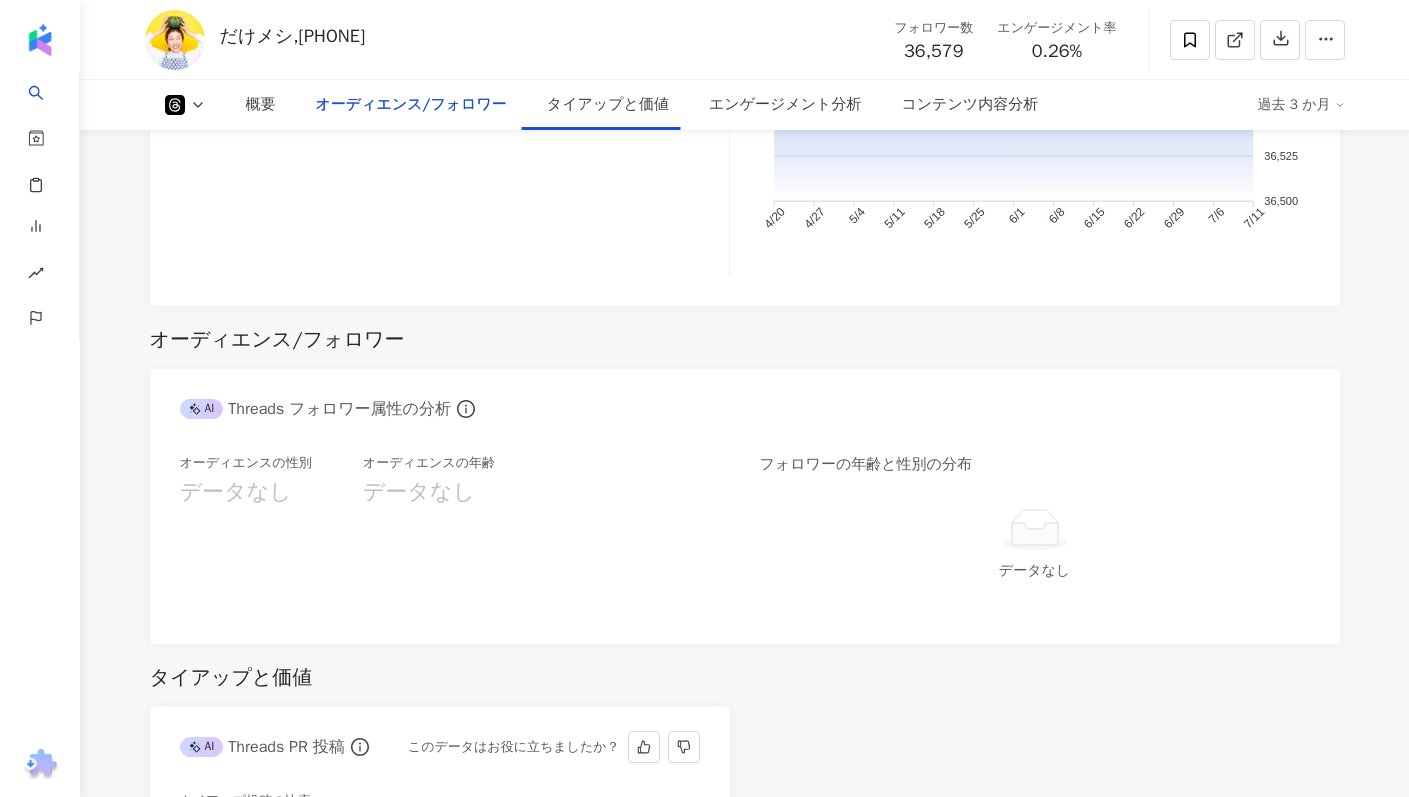 scroll, scrollTop: 1210, scrollLeft: 0, axis: vertical 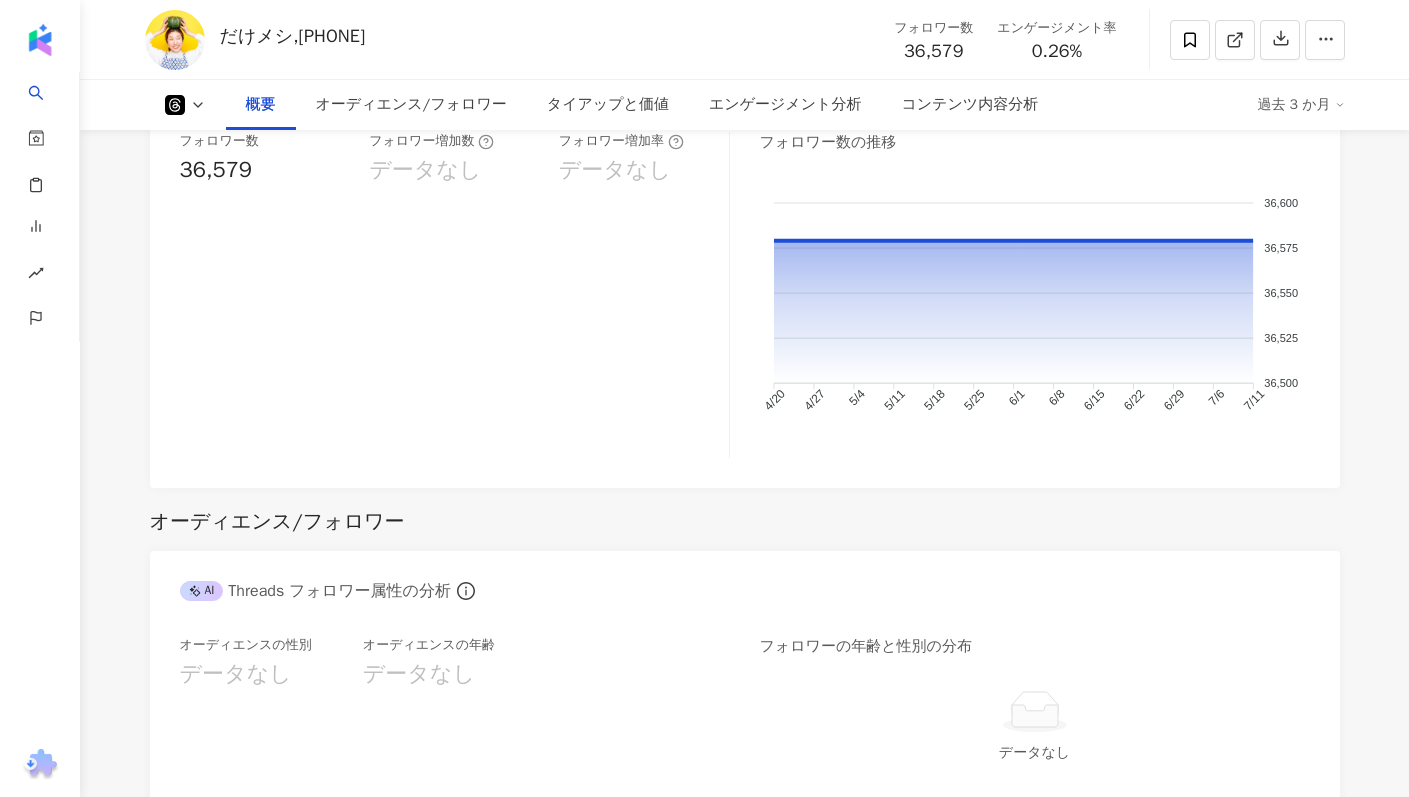 click on "概要 オーディエンス/フォロワー タイアップと価値 エンゲージメント分析 コンテンツ内容分析 過去 3 か月" at bounding box center [745, 105] 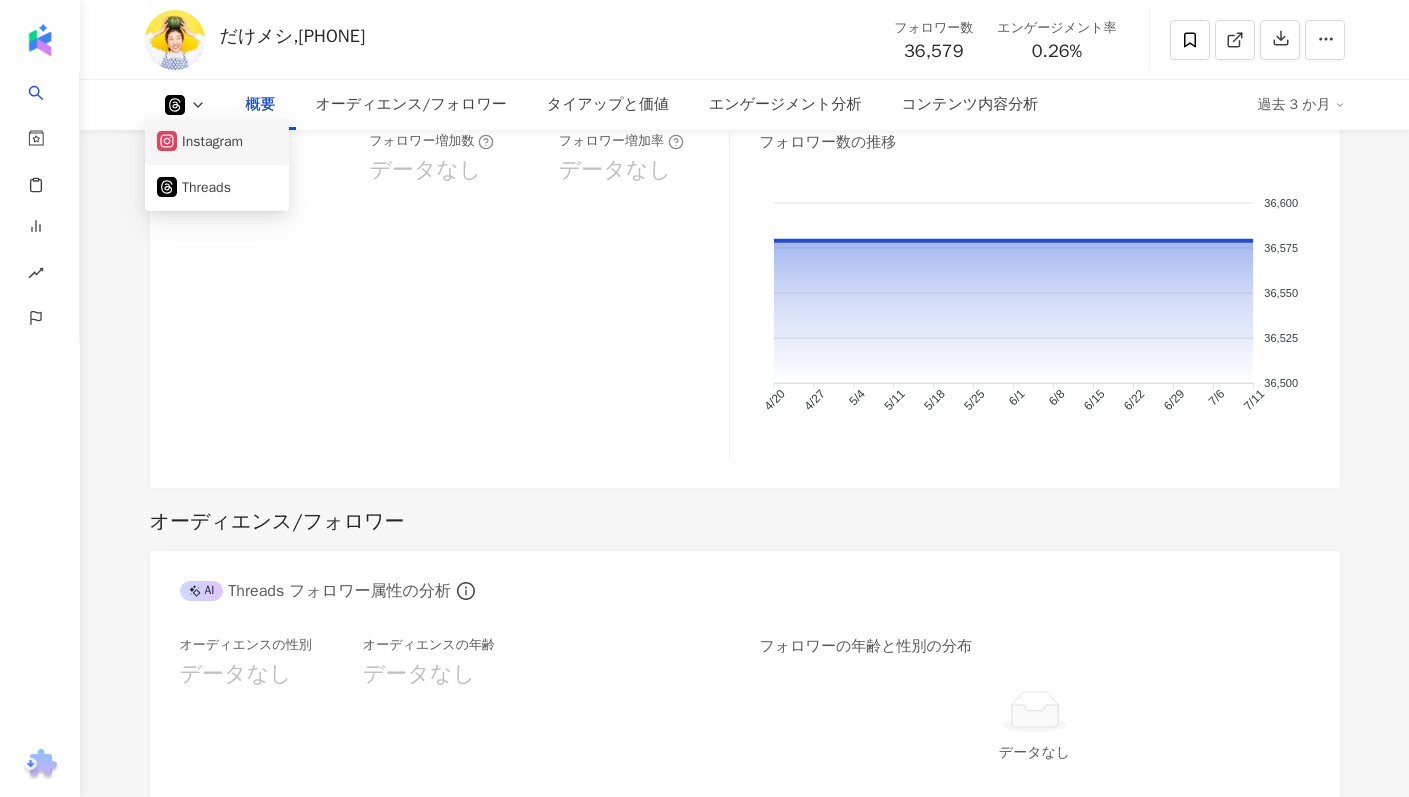 click on "Instagram" at bounding box center [217, 142] 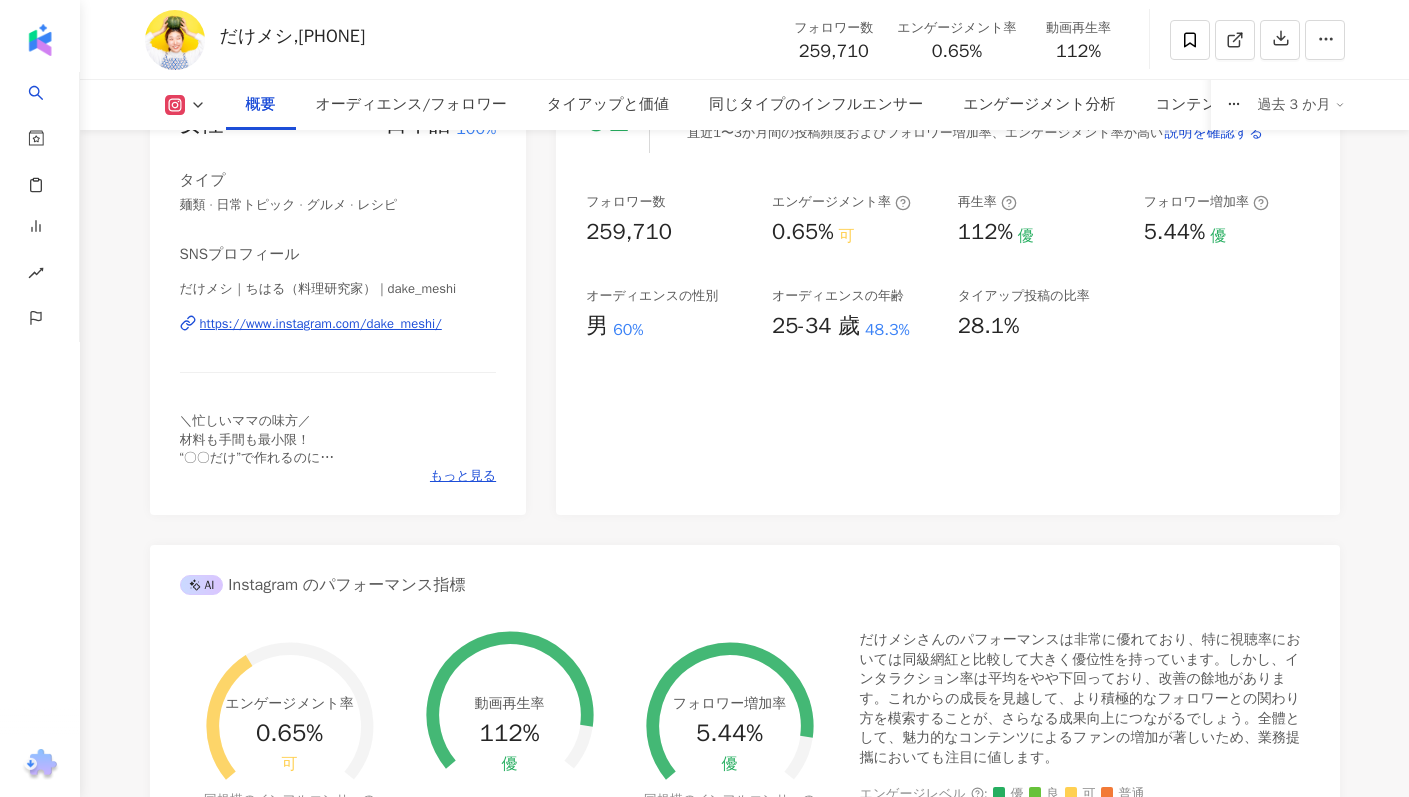 scroll, scrollTop: 313, scrollLeft: 0, axis: vertical 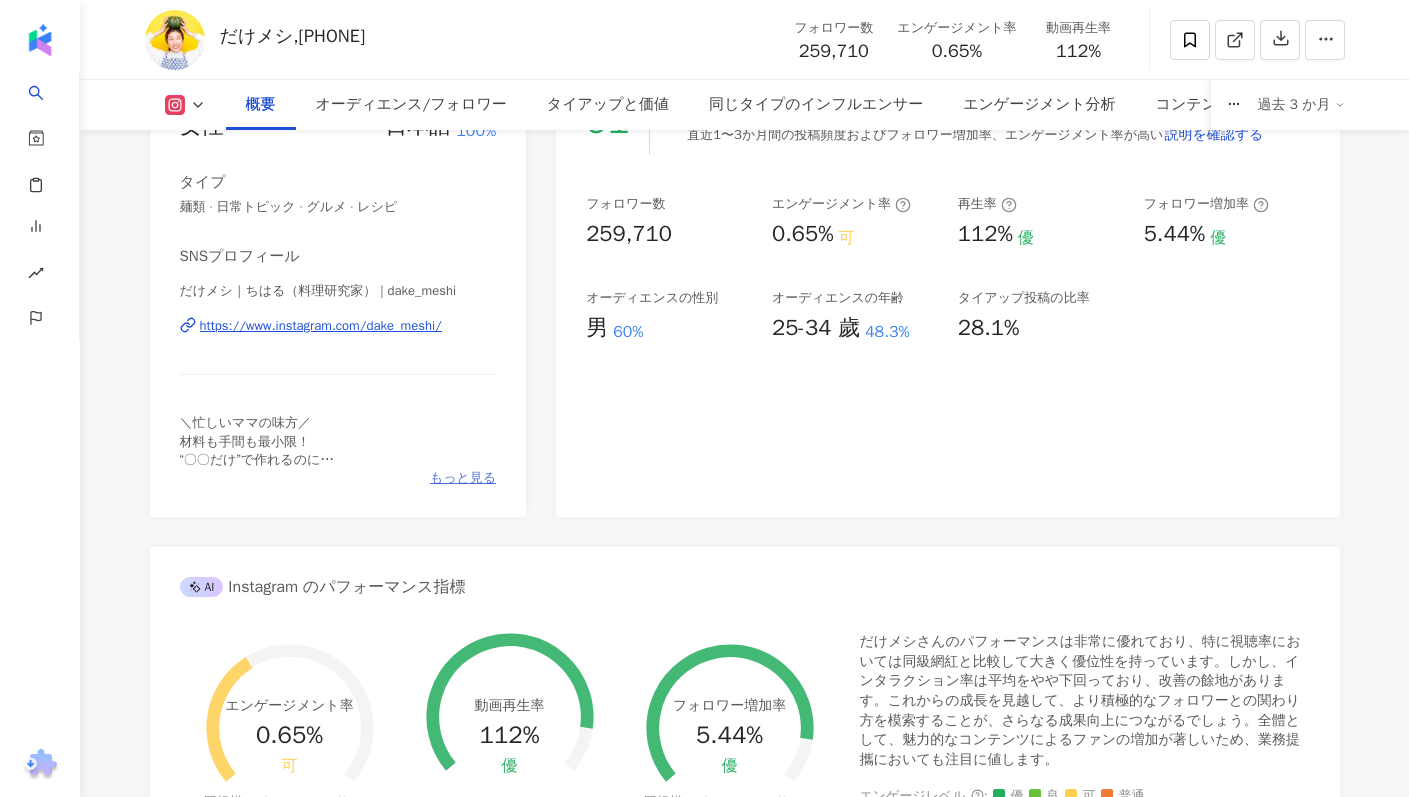 click on "もっと見る" at bounding box center (463, 478) 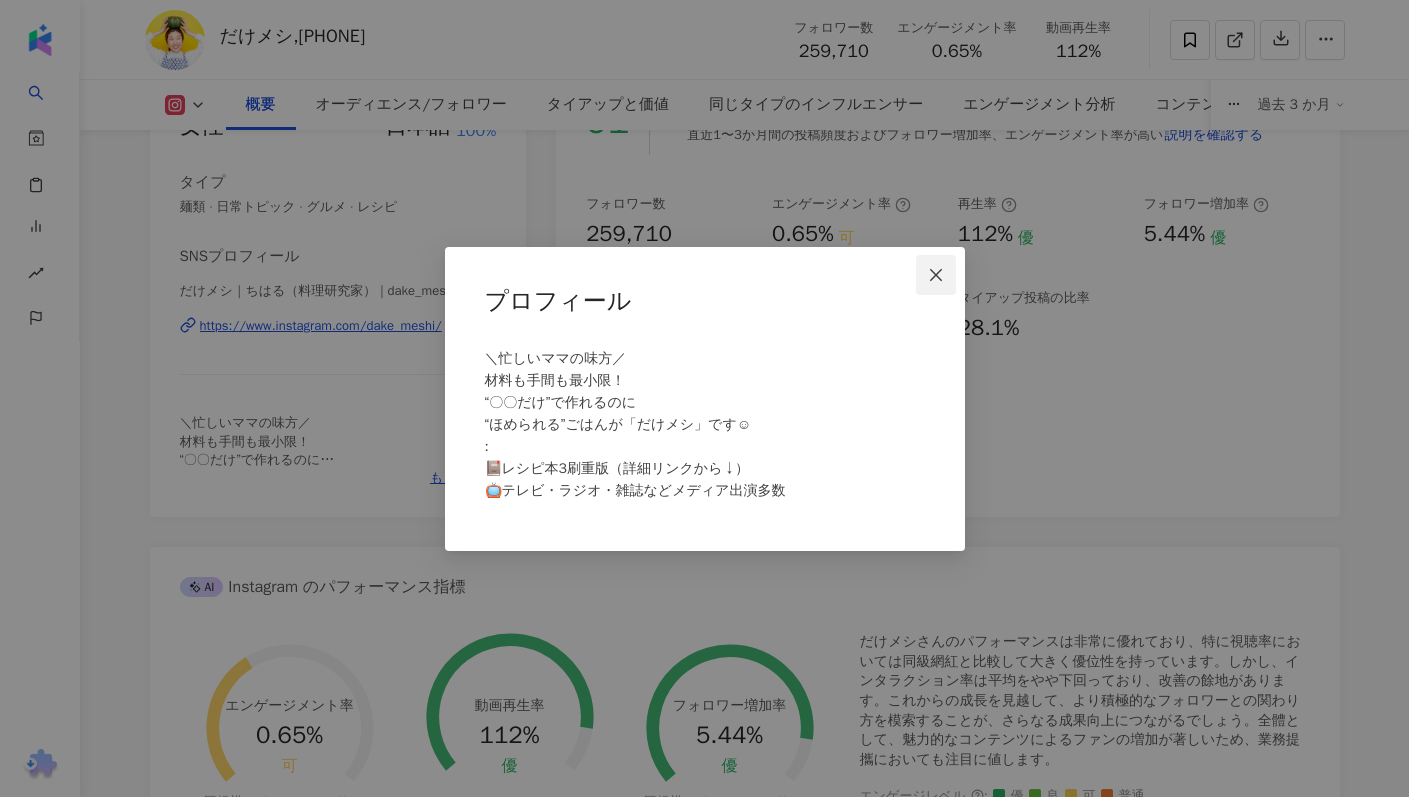 click 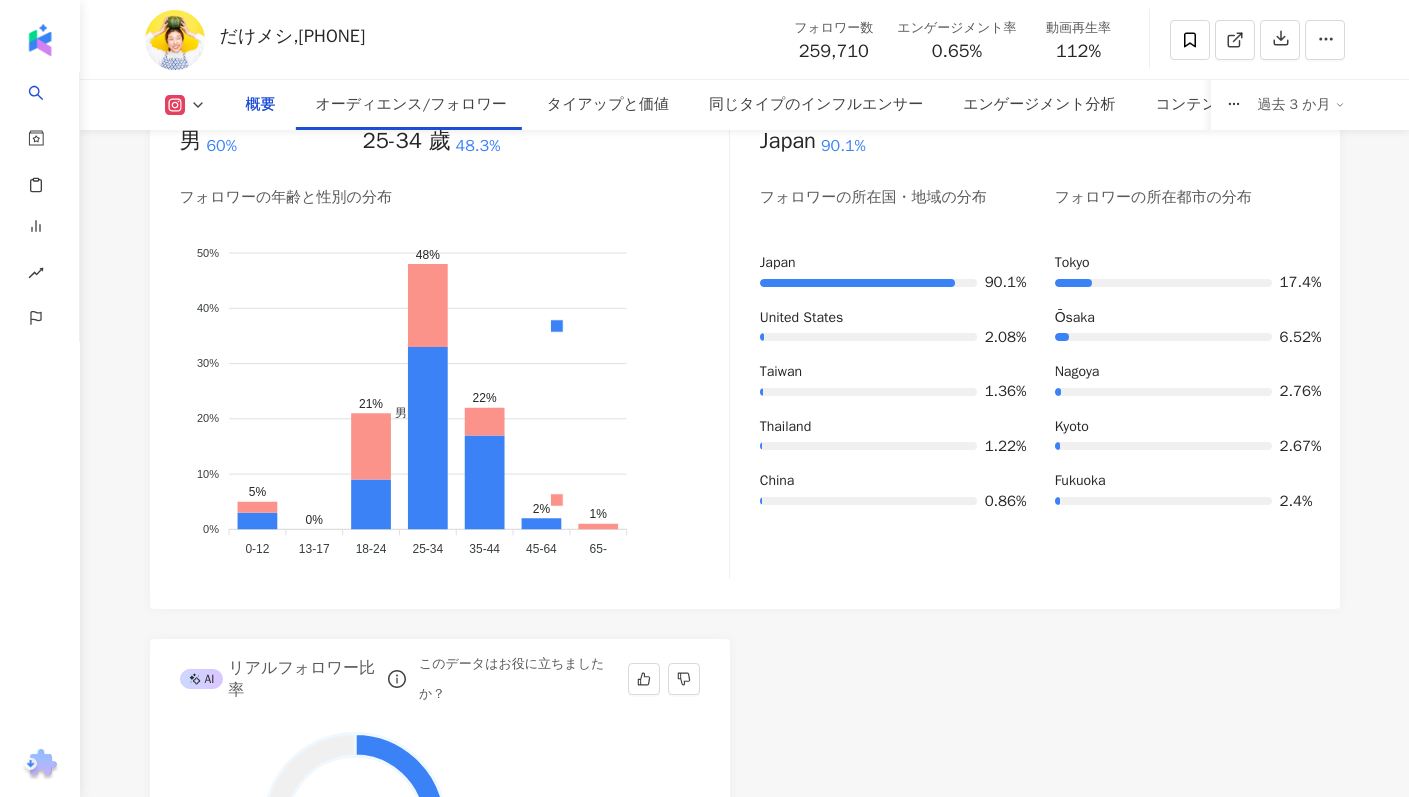 scroll, scrollTop: 1517, scrollLeft: 0, axis: vertical 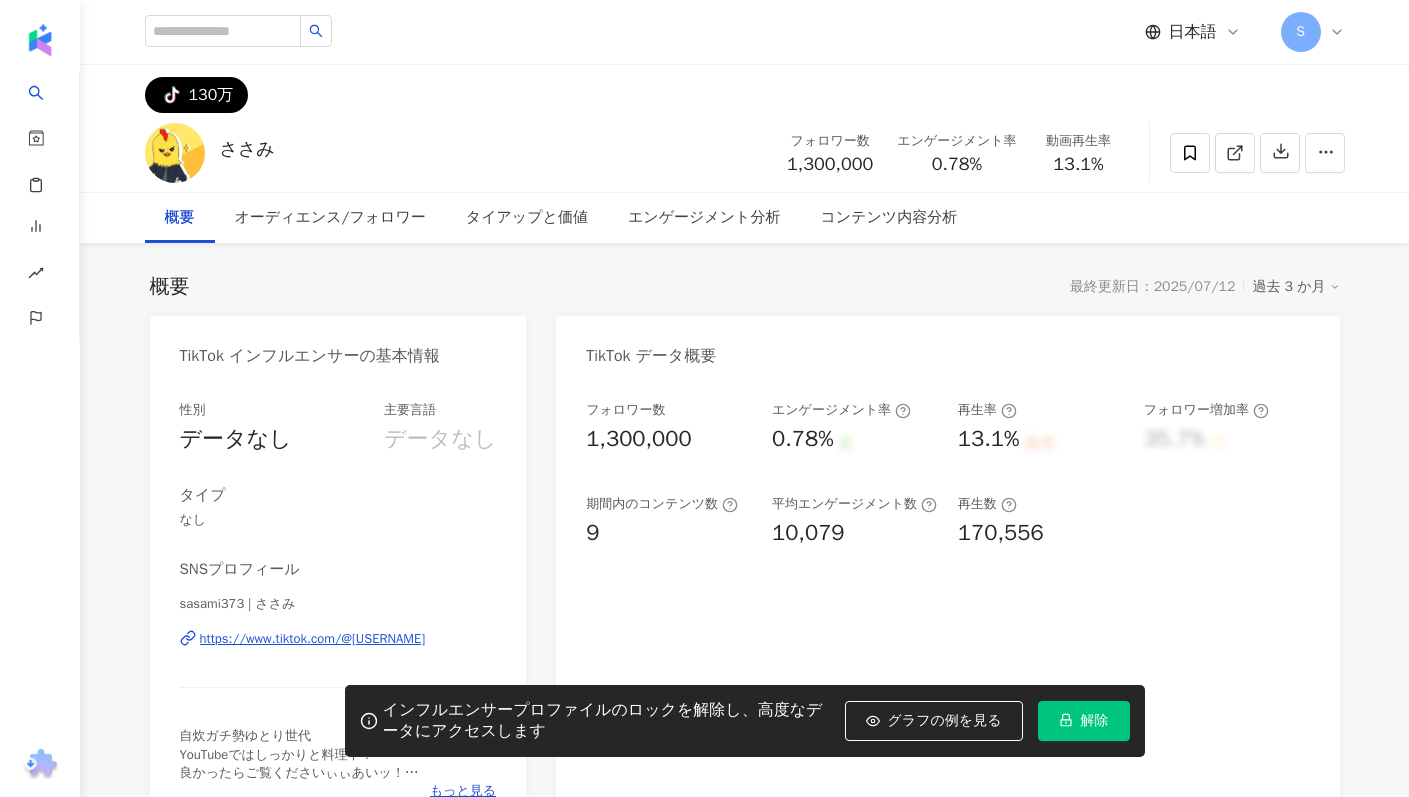 click on "解除" at bounding box center (1084, 721) 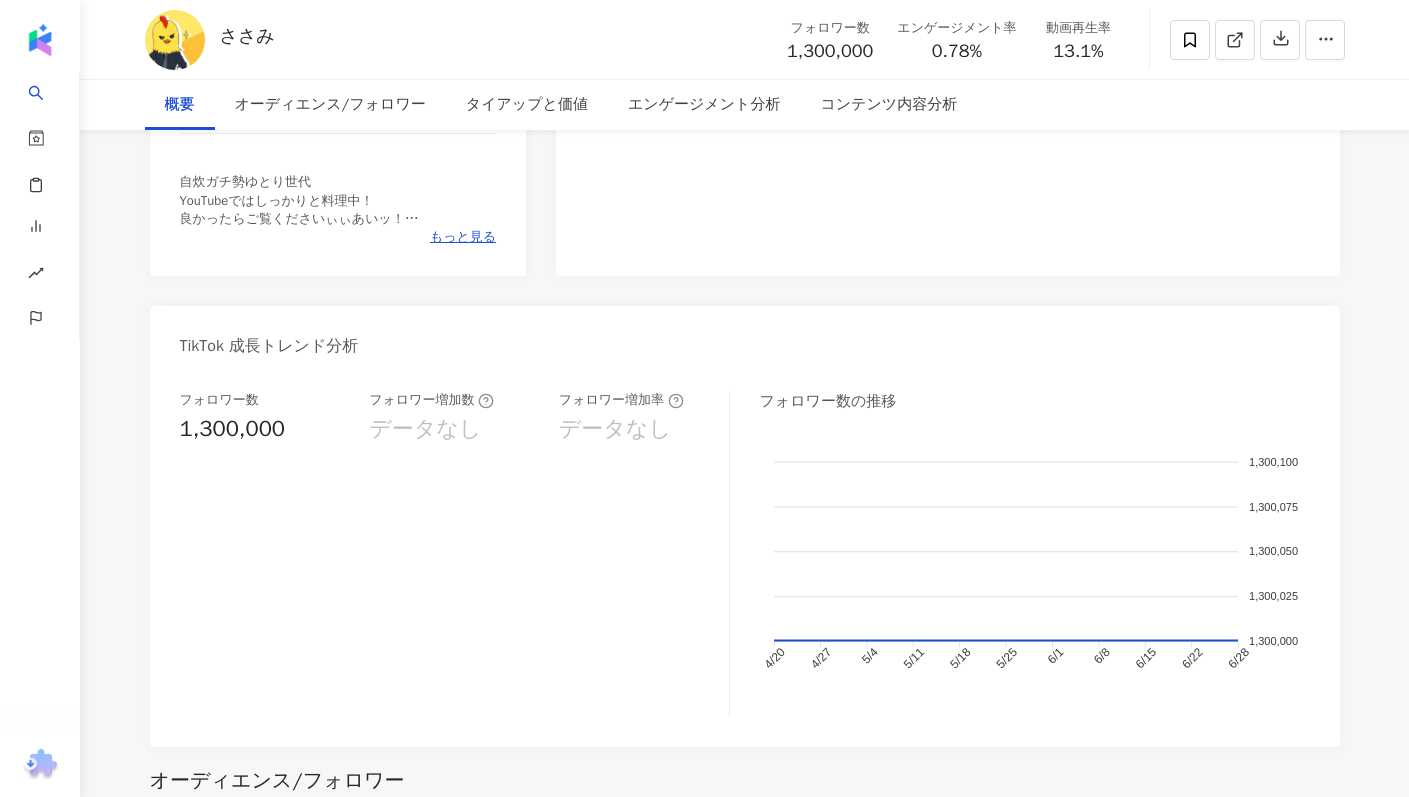scroll, scrollTop: 0, scrollLeft: 0, axis: both 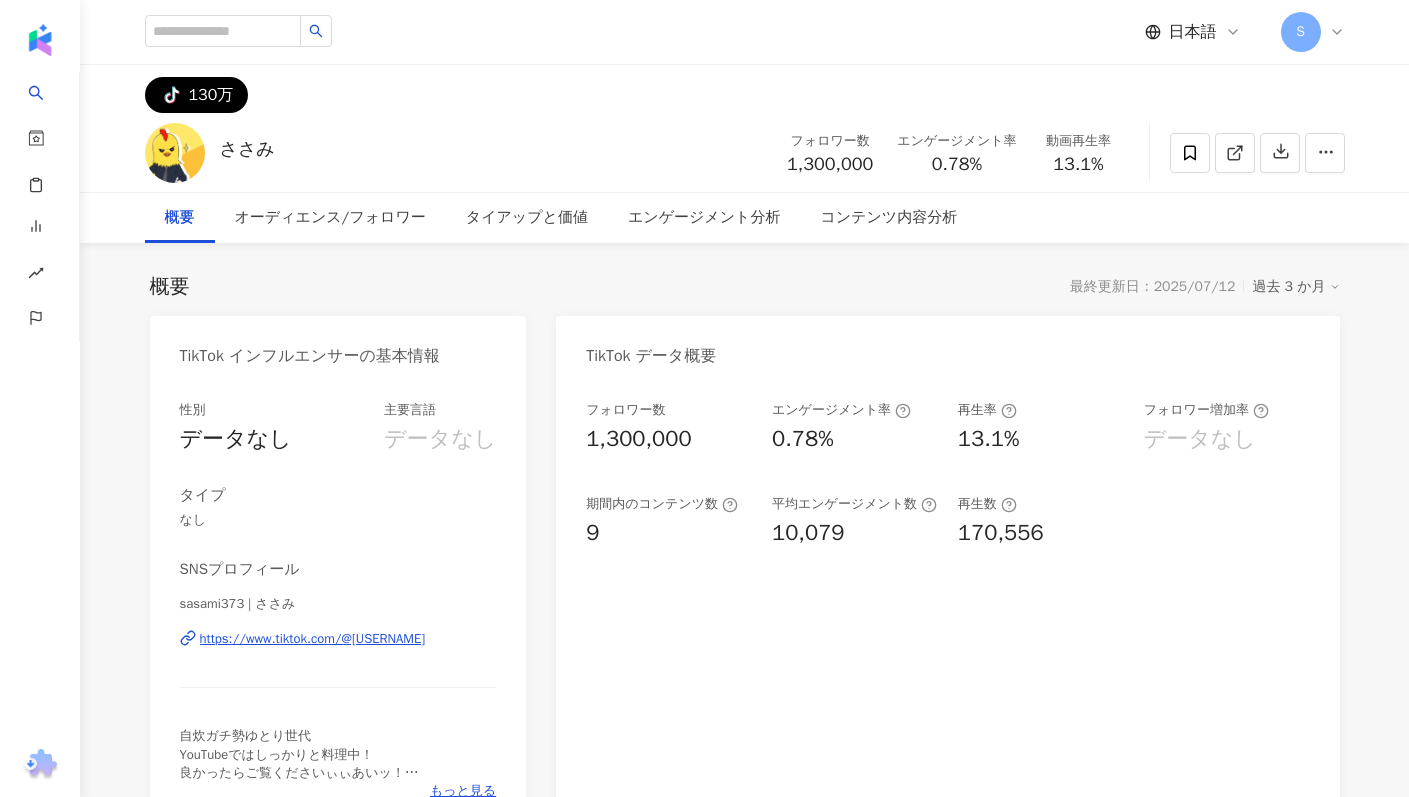 click on "https://www.tiktok.com/@6582157723311226881" at bounding box center (313, 639) 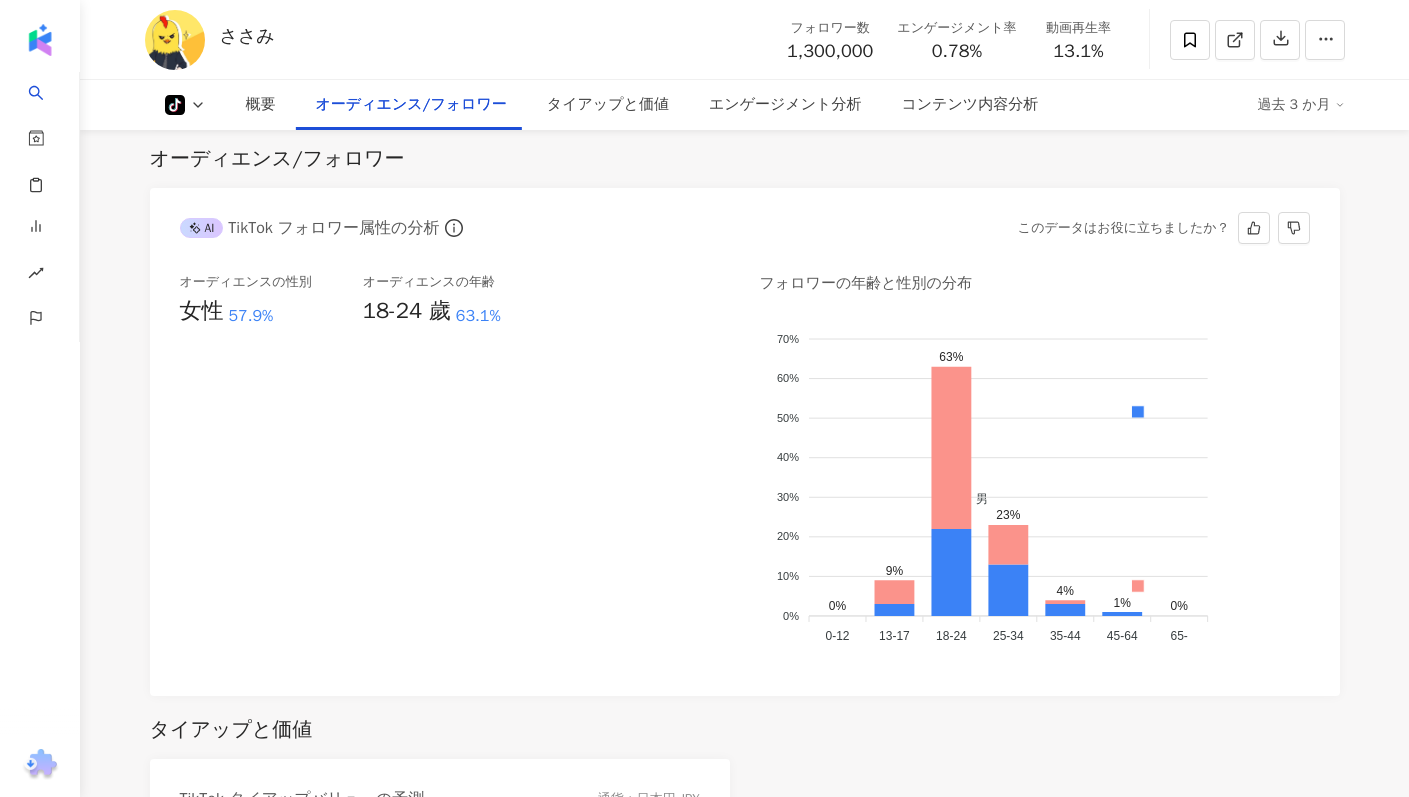 scroll, scrollTop: 1181, scrollLeft: 0, axis: vertical 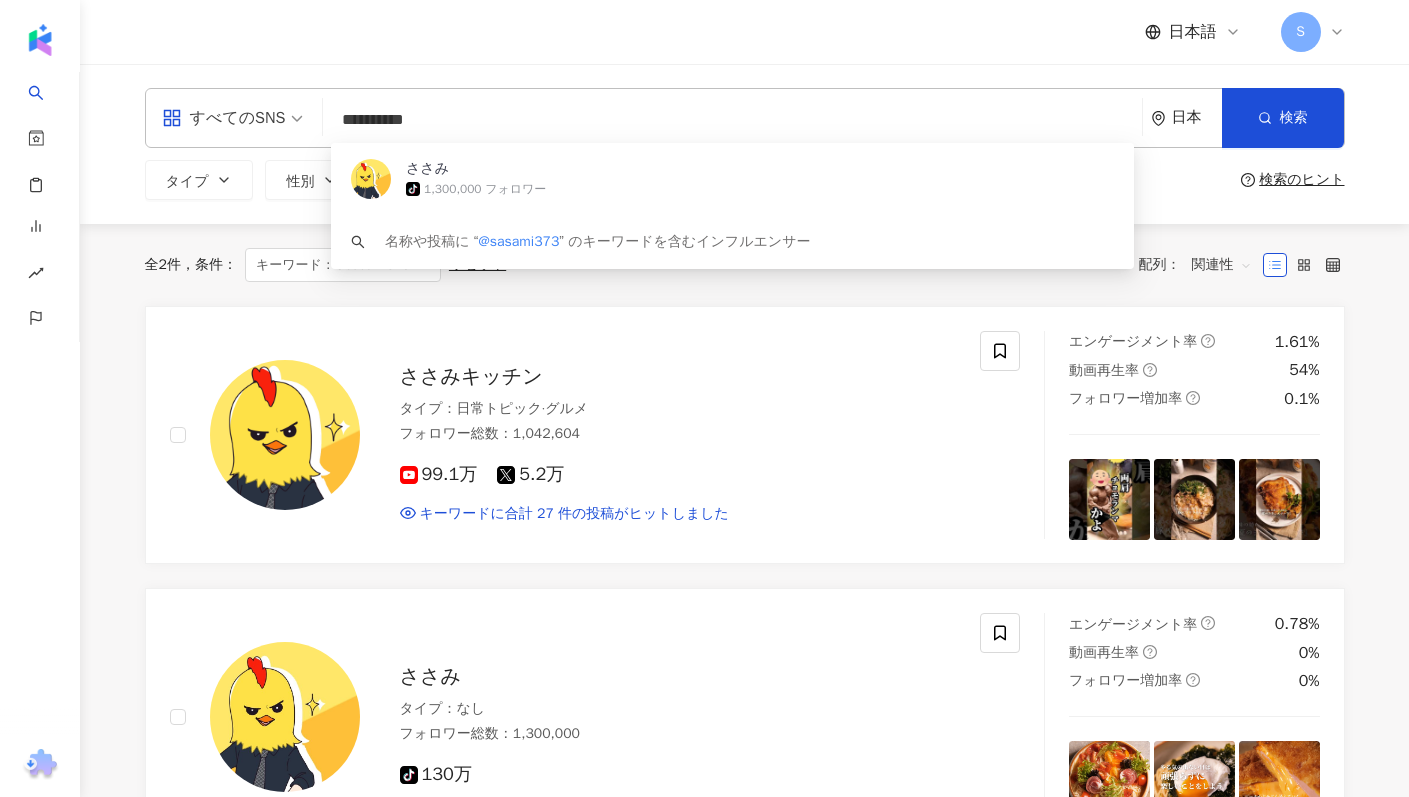 drag, startPoint x: 503, startPoint y: 134, endPoint x: 331, endPoint y: 134, distance: 172 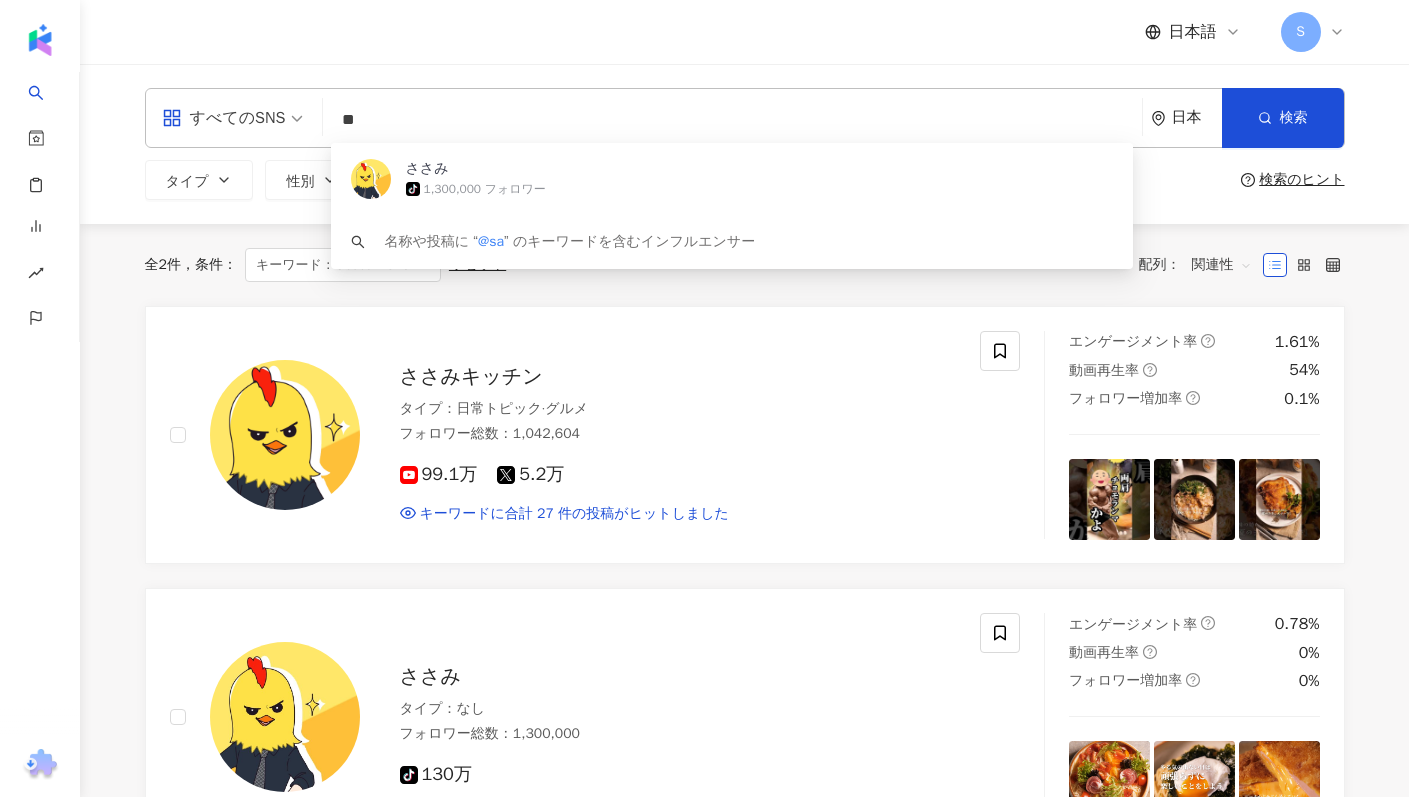 type on "*" 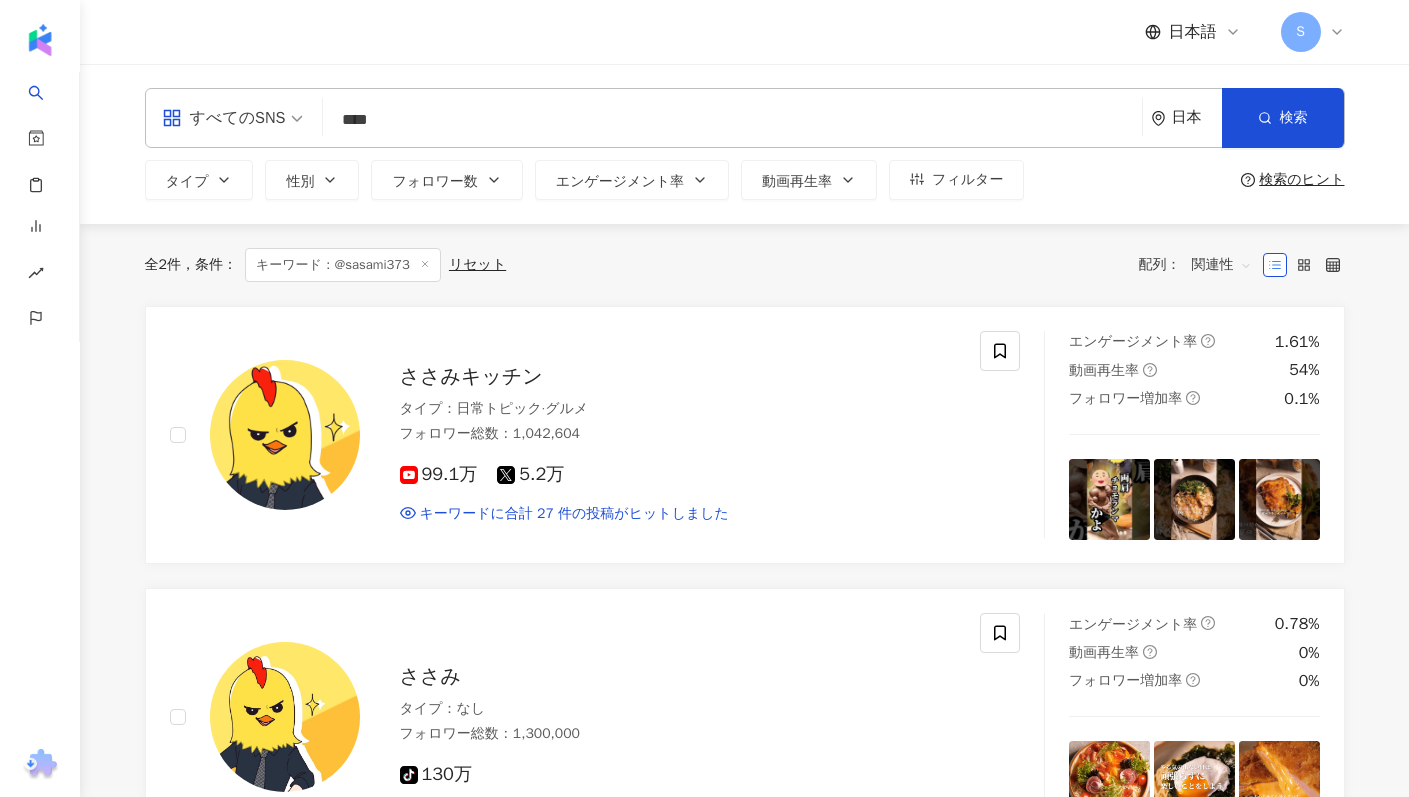 type on "****" 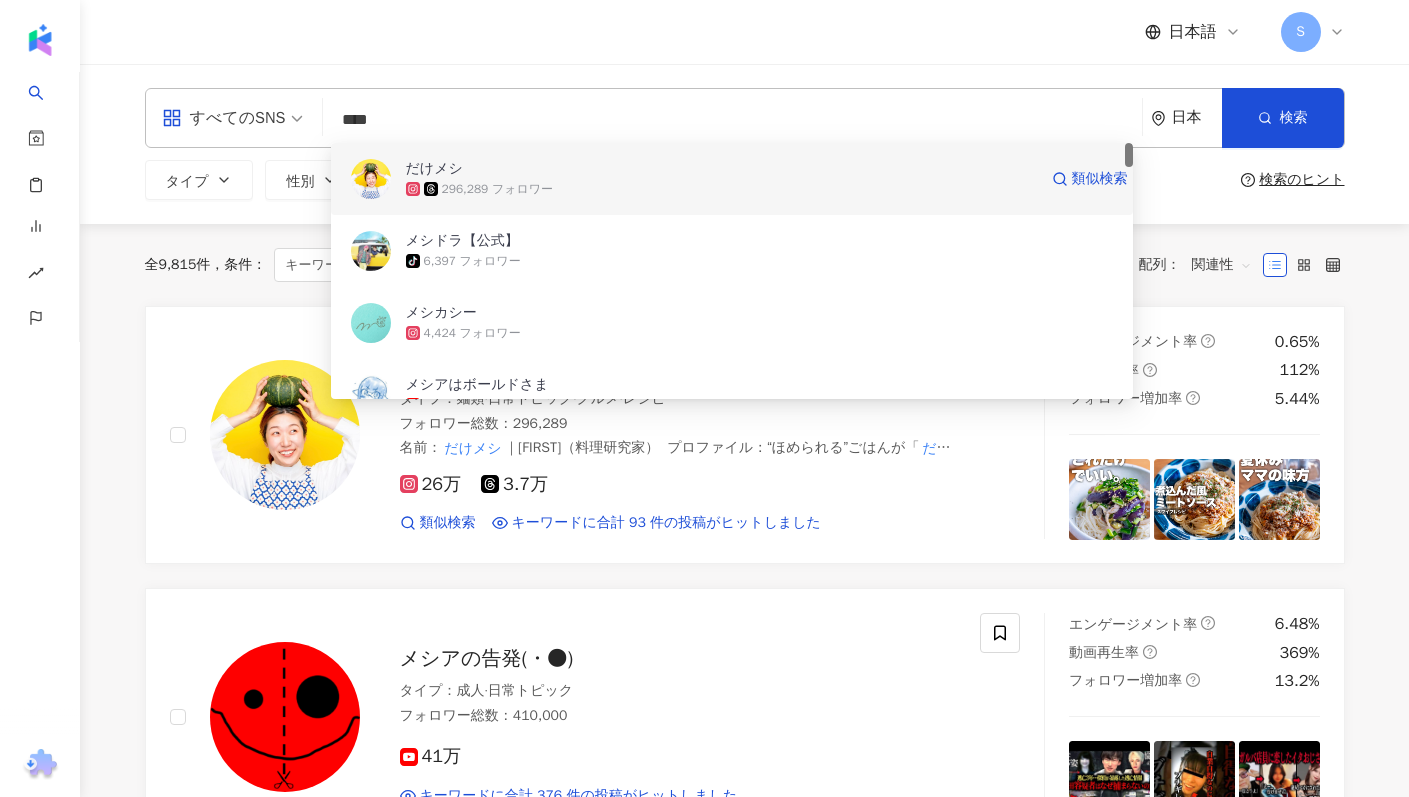 click on "だけメシ 296,289   フォロワー 類似検索" at bounding box center [732, 179] 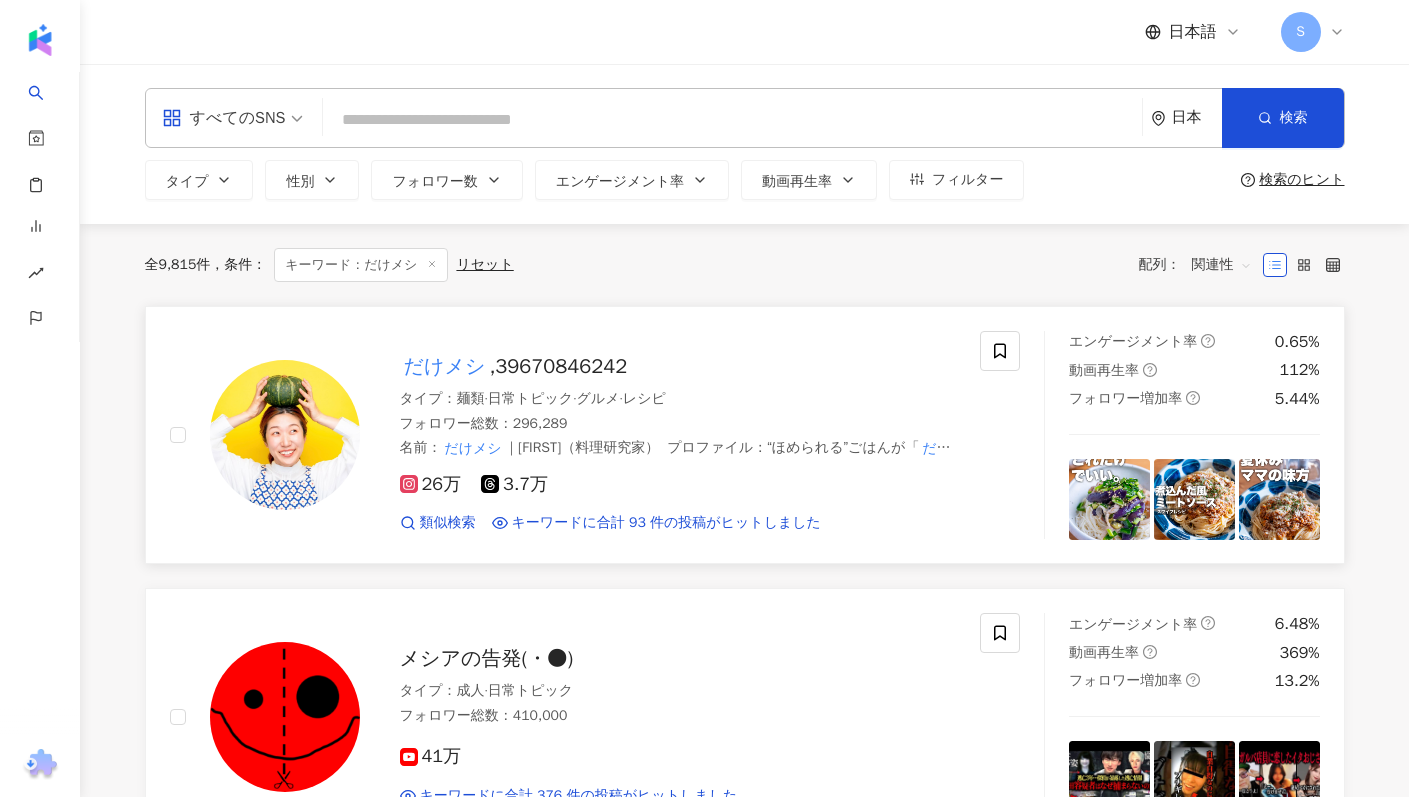 click on "だけメシ" at bounding box center [445, 366] 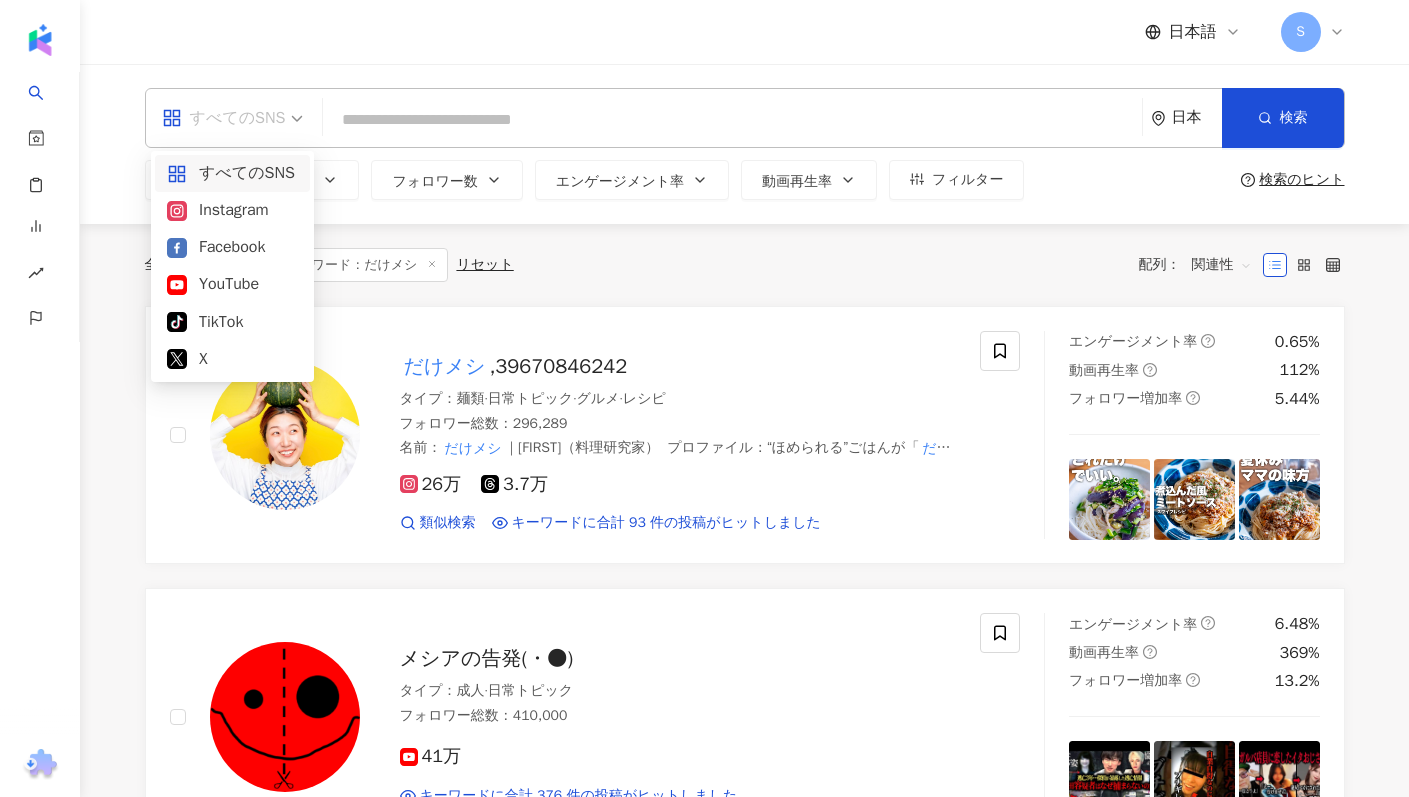 click on "すべてのSNS" at bounding box center [224, 118] 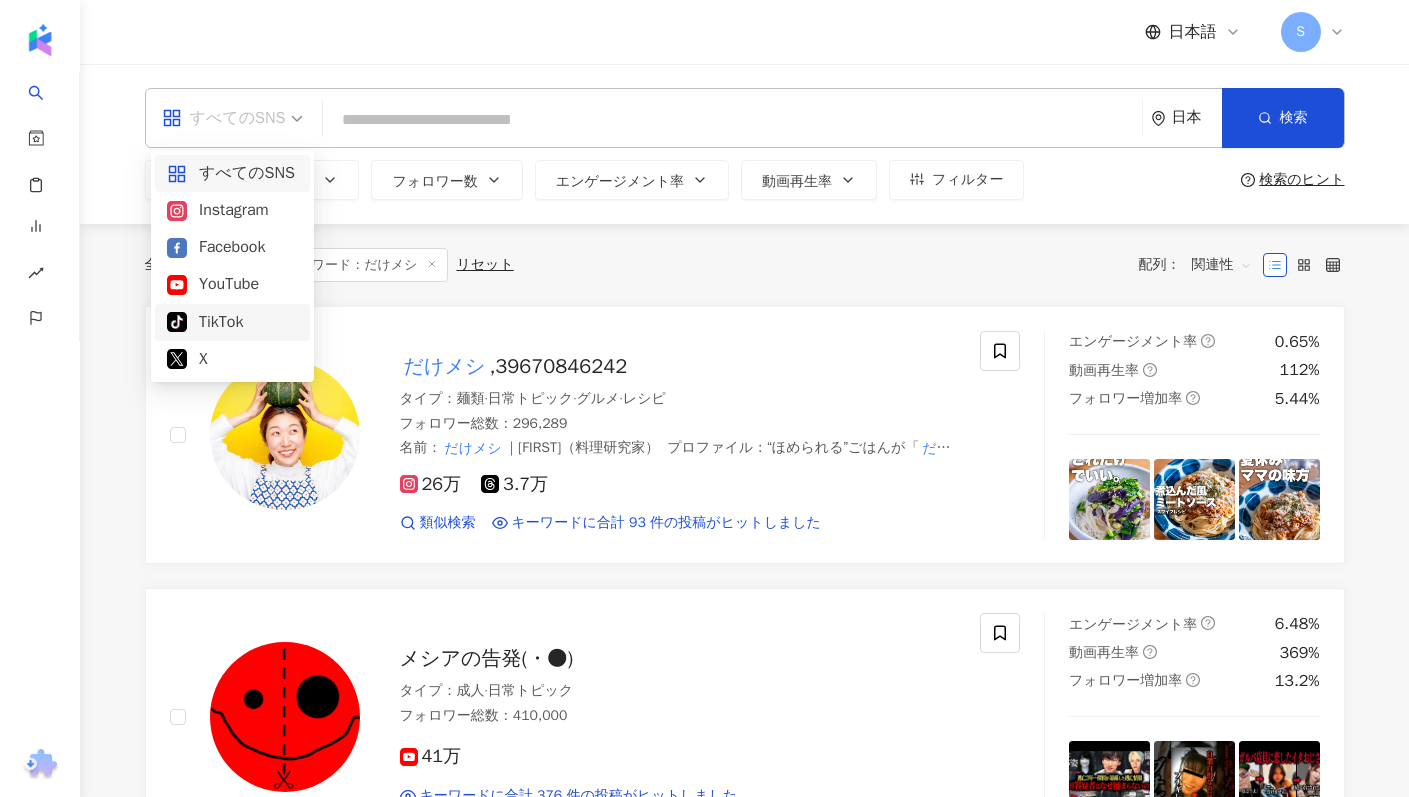 click on "TikTok" at bounding box center (232, 322) 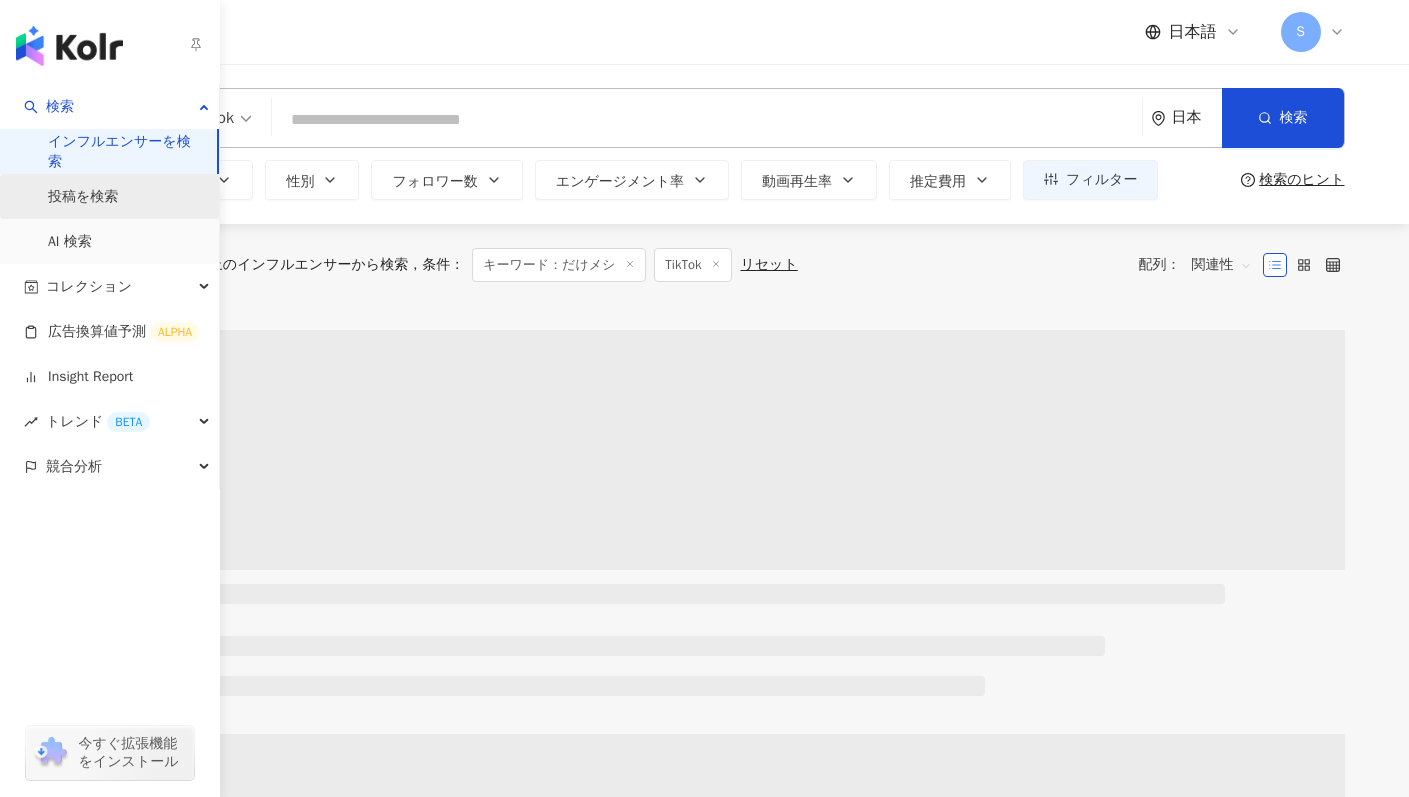 click on "投稿を検索" at bounding box center [83, 197] 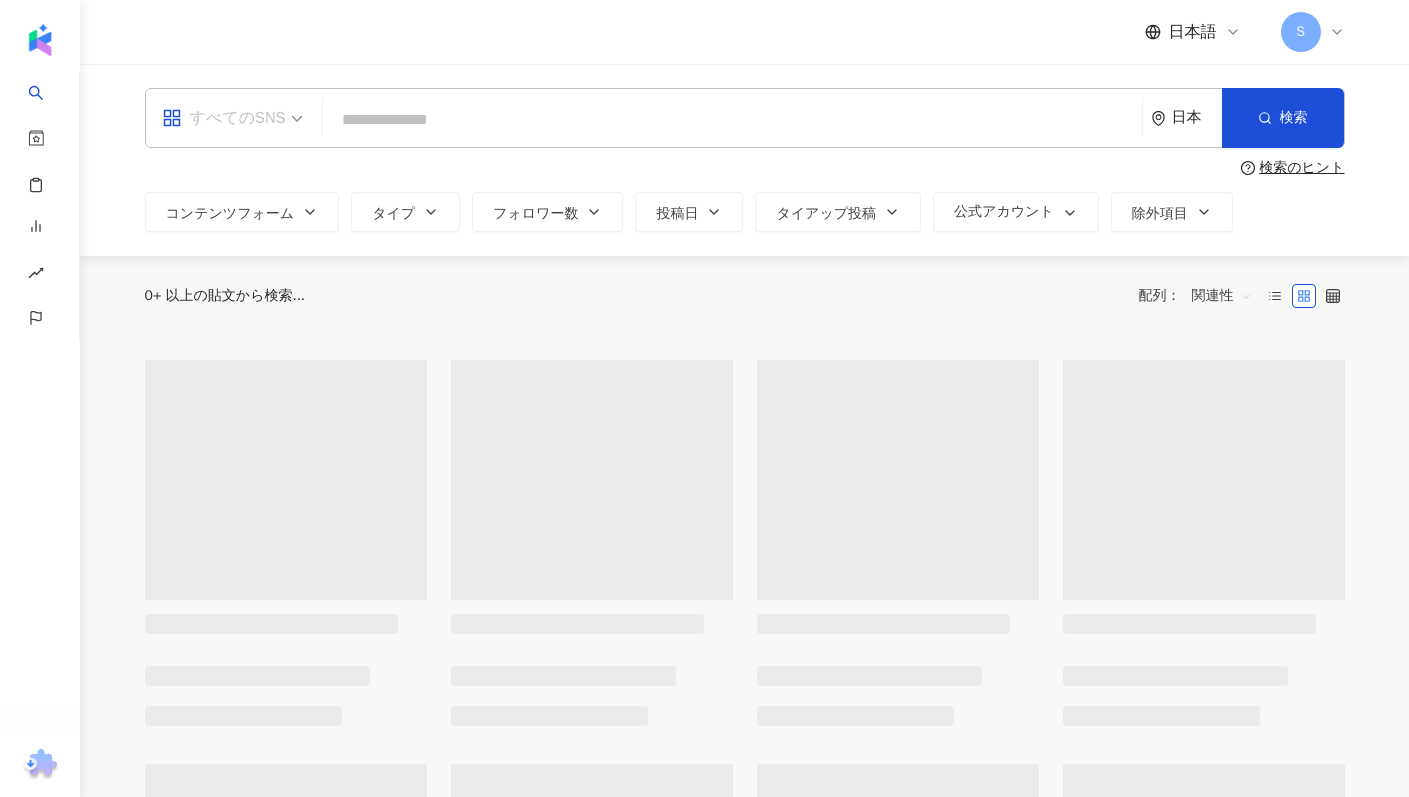 click on "すべてのSNS" at bounding box center [233, 118] 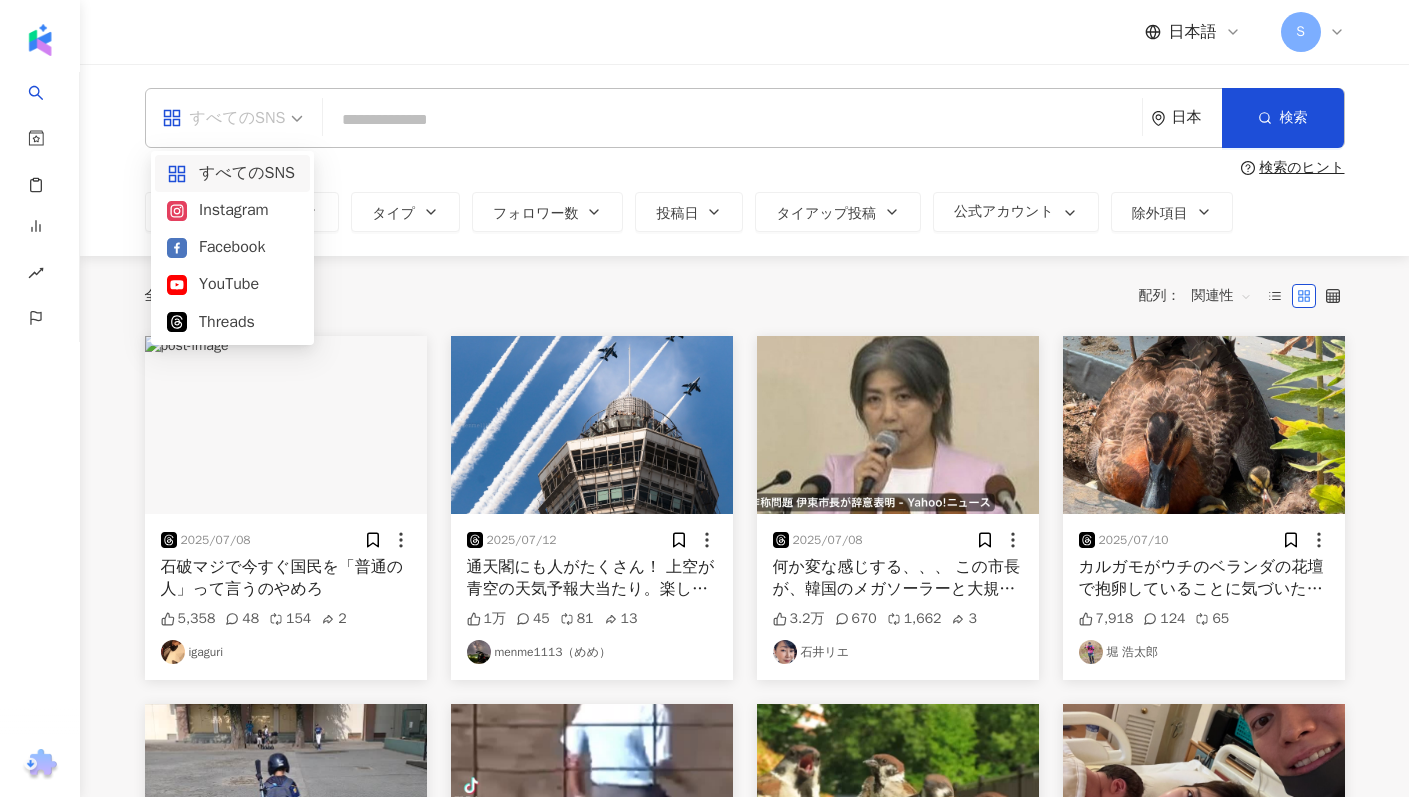 click on "すべてのSNS 日本 検索 検索のヒント コンテンツフォーム タイプ フォロワー数 投稿日 タイアップ投稿 公式アカウント  除外項目" at bounding box center (744, 160) 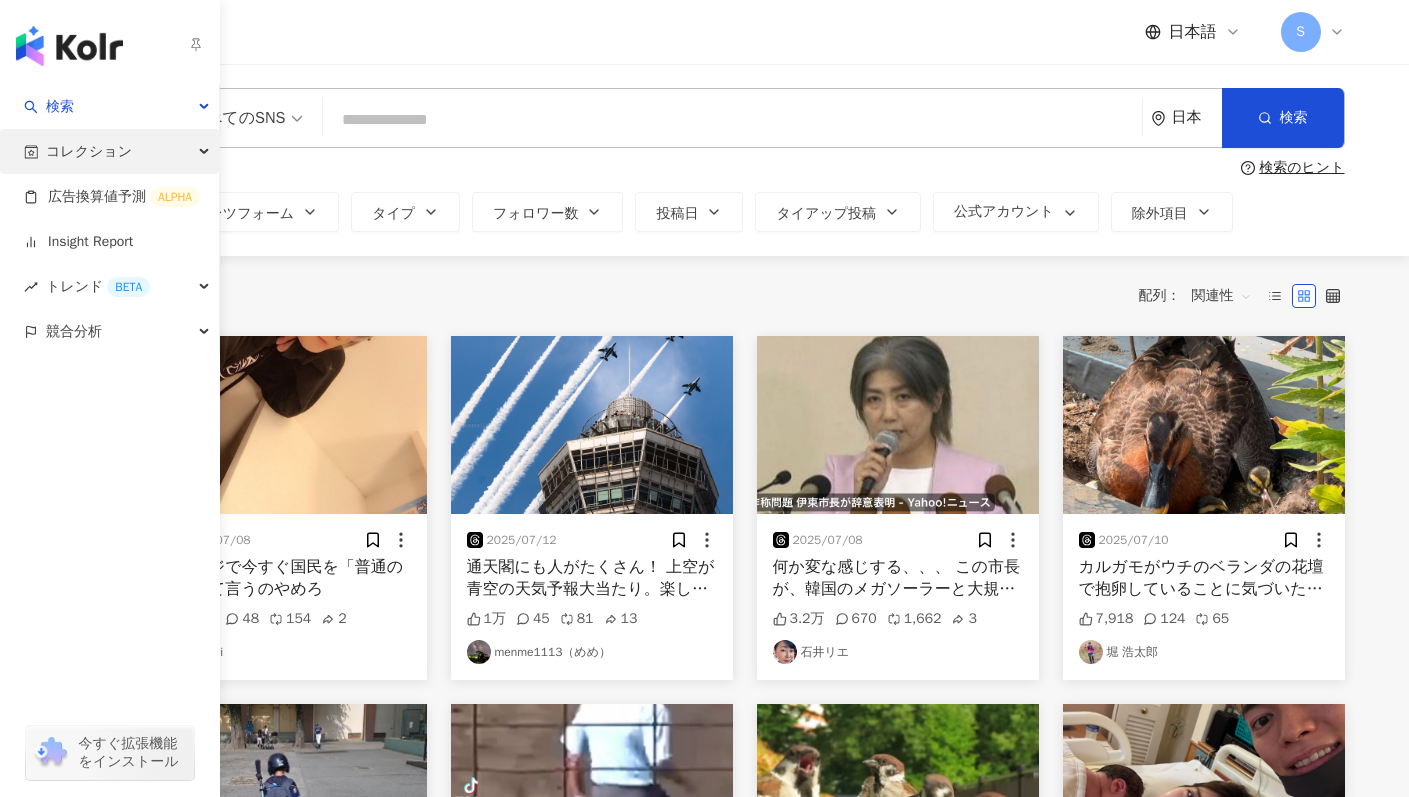 click on "コレクション" at bounding box center (109, 151) 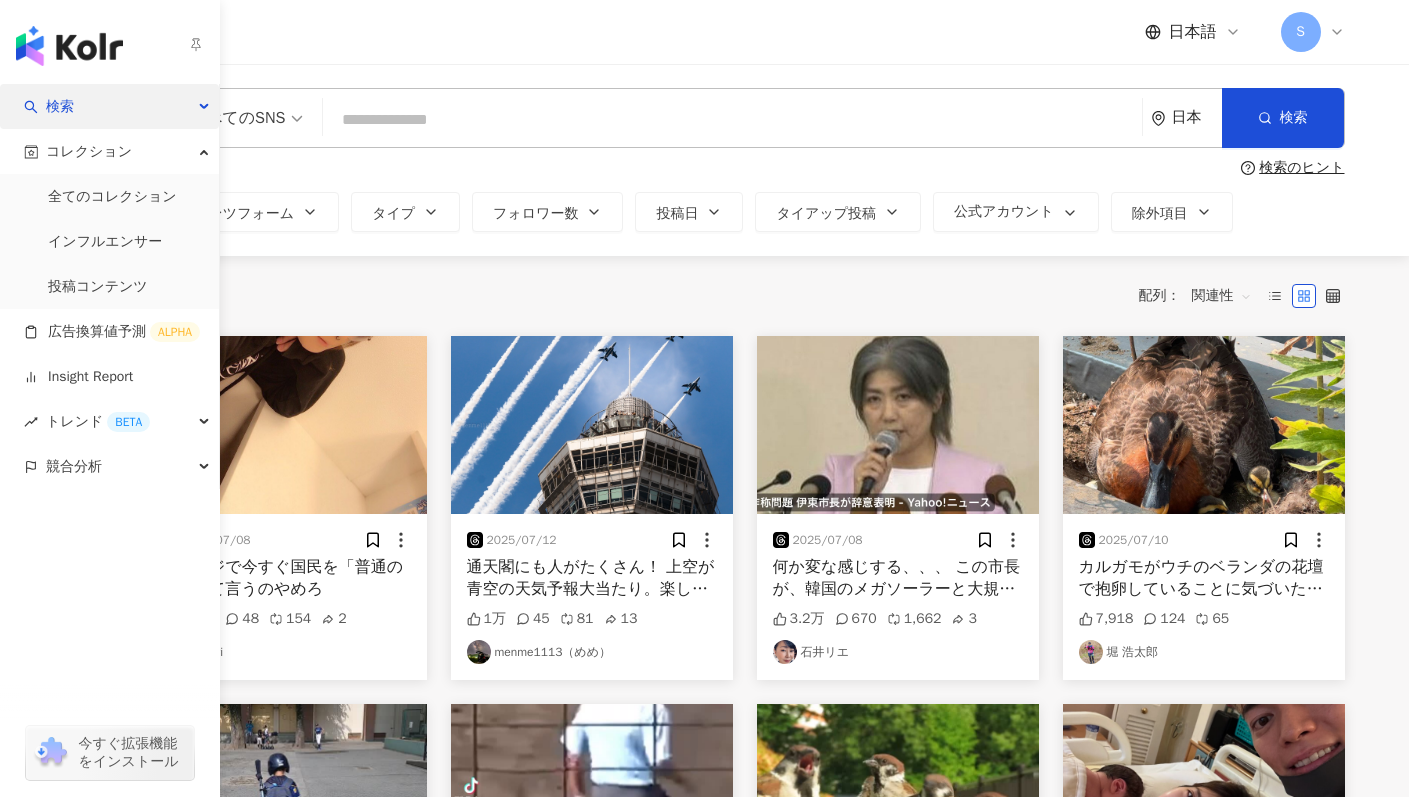 click on "検索" at bounding box center (109, 106) 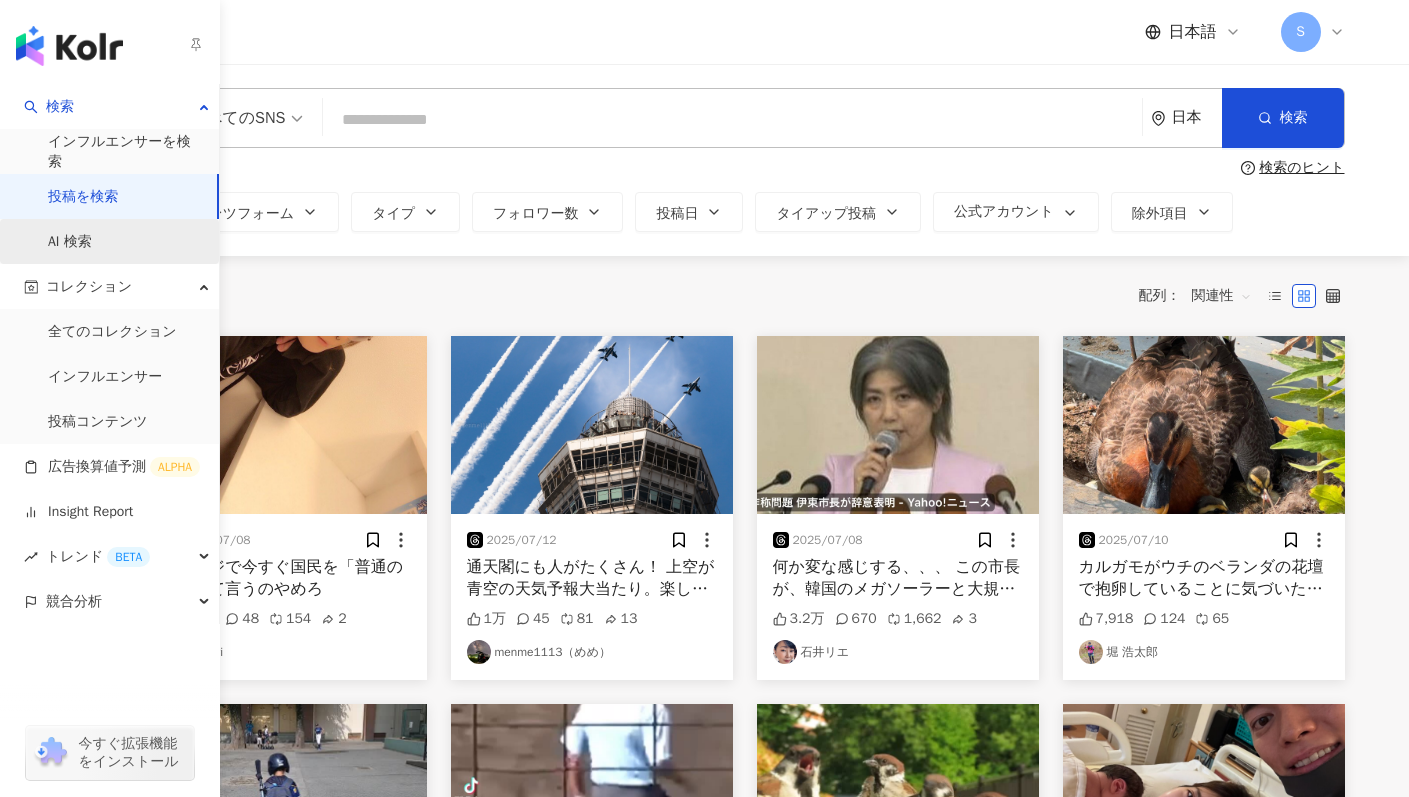 click on "AI 検索" at bounding box center [70, 242] 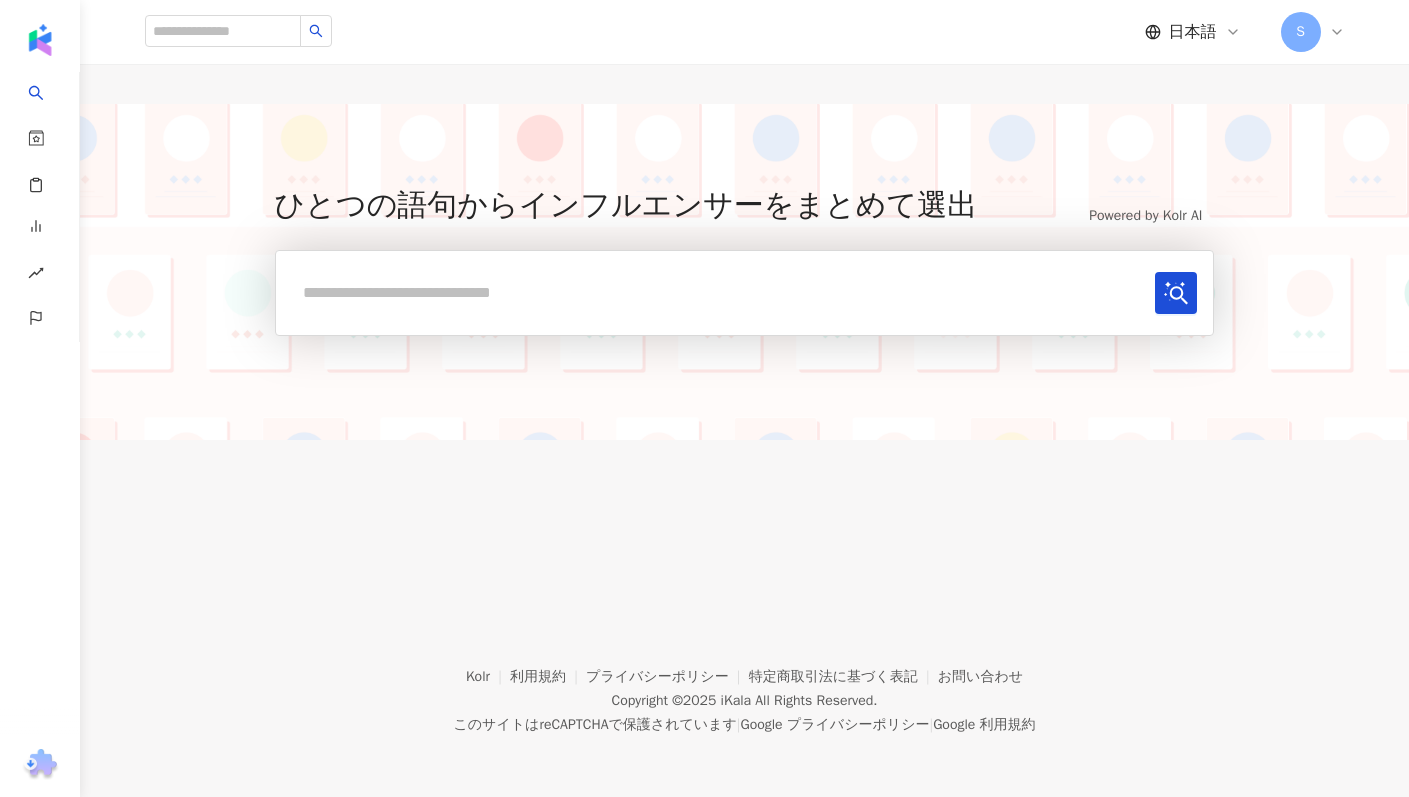 click at bounding box center [720, 292] 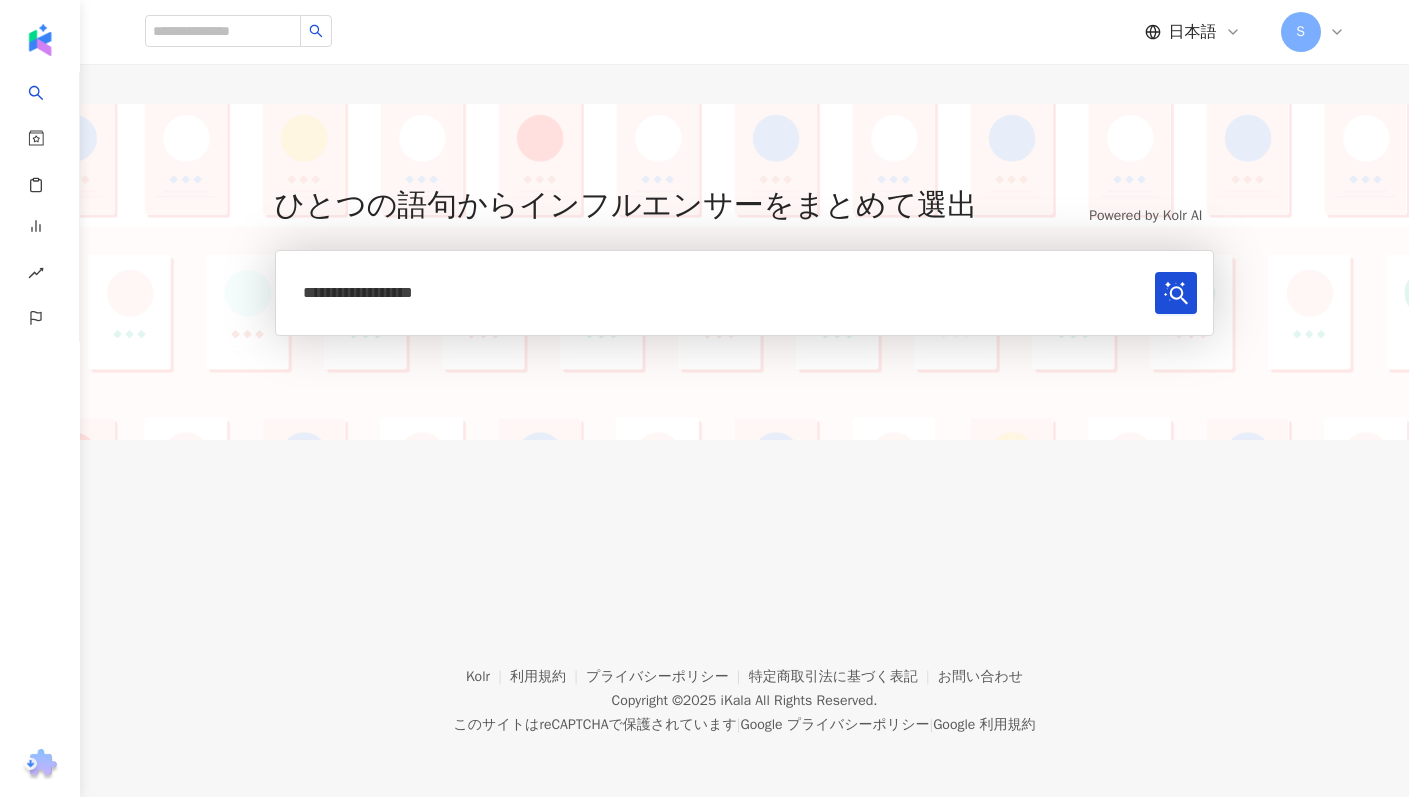 type on "**********" 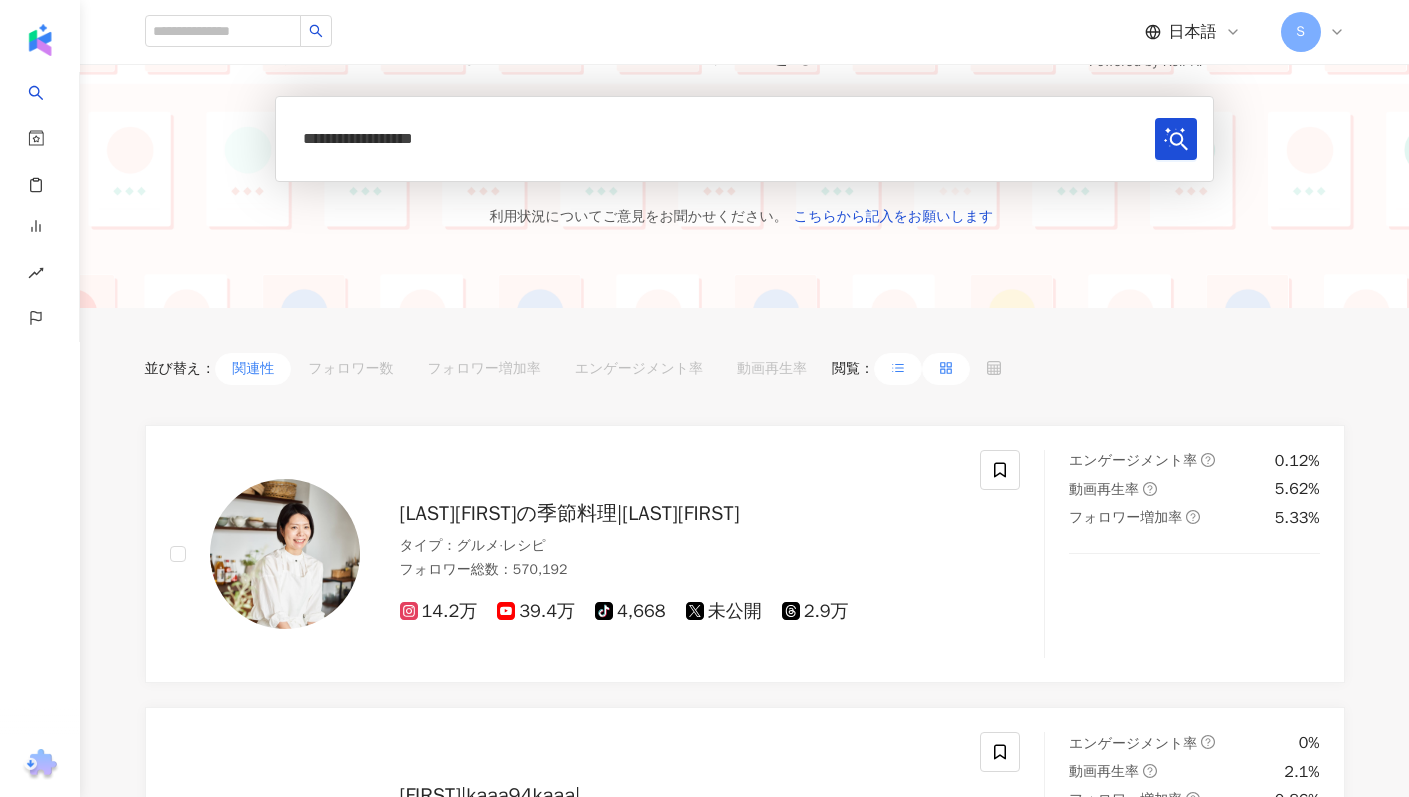 scroll, scrollTop: 155, scrollLeft: 0, axis: vertical 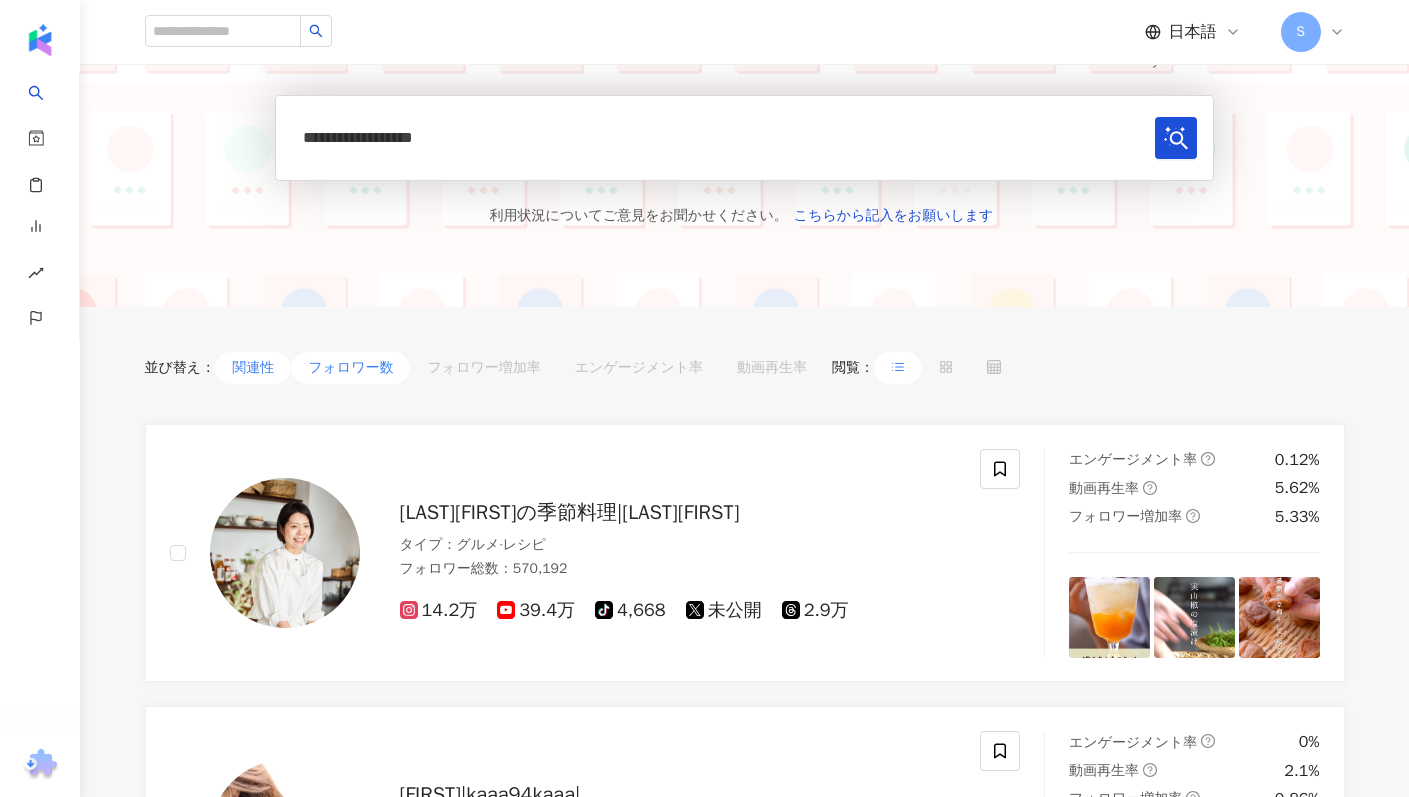 click on "フォロワー数" at bounding box center [350, 368] 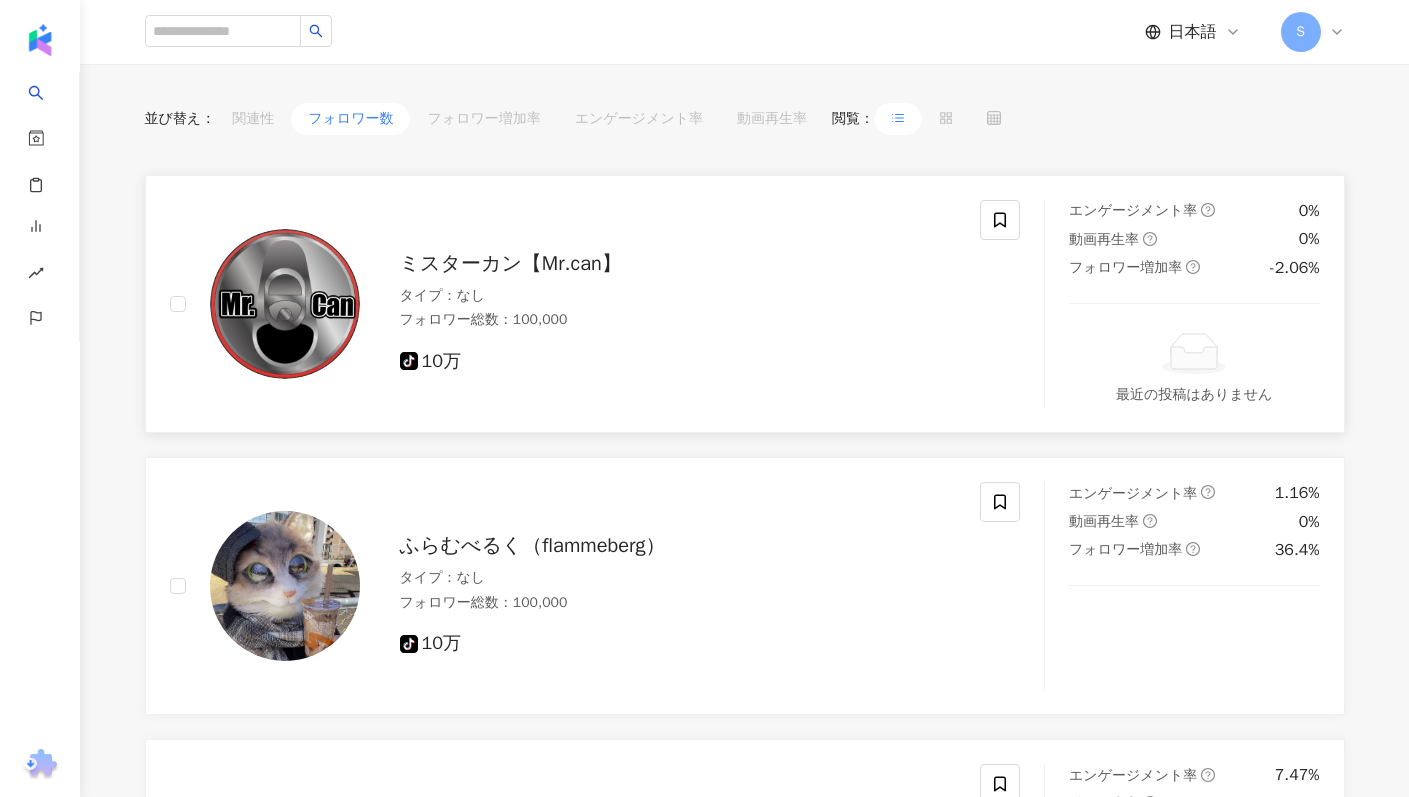 scroll, scrollTop: 403, scrollLeft: 0, axis: vertical 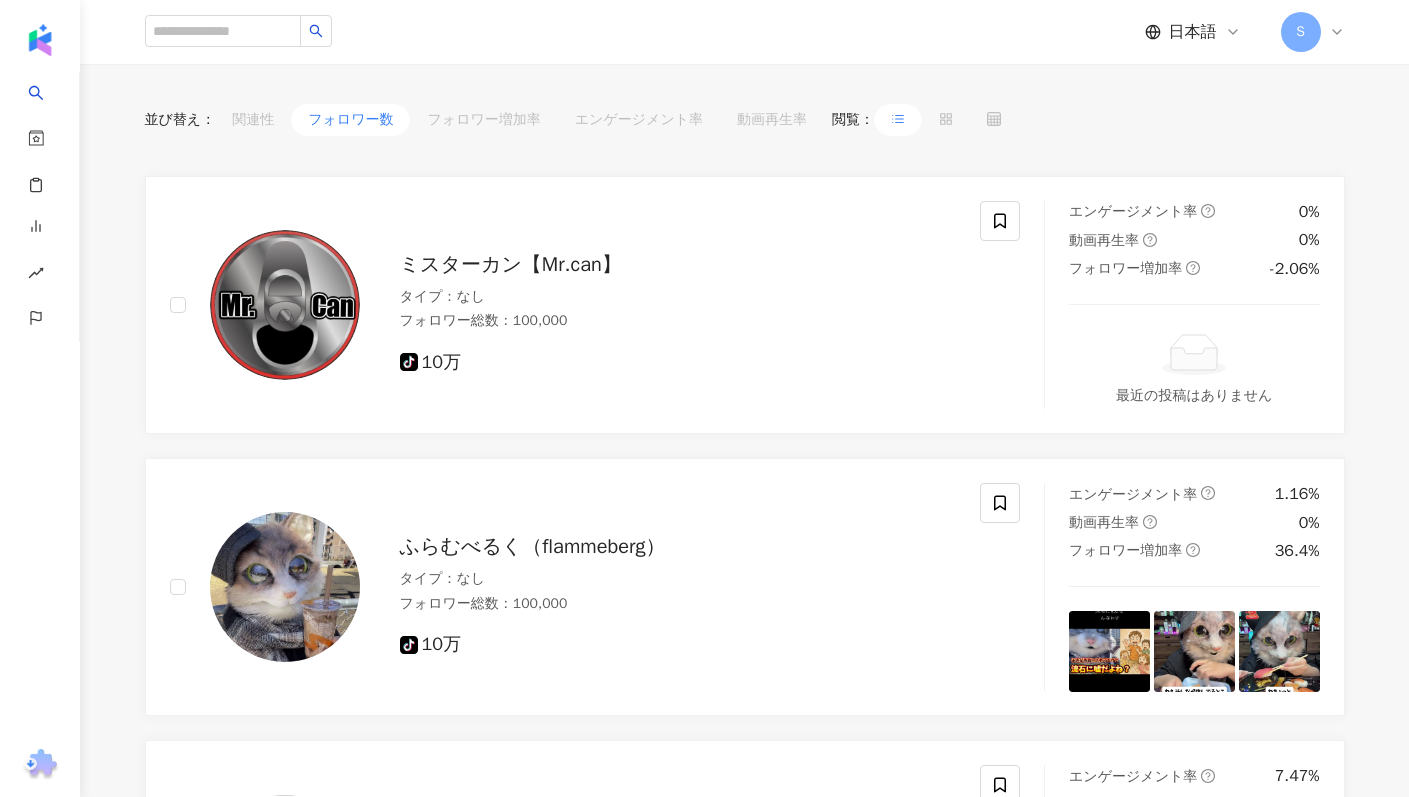 click on "並び替え ：   関連性   フォロワー数   フォロワー増加率   エンゲージメント率   動画再生率 閲覧 ： ミスターカン【Mr.can】 タイプ ： なし フォロワー総数 ： 100,000 tiktok-icon 10万 エンゲージメント率 0% 動画再生率 0% フォロワー増加率 -2.06% 最近の投稿はありません ふらむべるく（flammeberg） タイプ ： なし フォロワー総数 ： 100,000 tiktok-icon 10万 エンゲージメント率 1.16% 動画再生率 0% フォロワー増加率 36.4% ドラマみたいだ タイプ ： なし フォロワー総数 ： 99,800 tiktok-icon 10万 エンゲージメント率 7.47% 動画再生率 0% フォロワー増加率 0% Shibuya_Kaho タイプ ： なし フォロワー総数 ： 99,500 tiktok-icon 10万 エンゲージメント率 0.58% 動画再生率 0% フォロワー増加率 -0.1% くにキッチン【節約・時短】 タイプ ： なし フォロワー総数 ： 99,400 tiktok-icon 9.9万 8.5% 0% 0% ： ：" at bounding box center [745, 1941] 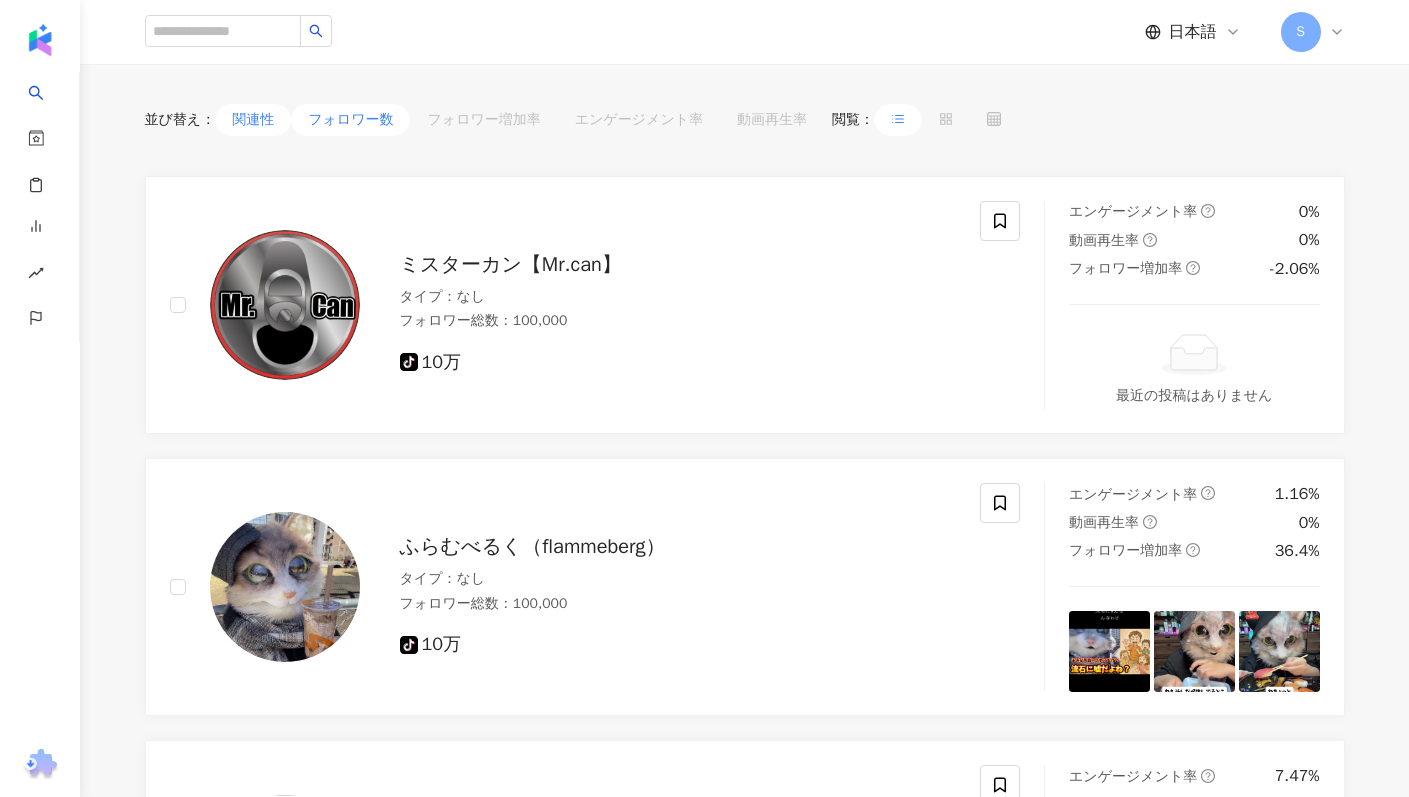 click on "関連性" at bounding box center (253, 120) 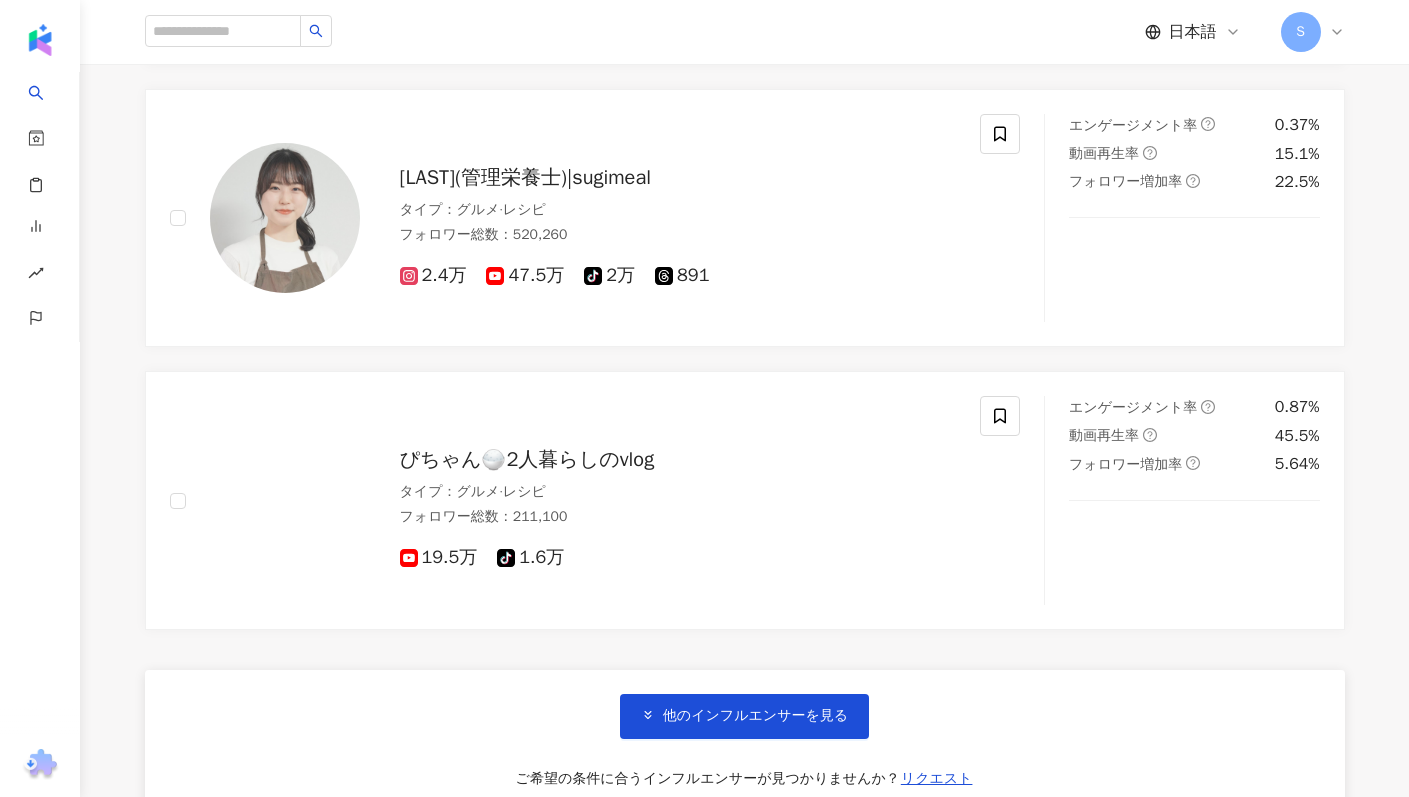 scroll, scrollTop: 3605, scrollLeft: 0, axis: vertical 